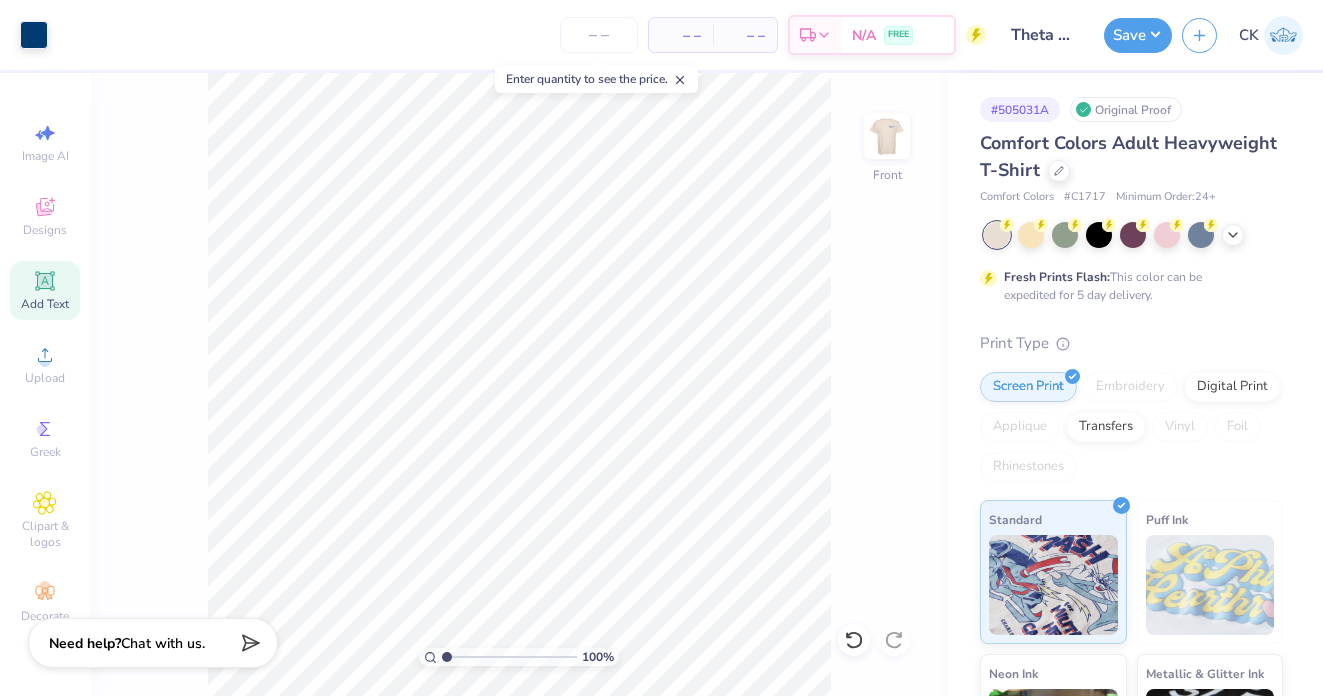 scroll, scrollTop: 0, scrollLeft: 0, axis: both 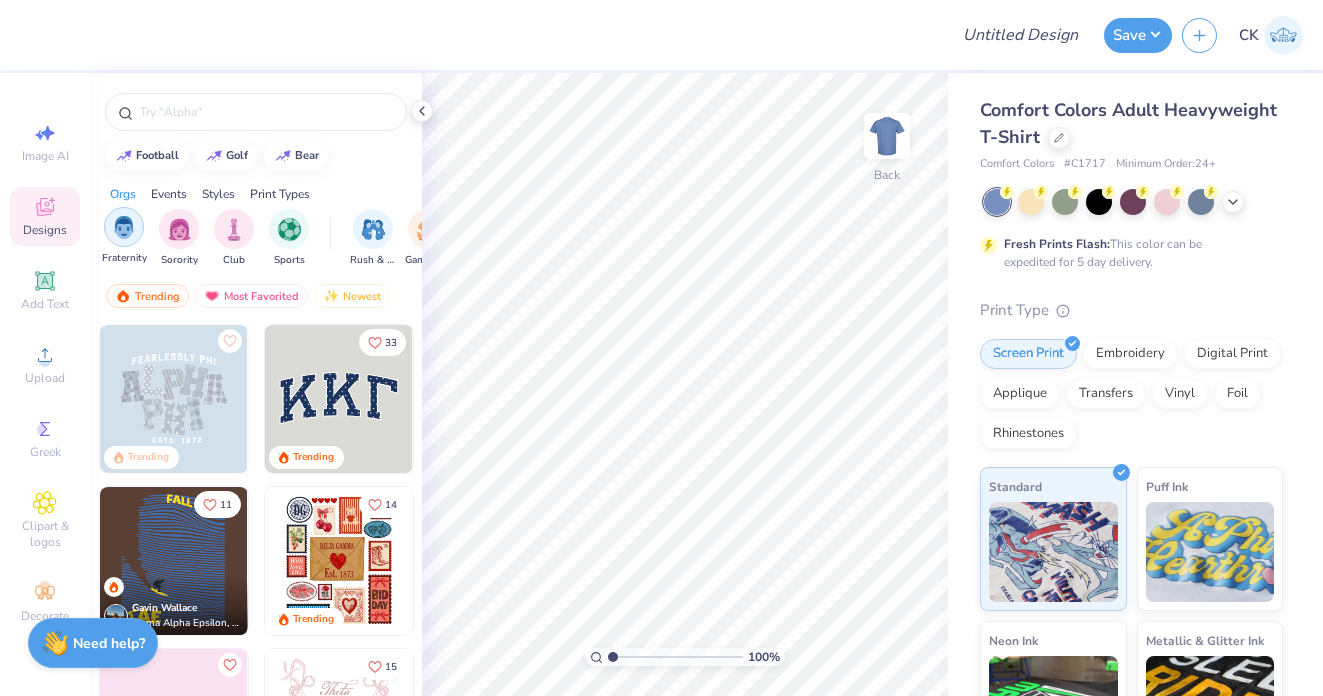 click at bounding box center (124, 227) 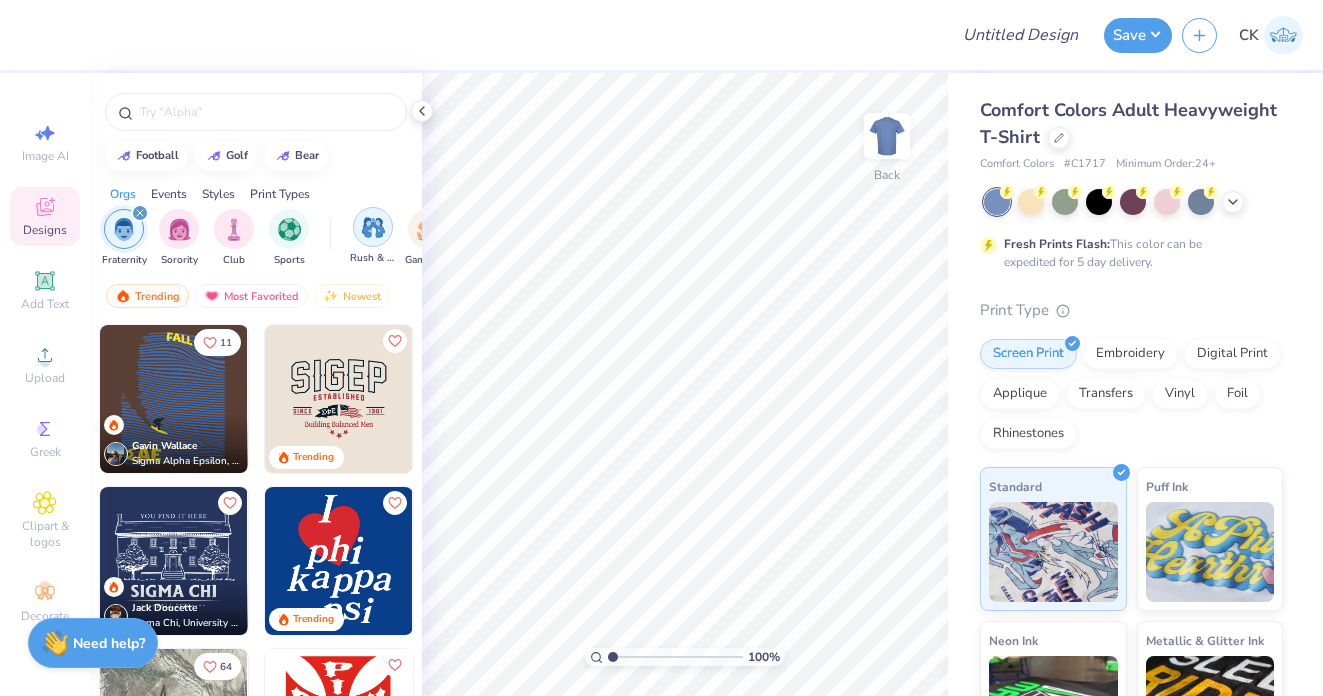 click on "Rush & Bid" at bounding box center (373, 236) 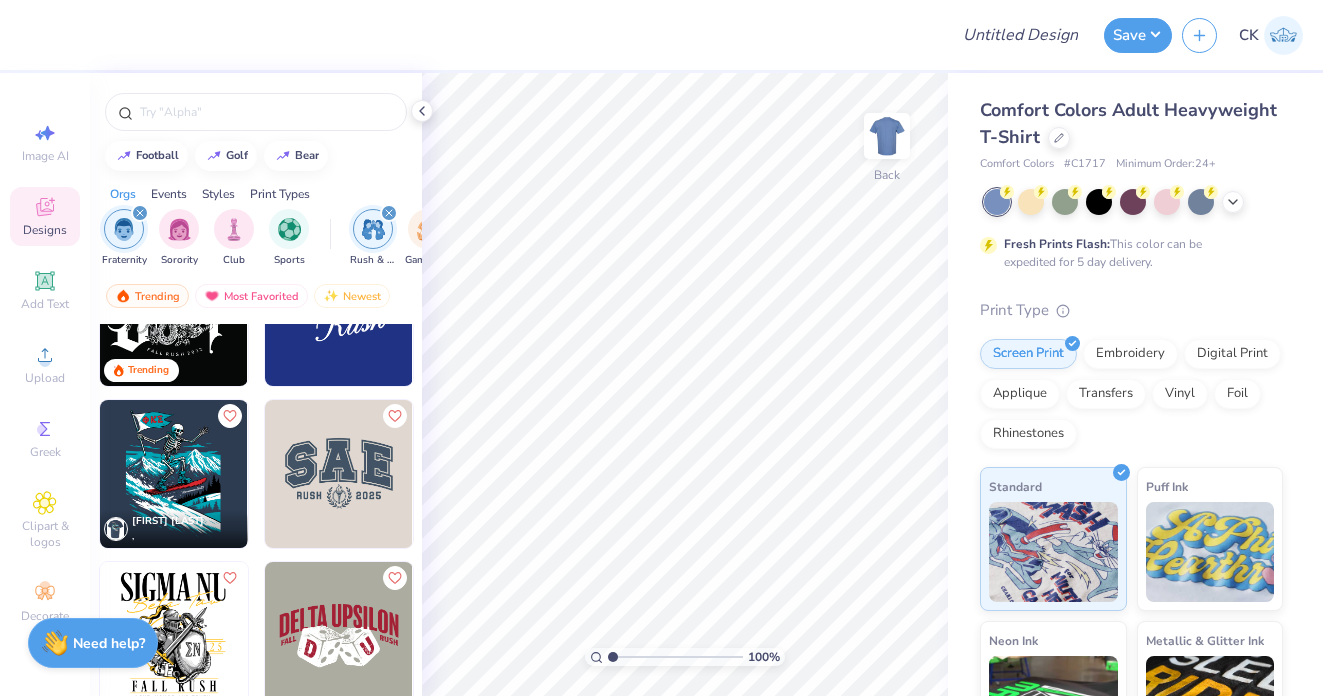 scroll, scrollTop: 1712, scrollLeft: 0, axis: vertical 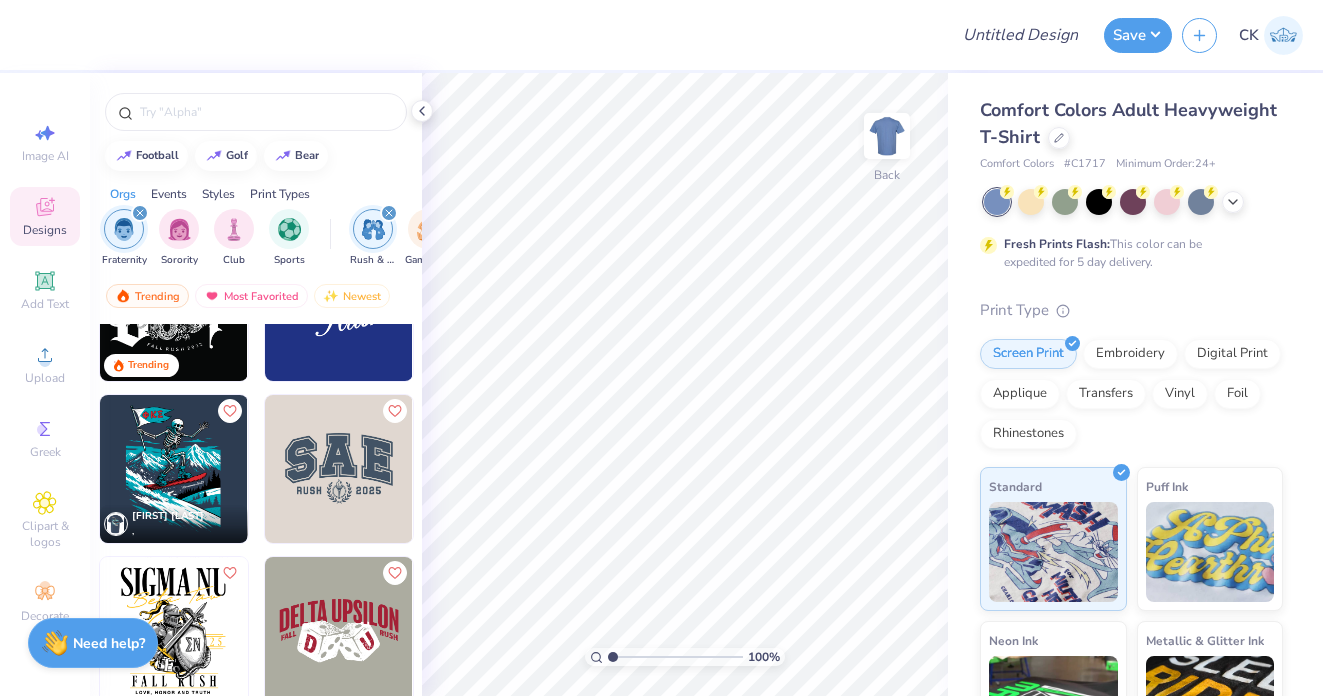 click at bounding box center (174, 469) 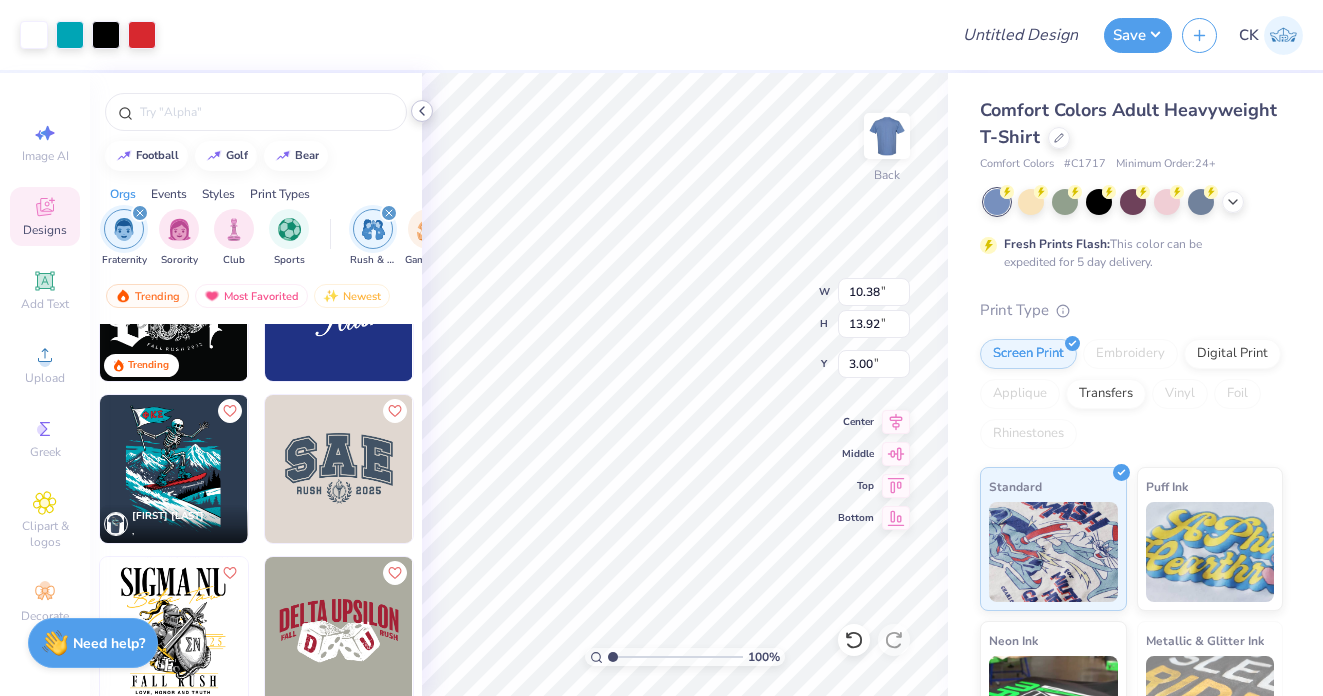 click 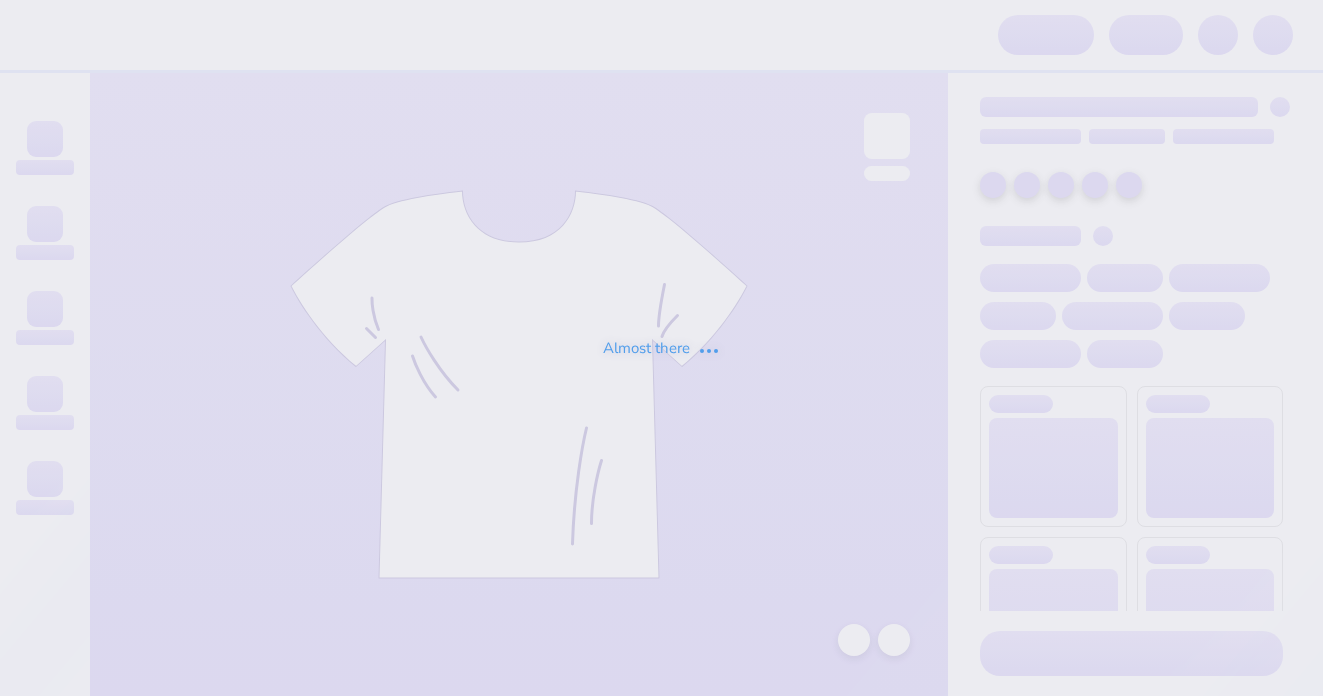 scroll, scrollTop: 0, scrollLeft: 0, axis: both 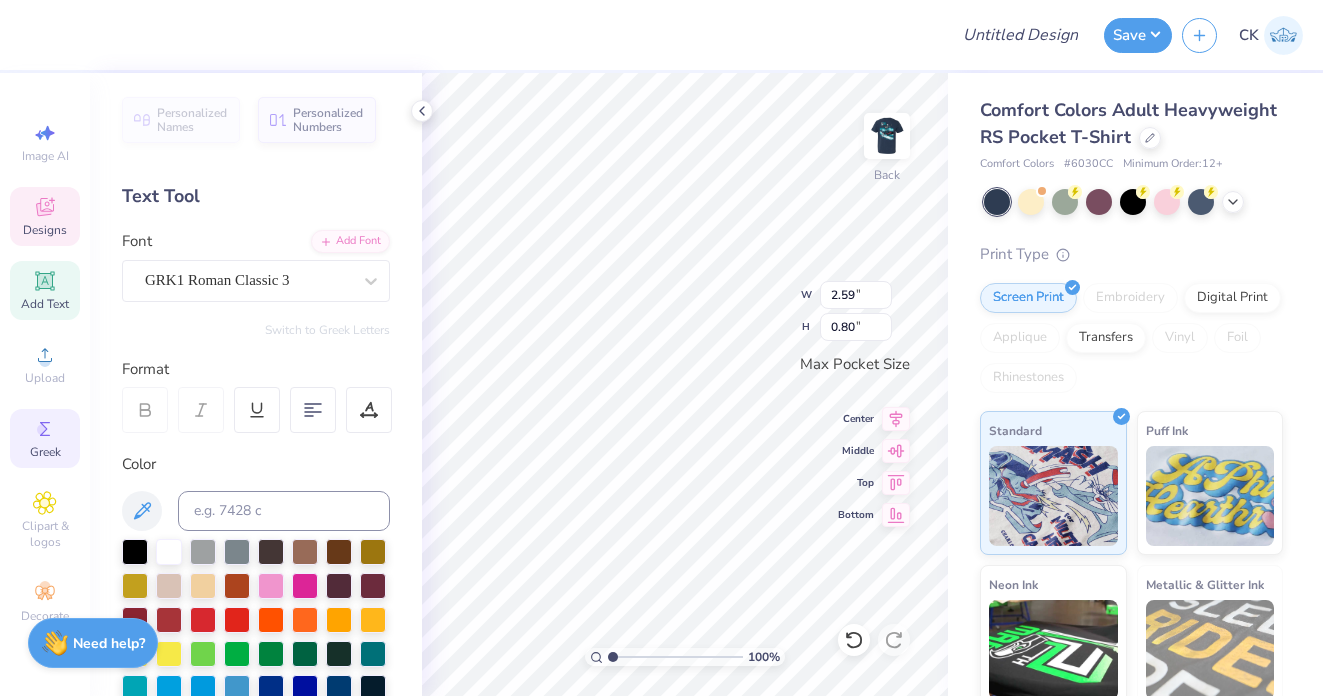 click on "Greek" at bounding box center [45, 452] 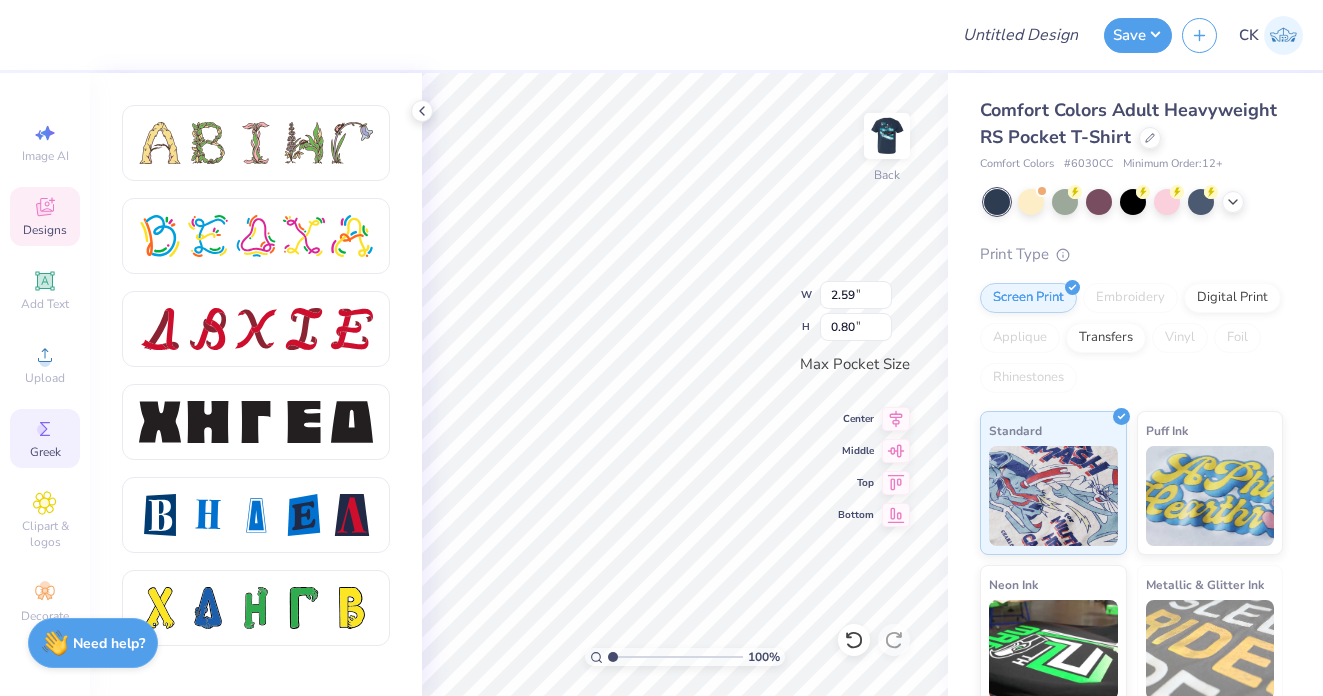 scroll, scrollTop: 2422, scrollLeft: 0, axis: vertical 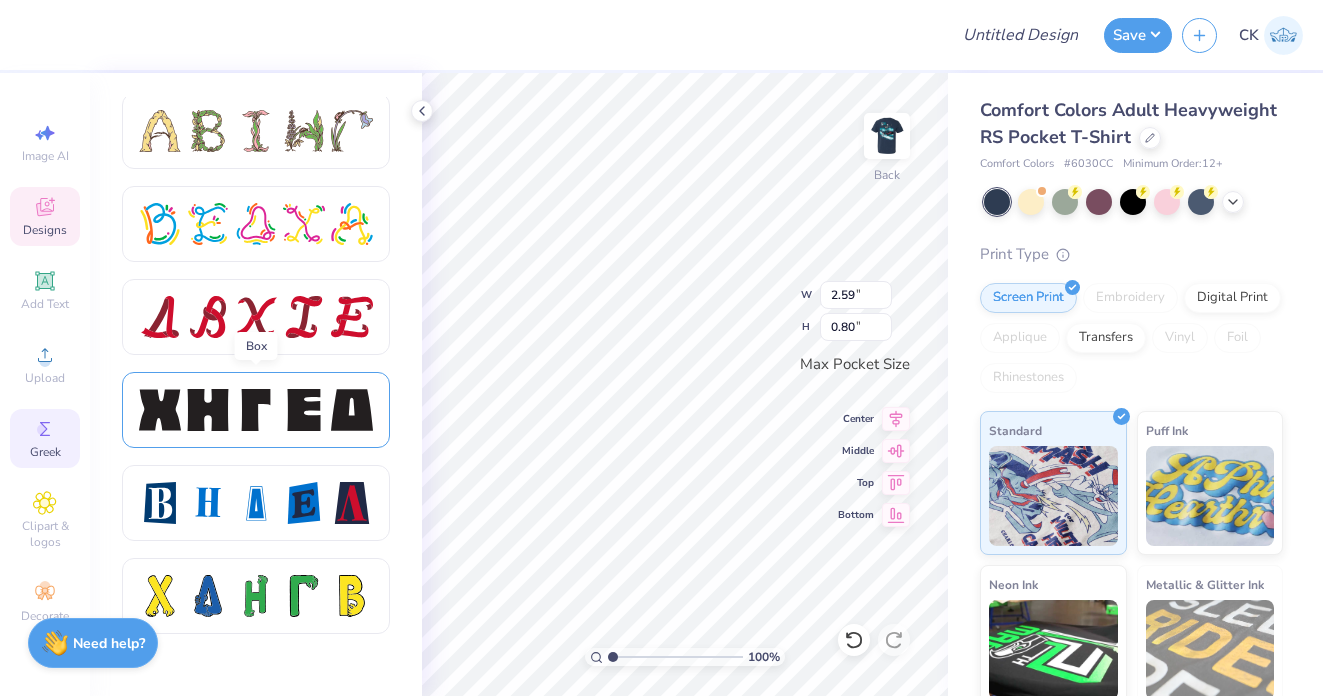 click at bounding box center (256, 410) 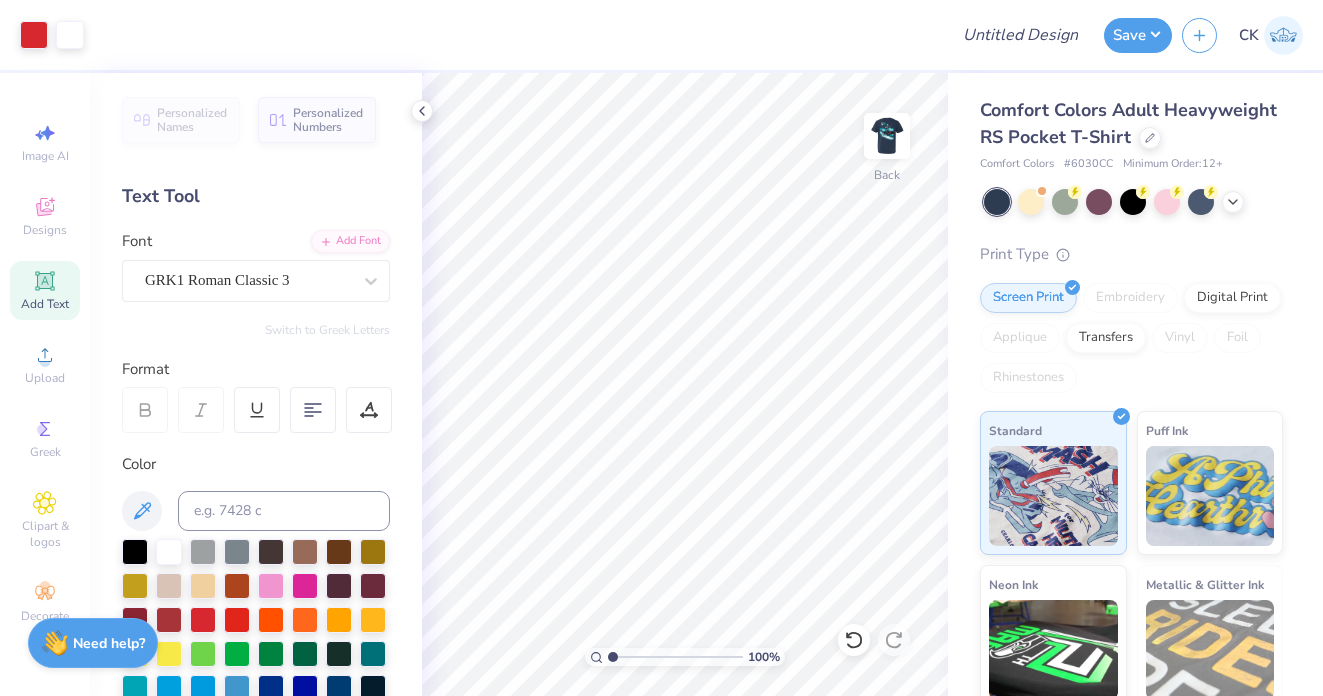 click on "Personalized Names Personalized Numbers Text Tool  Add Font Font GRK1 Roman Classic 3 Switch to Greek Letters Format Color Styles Text Shape" at bounding box center [256, 384] 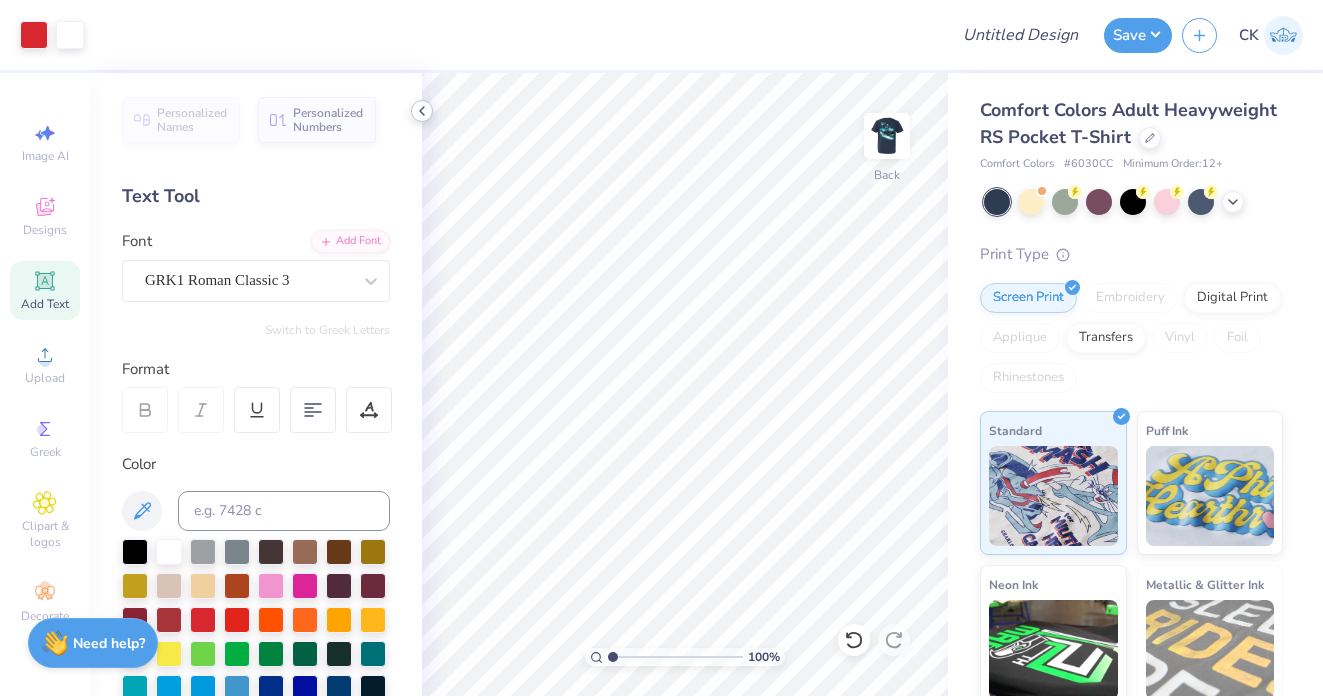 click 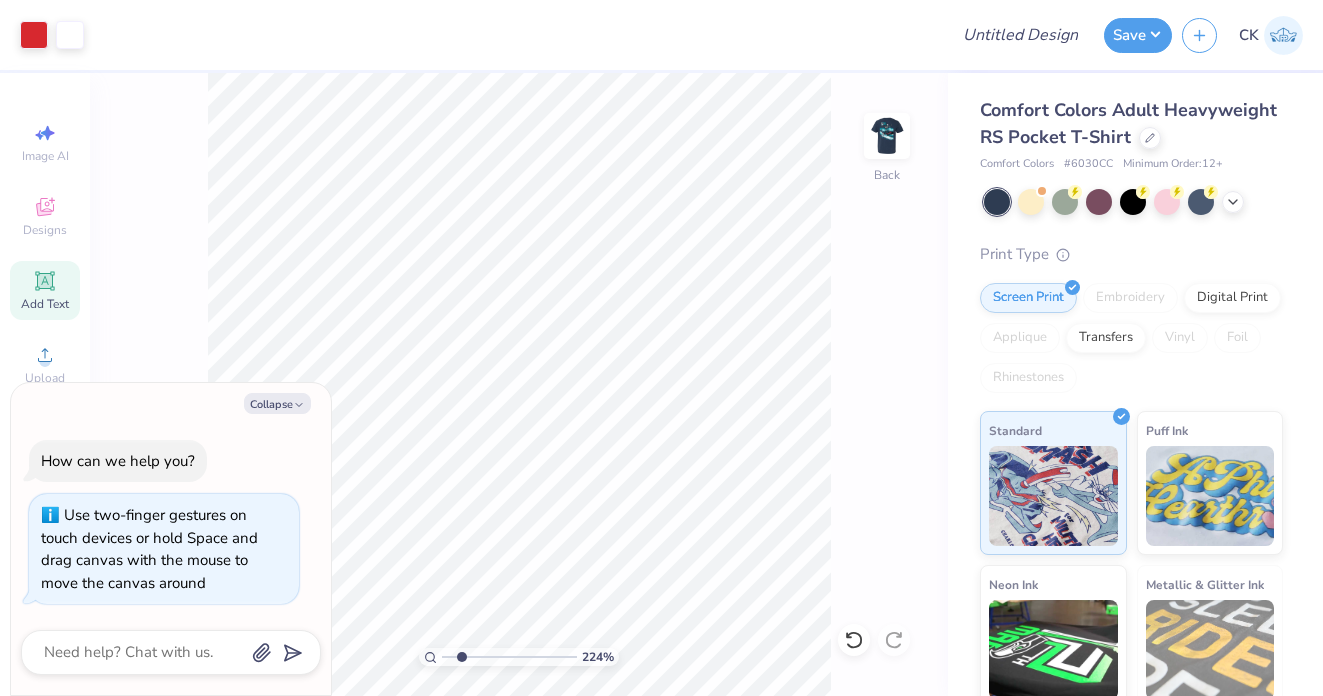 drag, startPoint x: 448, startPoint y: 657, endPoint x: 461, endPoint y: 650, distance: 14.764823 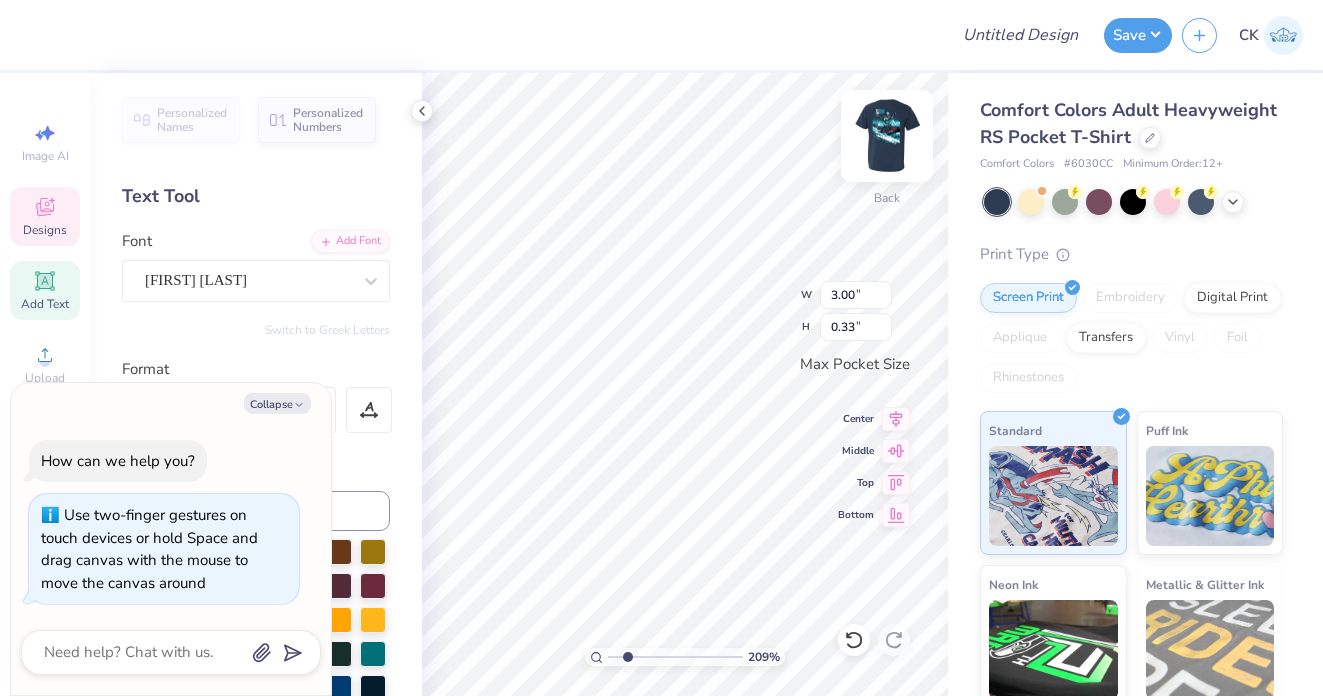 type on "x" 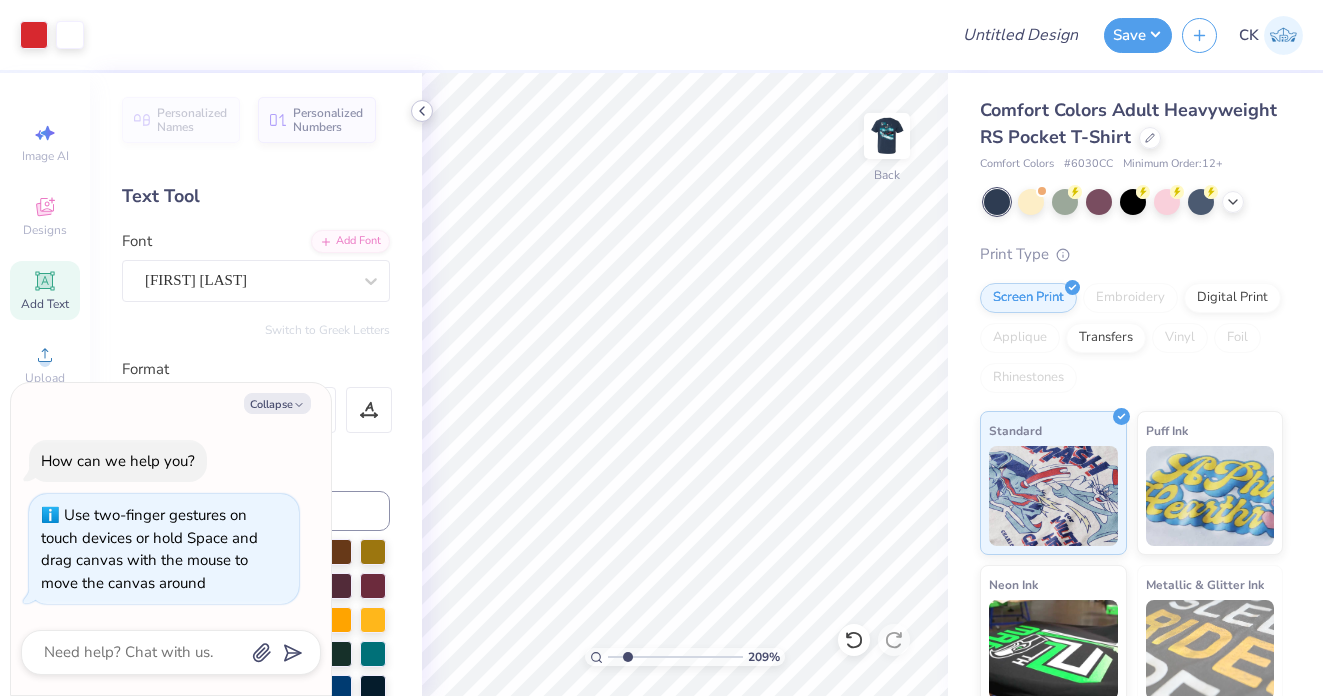 click 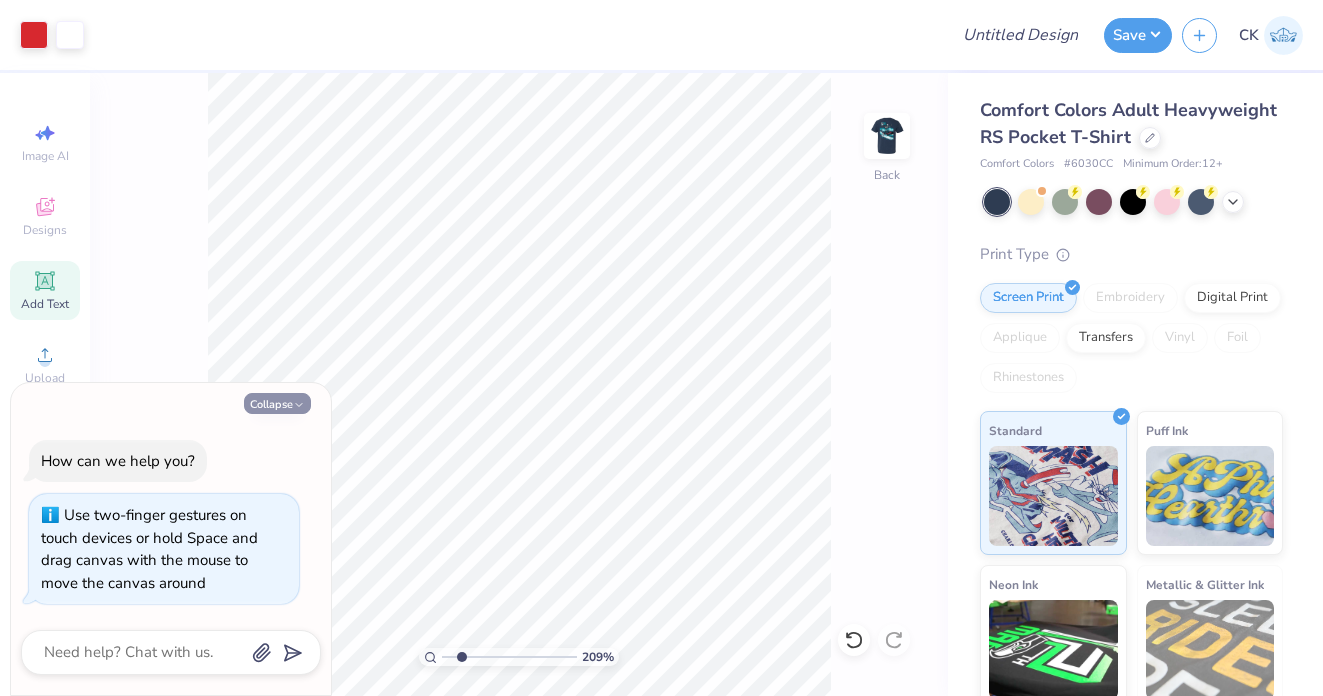 click on "Collapse" at bounding box center [277, 403] 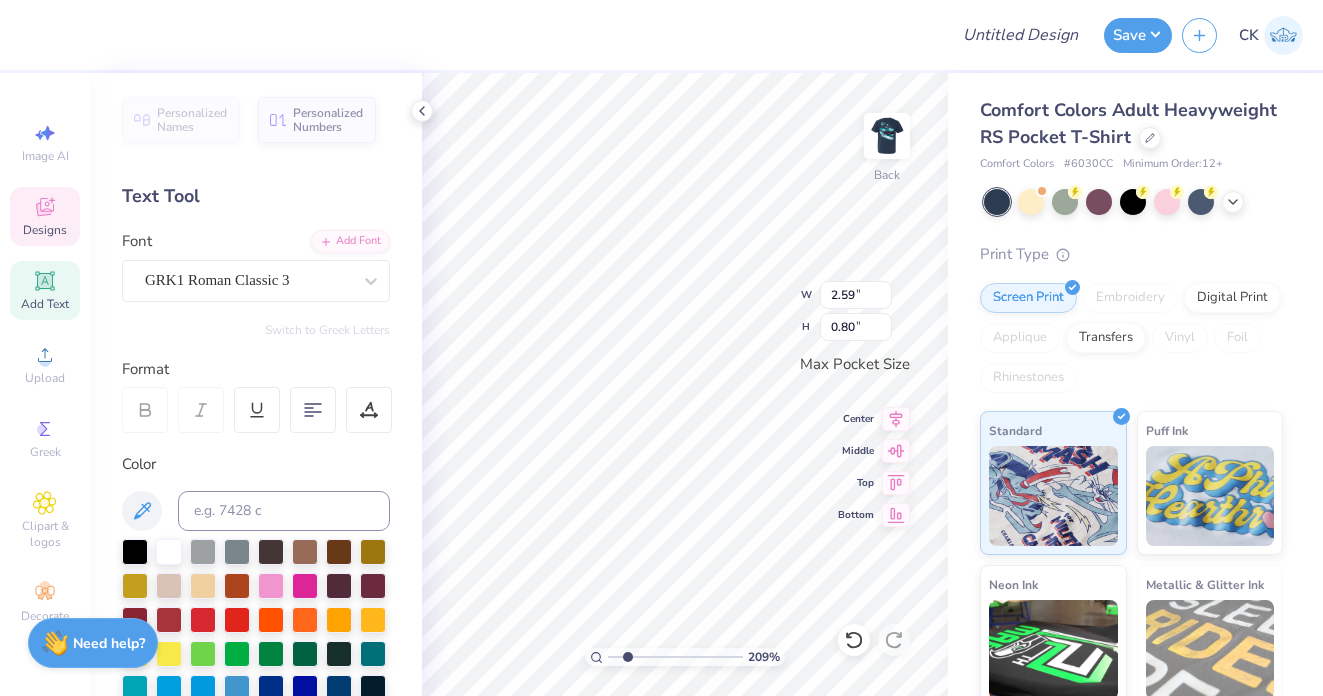 type on "K" 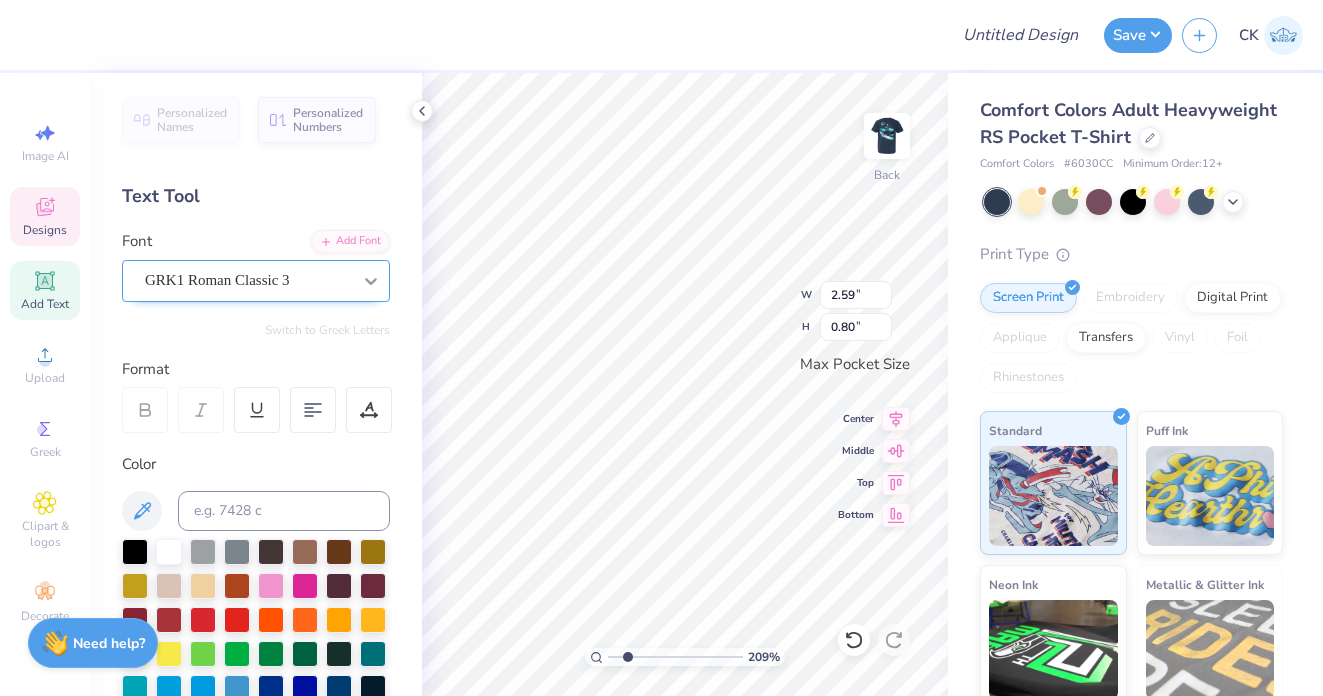 click 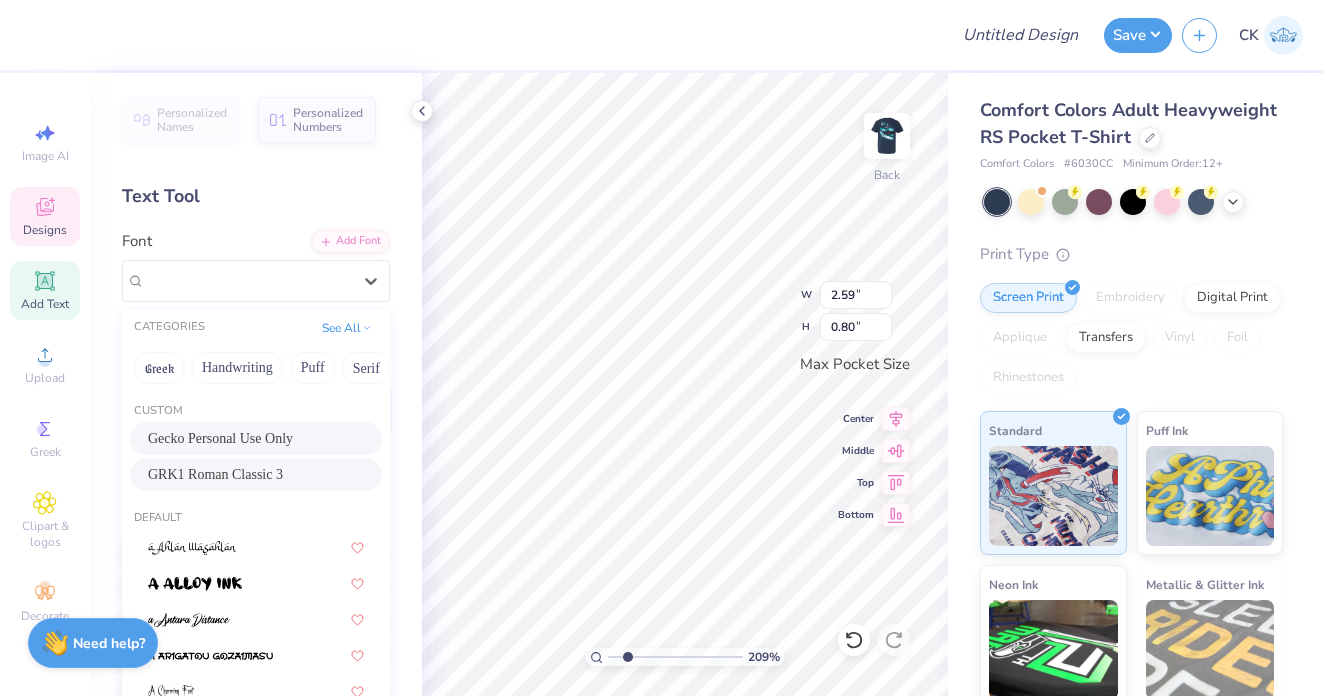 click on "Gecko Personal Use Only" at bounding box center (220, 438) 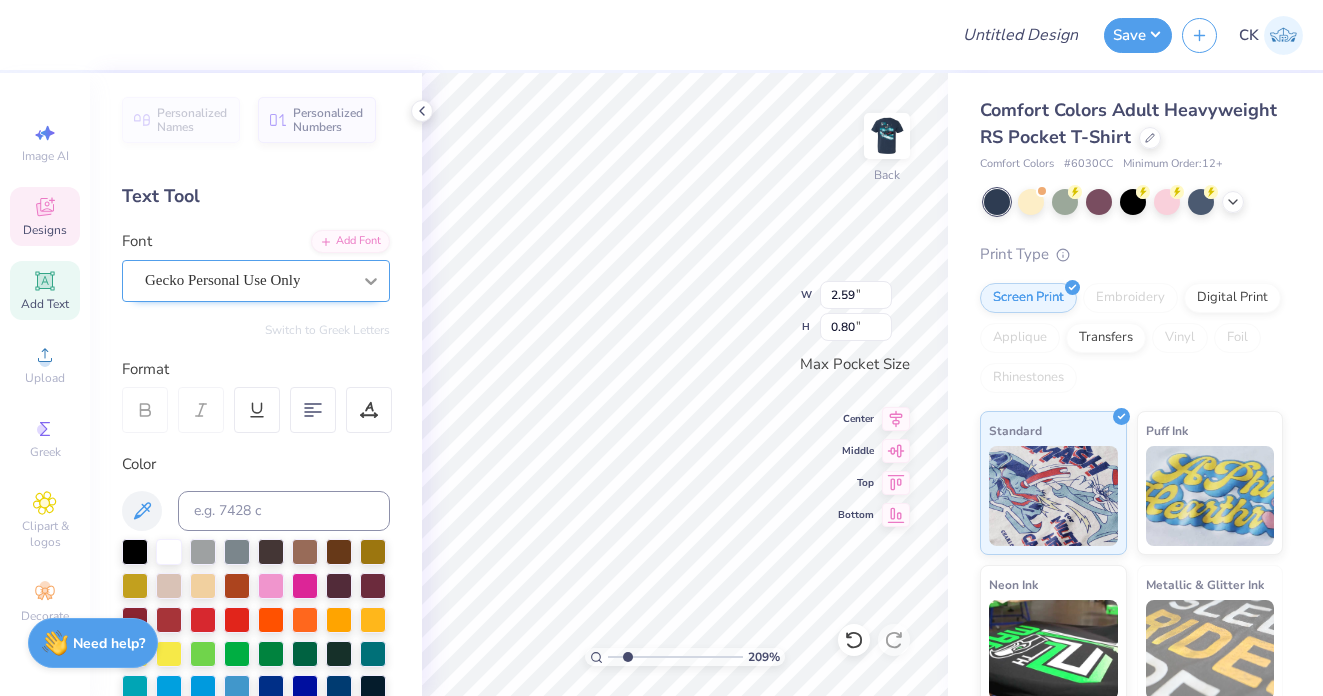 click 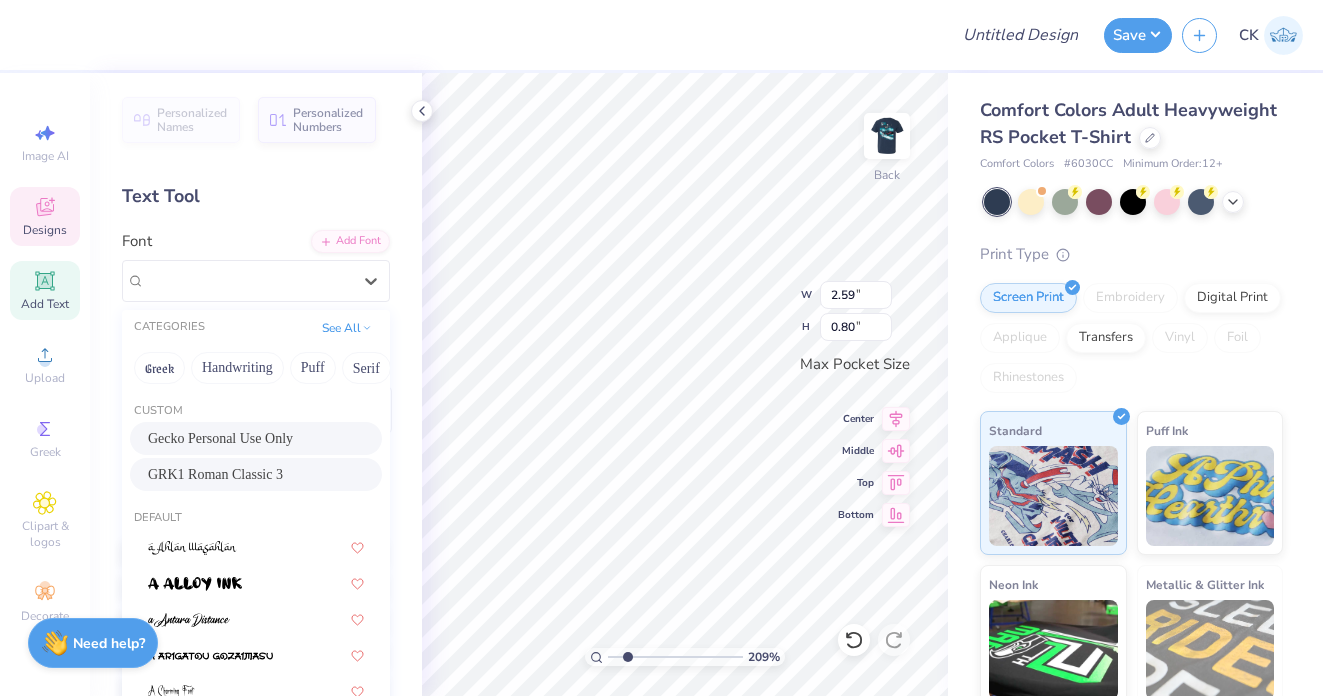 click on "GRK1 Roman Classic 3" at bounding box center (215, 474) 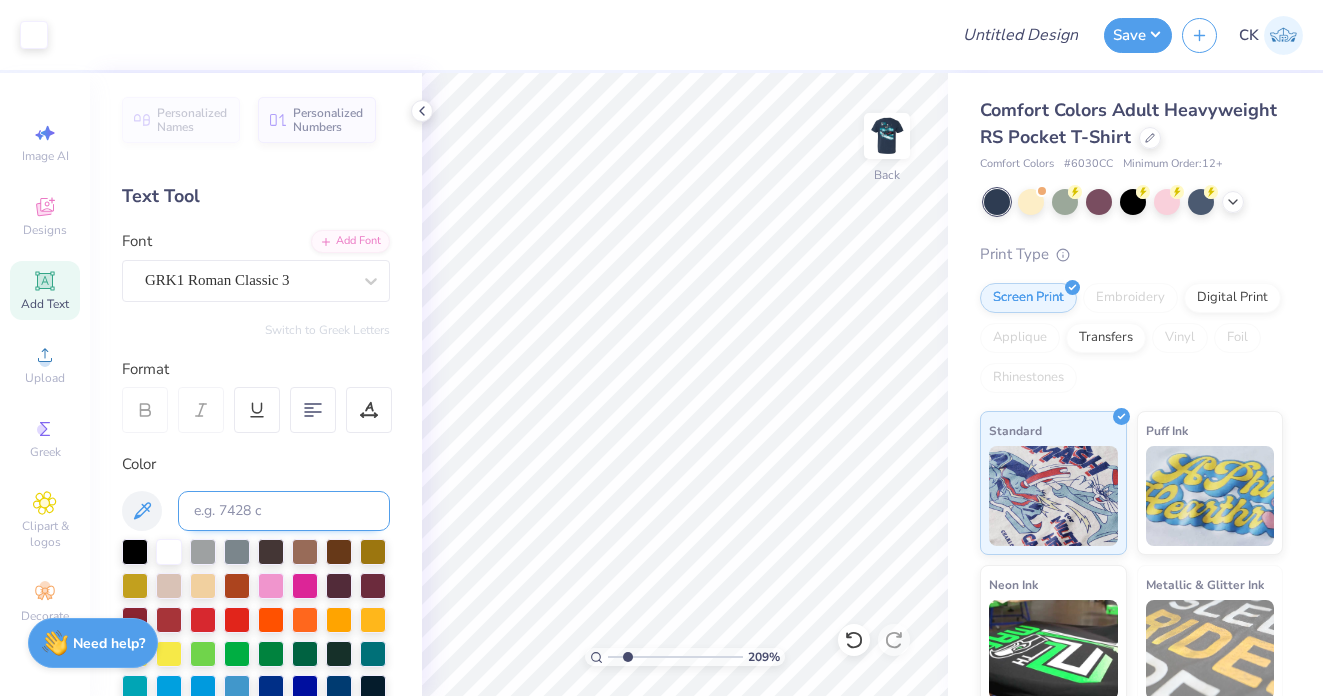 scroll, scrollTop: 85, scrollLeft: 0, axis: vertical 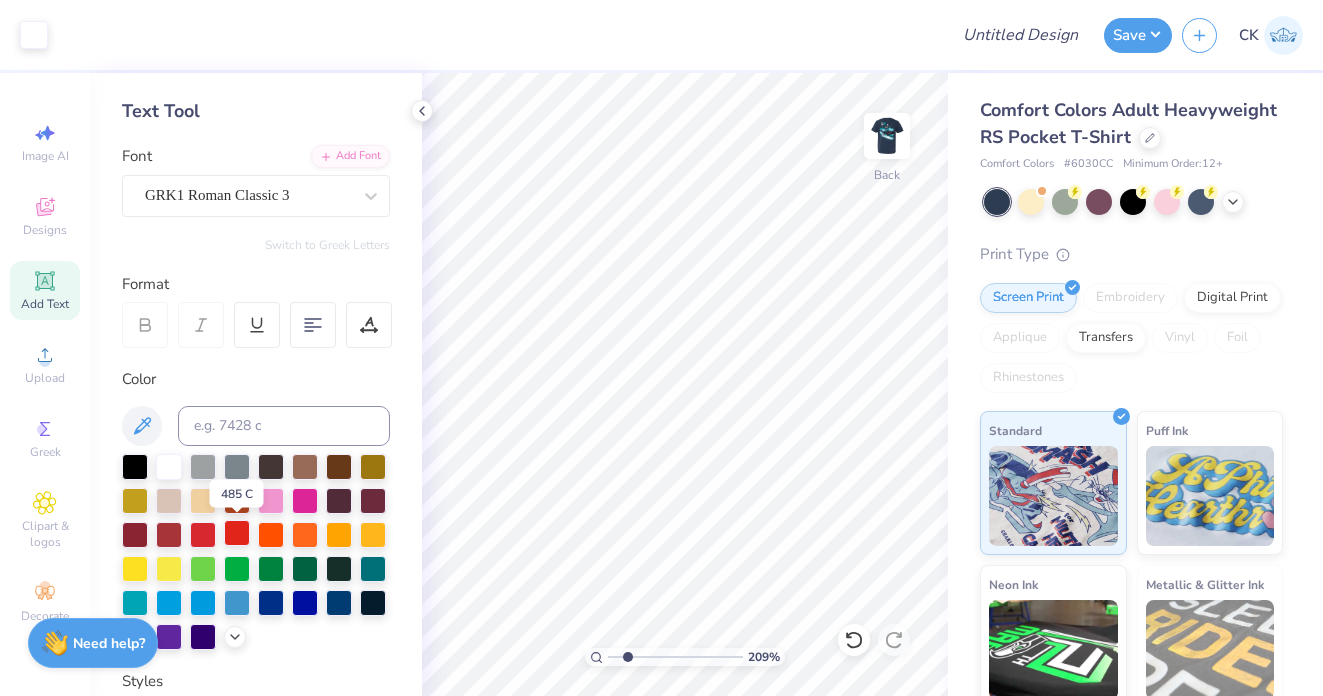 click at bounding box center [237, 533] 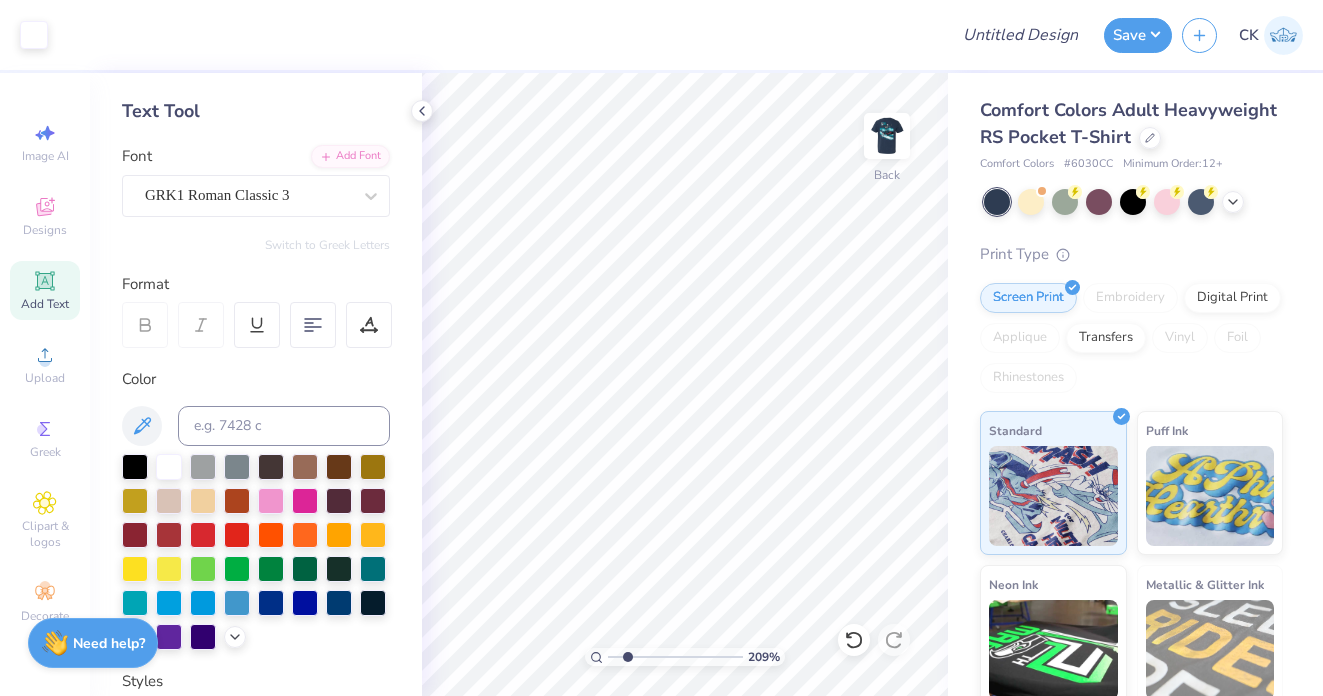 scroll, scrollTop: 0, scrollLeft: 0, axis: both 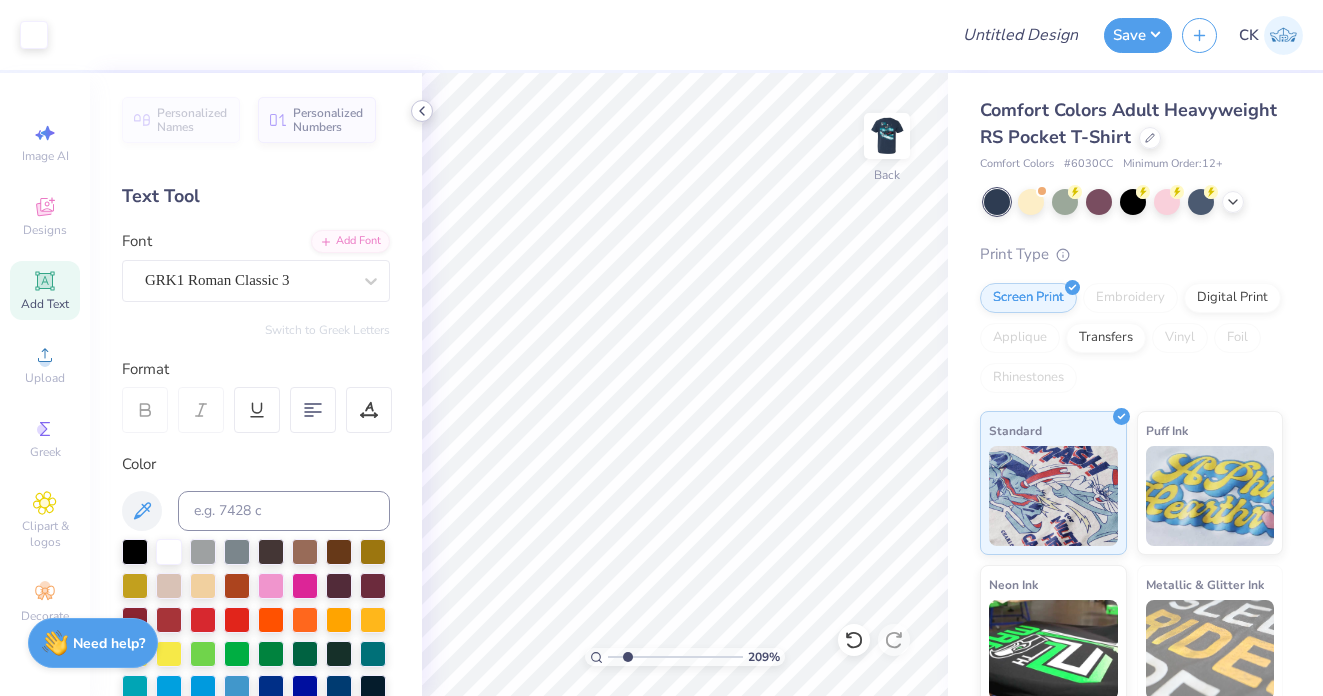 click 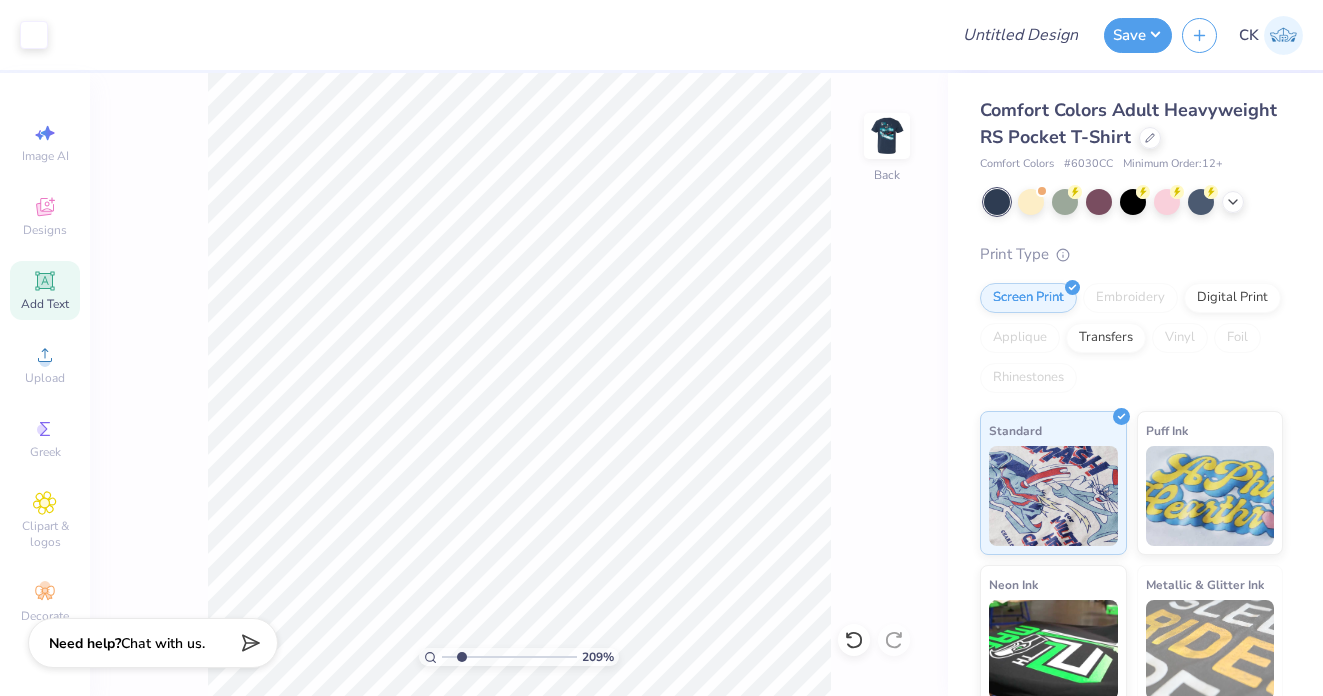click 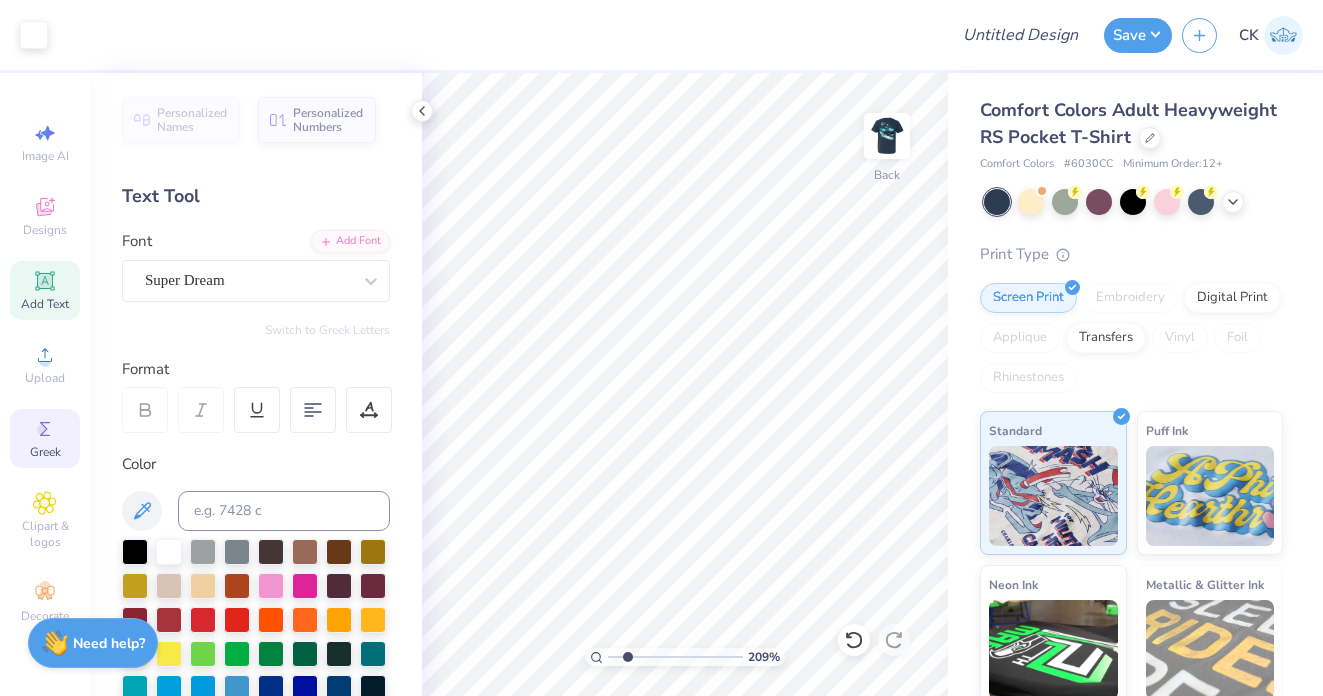 click 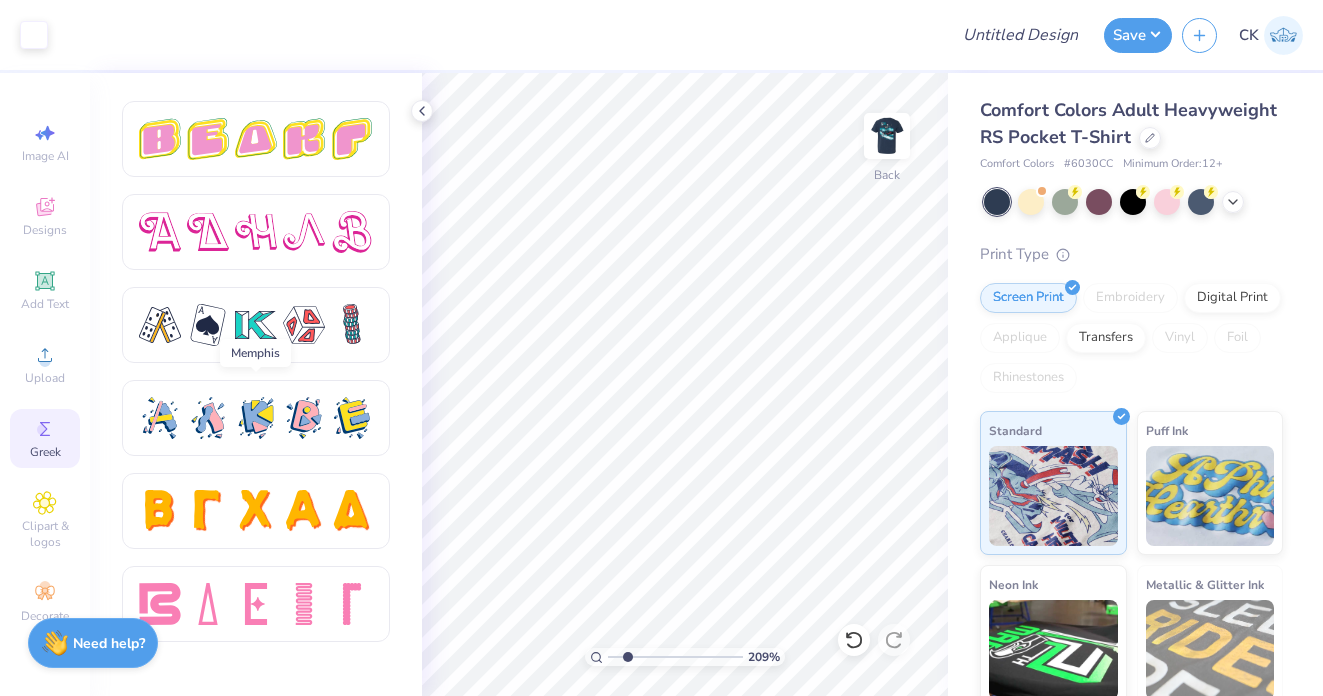 scroll, scrollTop: 3438, scrollLeft: 0, axis: vertical 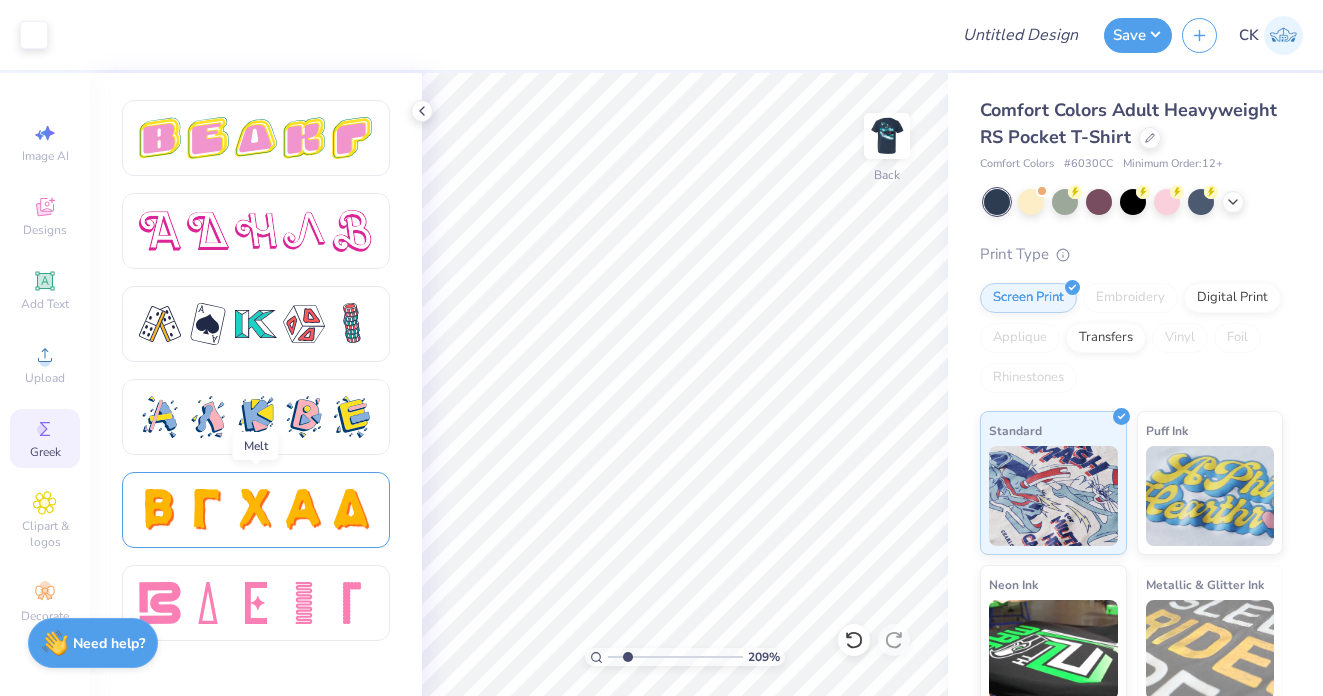 click at bounding box center [256, 510] 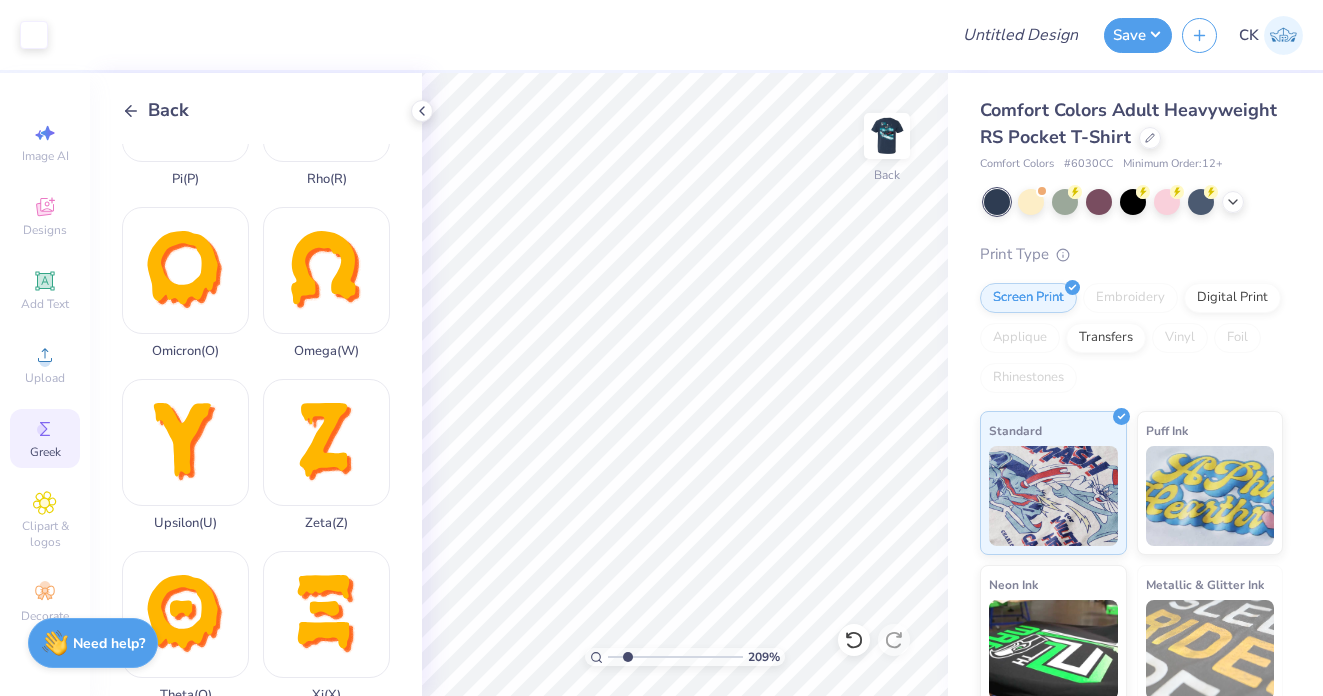 scroll, scrollTop: 1516, scrollLeft: 0, axis: vertical 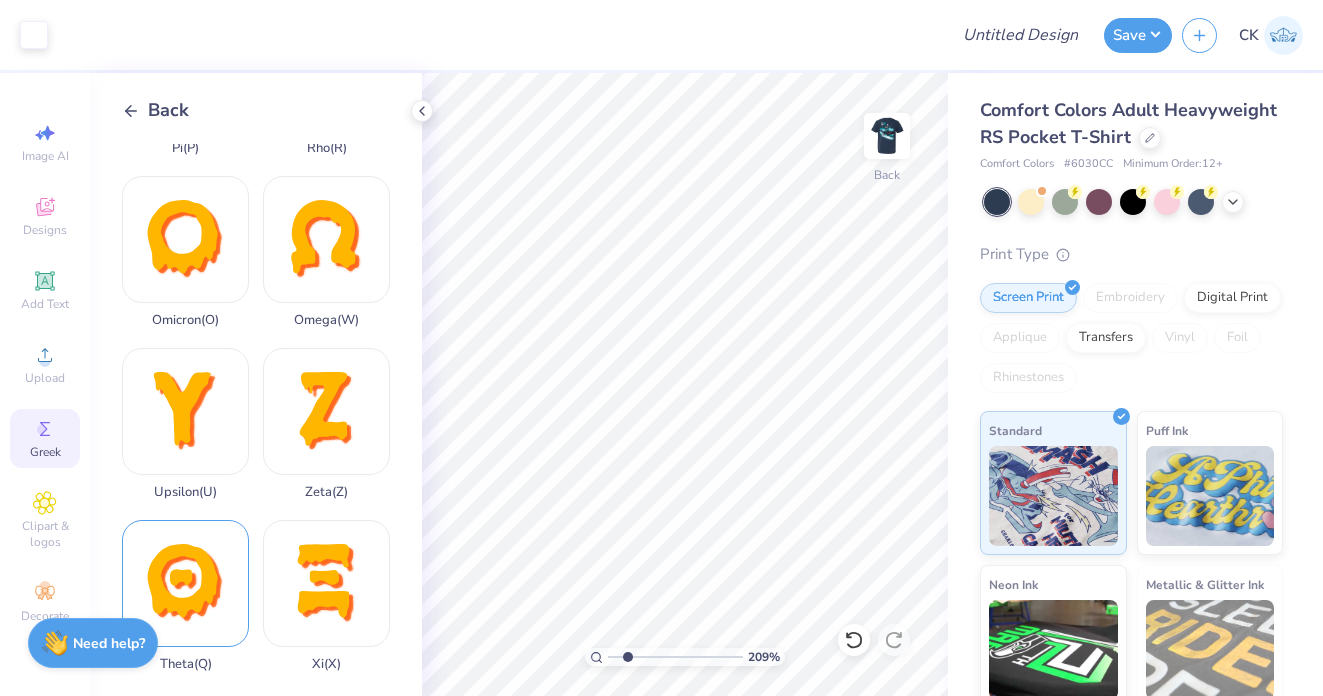 click on "Theta  ( Q )" at bounding box center (185, 596) 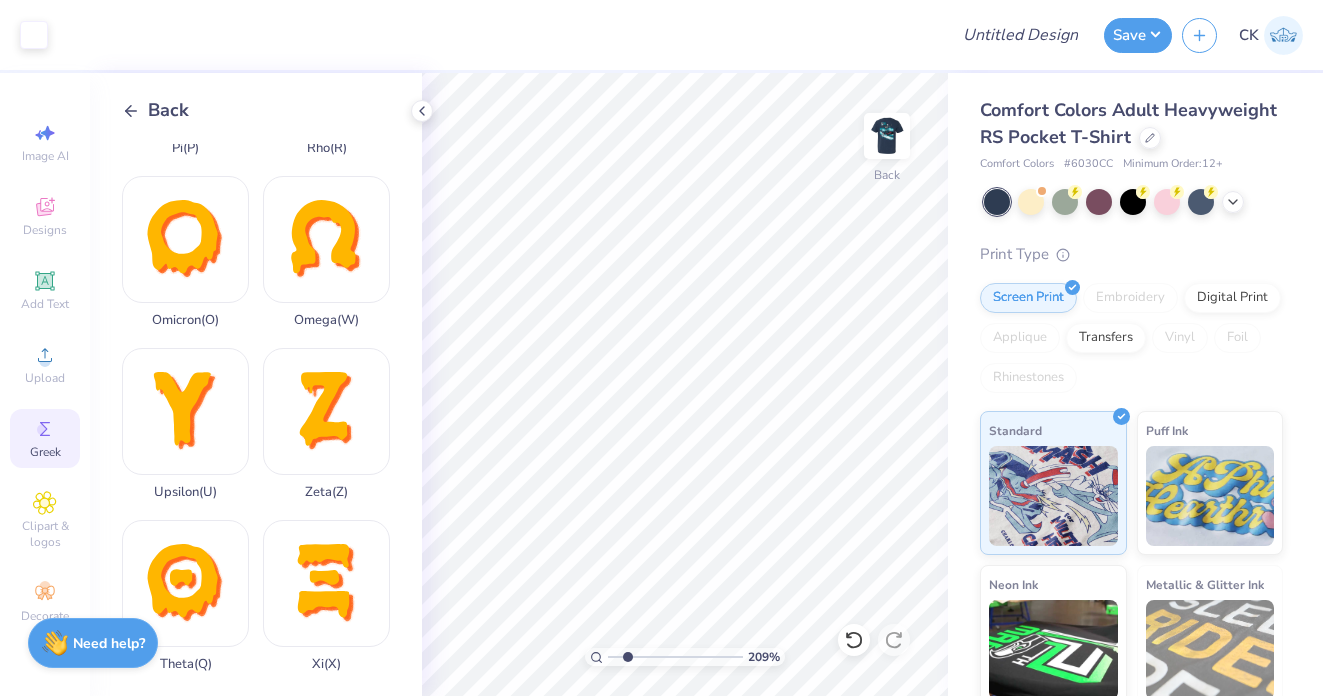 click 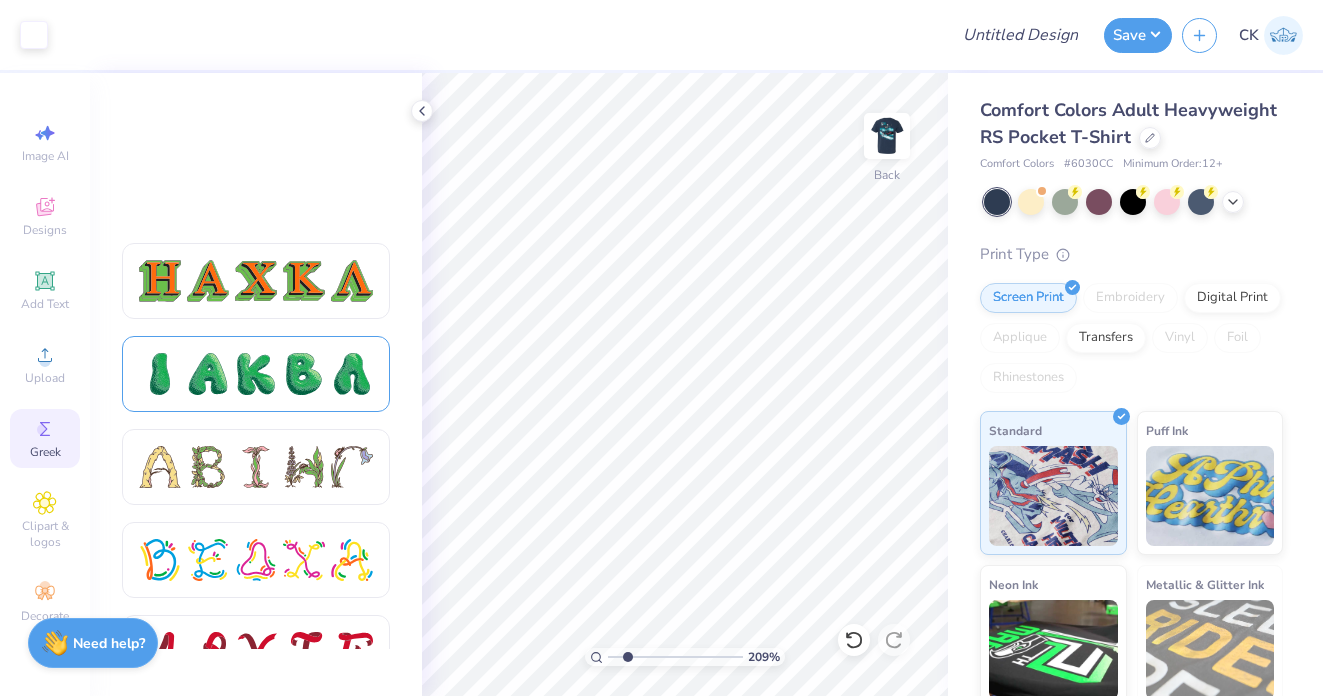 scroll, scrollTop: 2516, scrollLeft: 0, axis: vertical 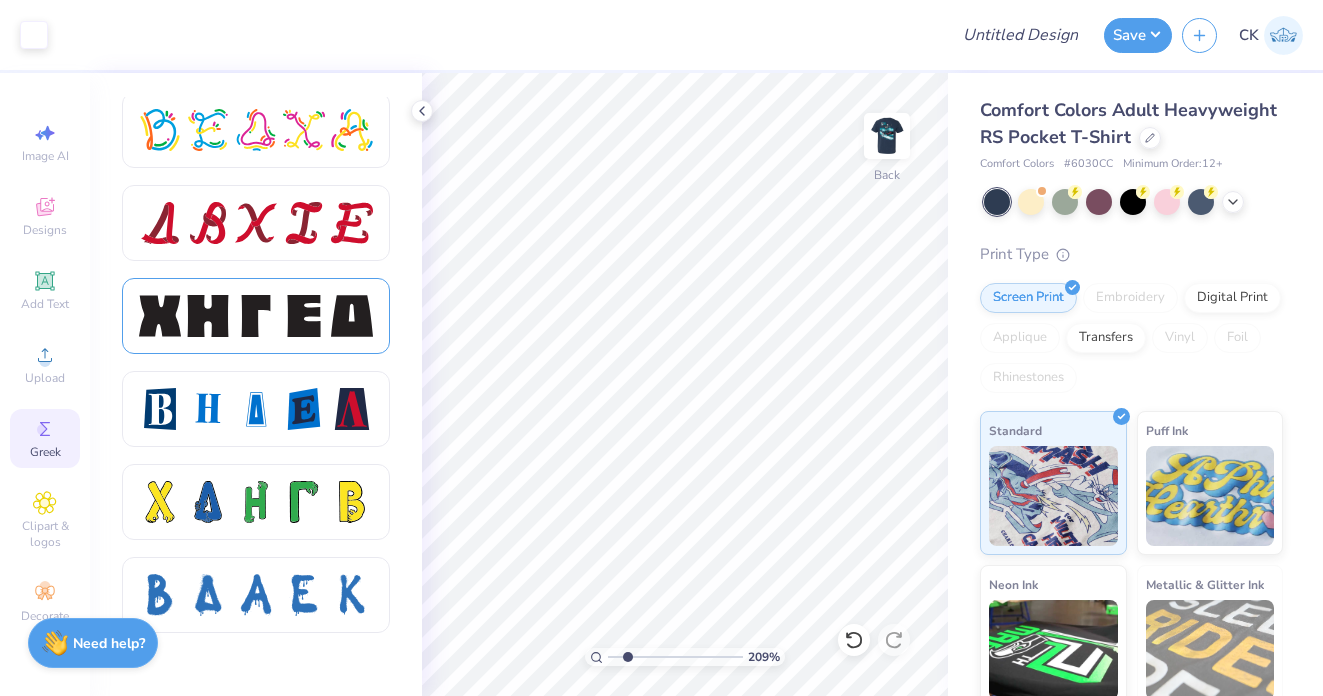 click at bounding box center (256, 316) 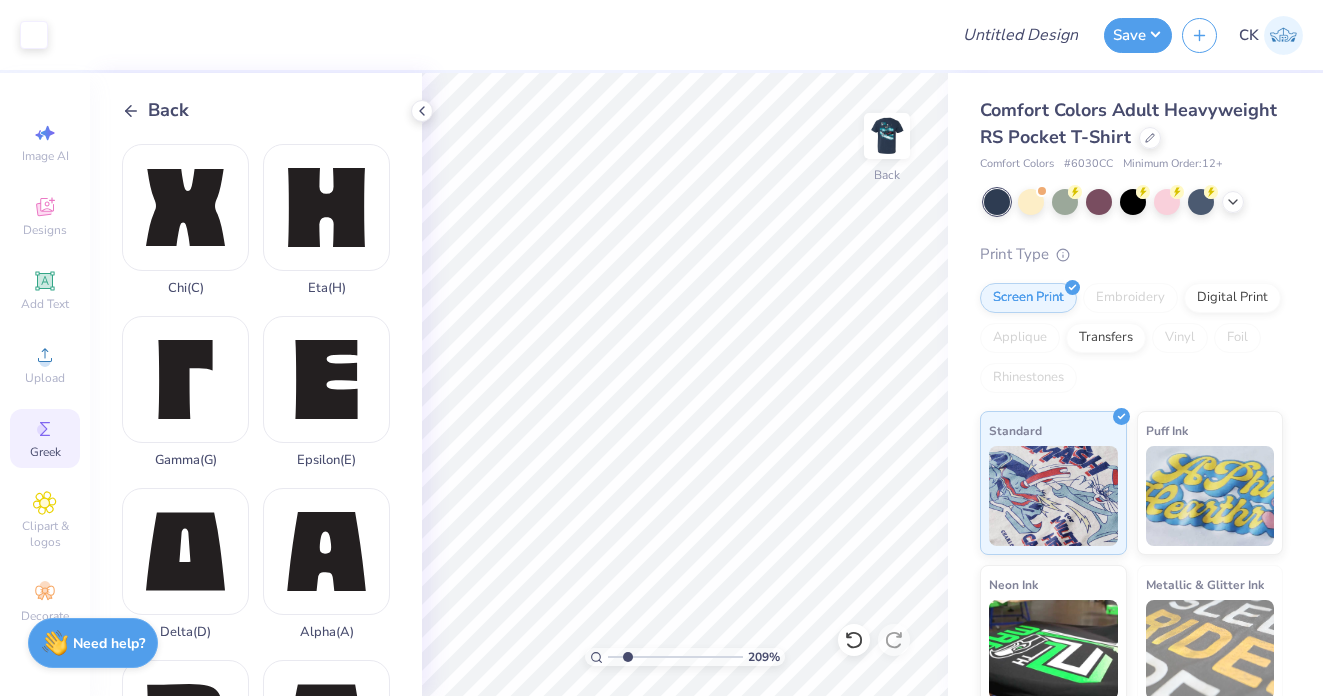 scroll, scrollTop: 1516, scrollLeft: 0, axis: vertical 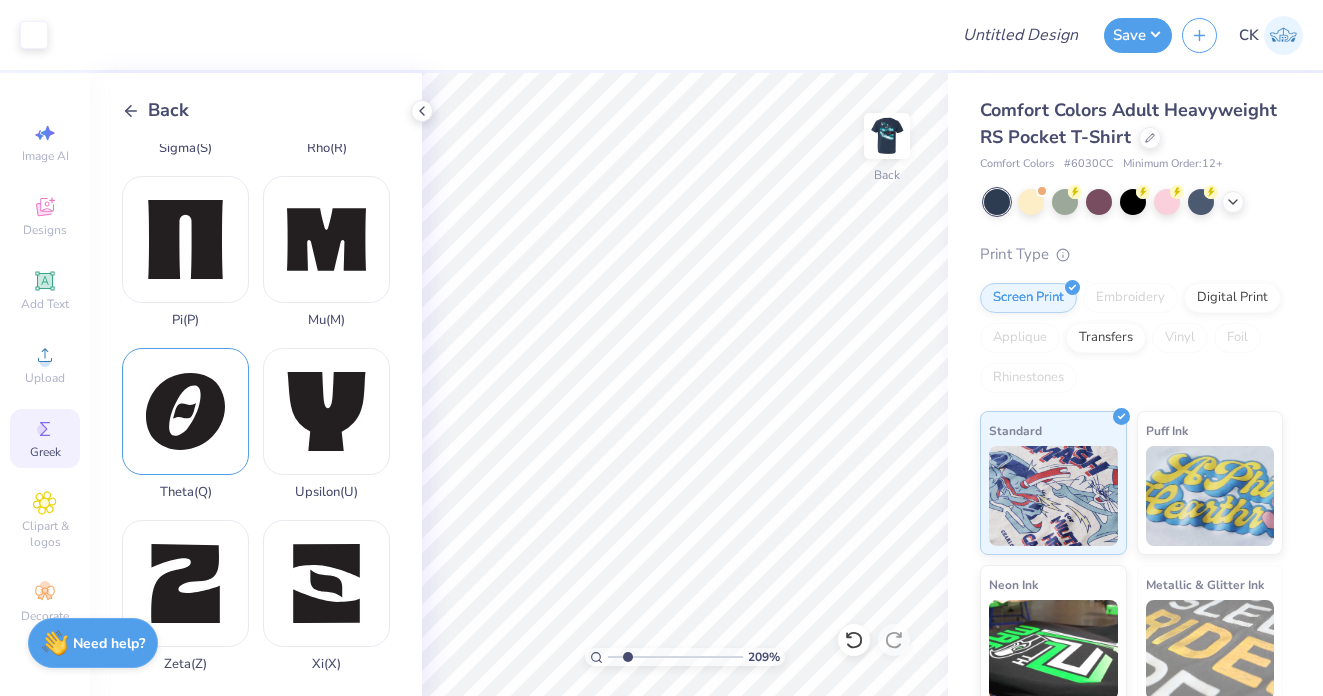 click on "Theta  ( Q )" at bounding box center [185, 424] 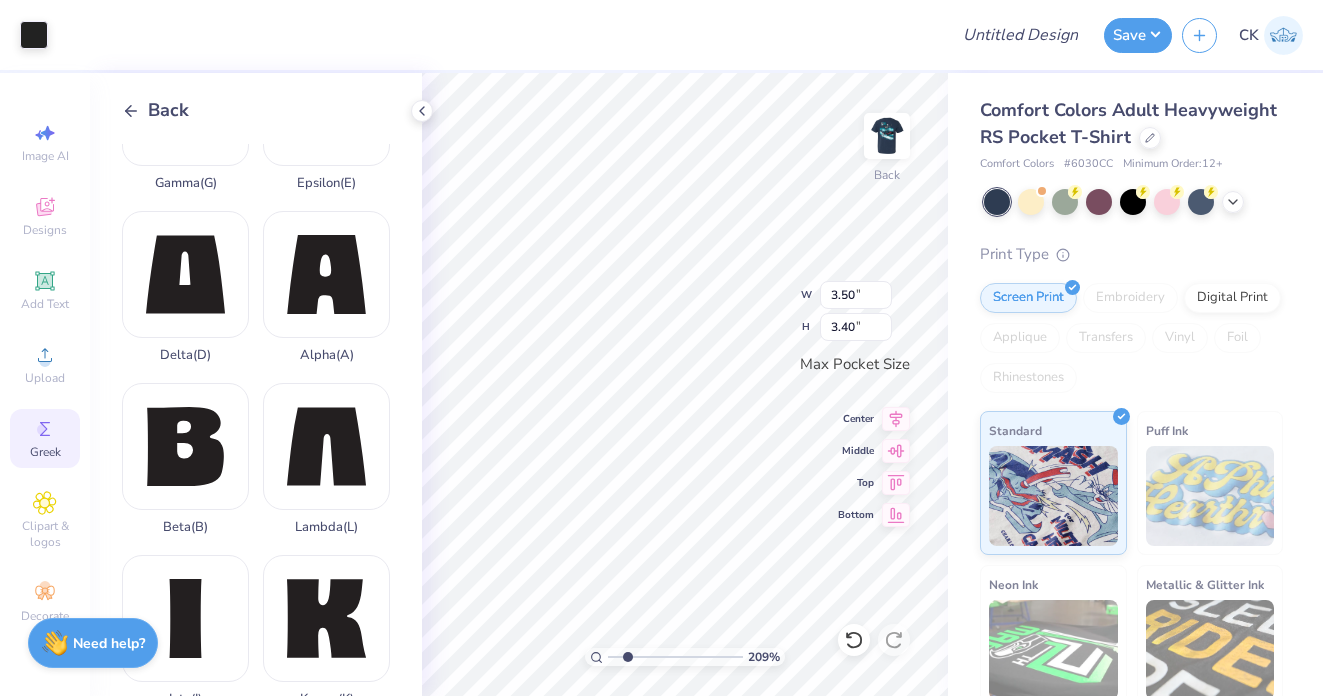 scroll, scrollTop: 0, scrollLeft: 0, axis: both 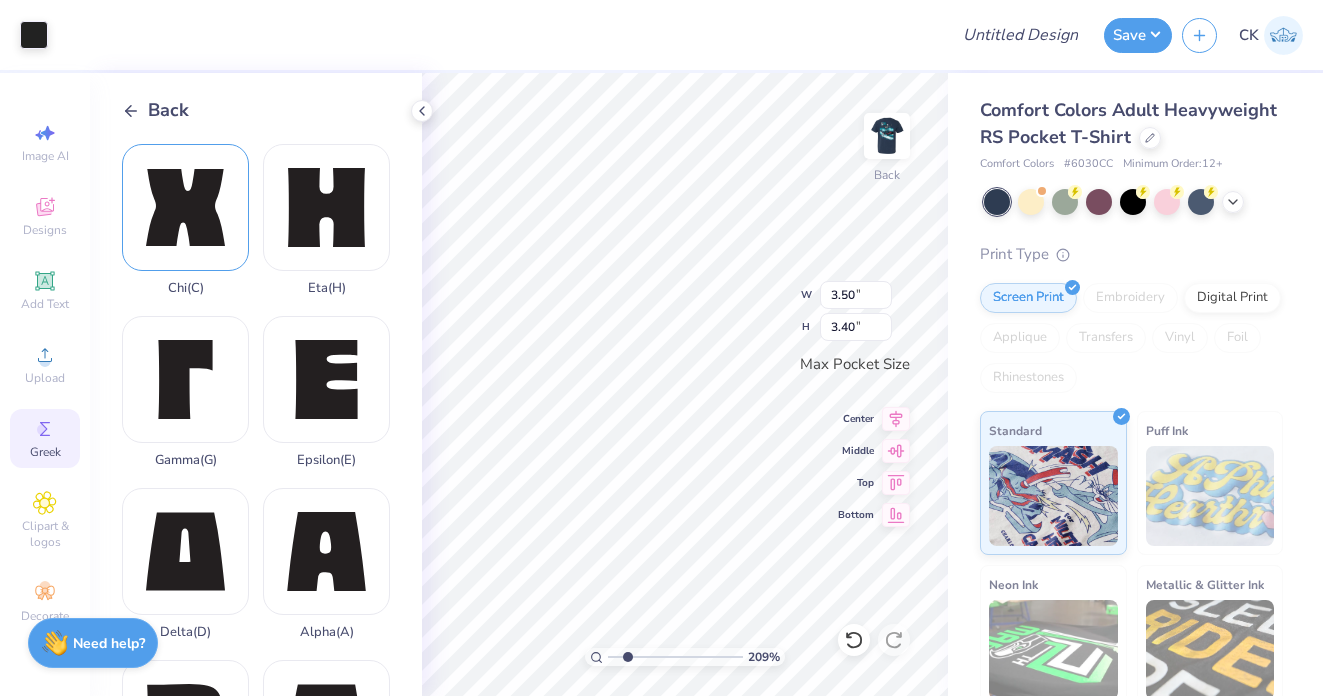 click on "Chi  ( C )" at bounding box center [185, 220] 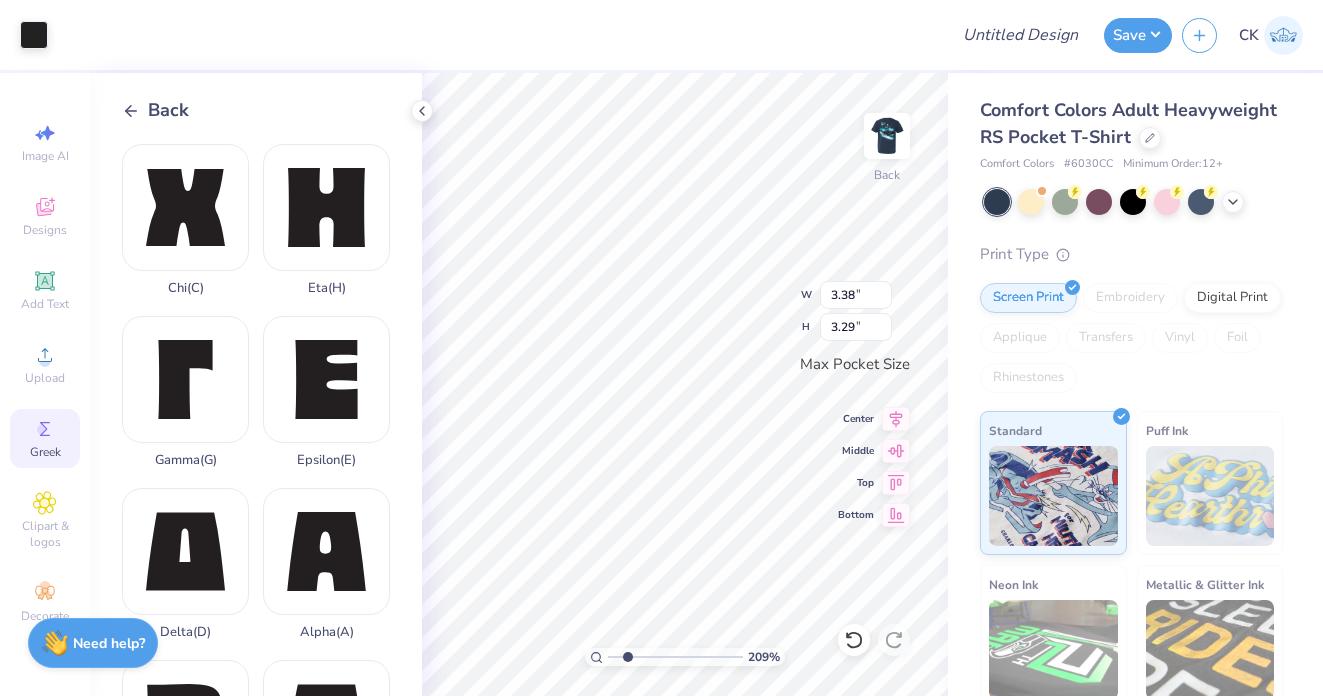 type on "3.38" 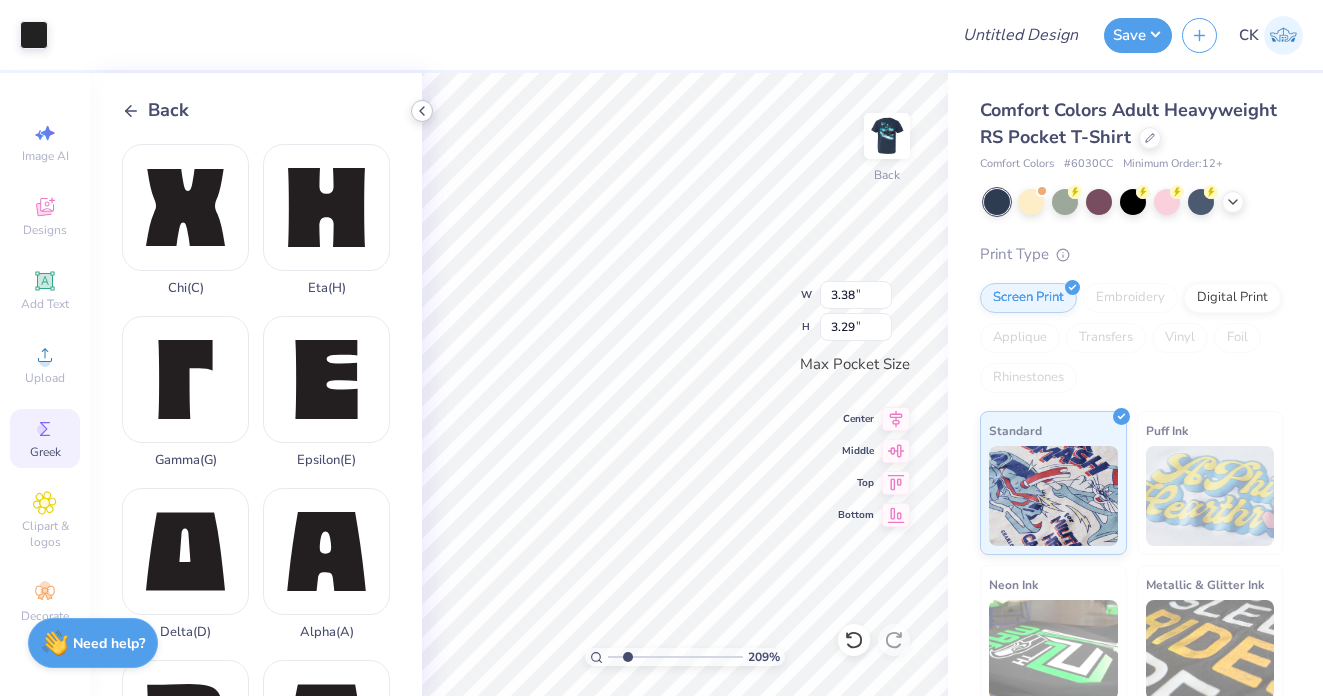 click 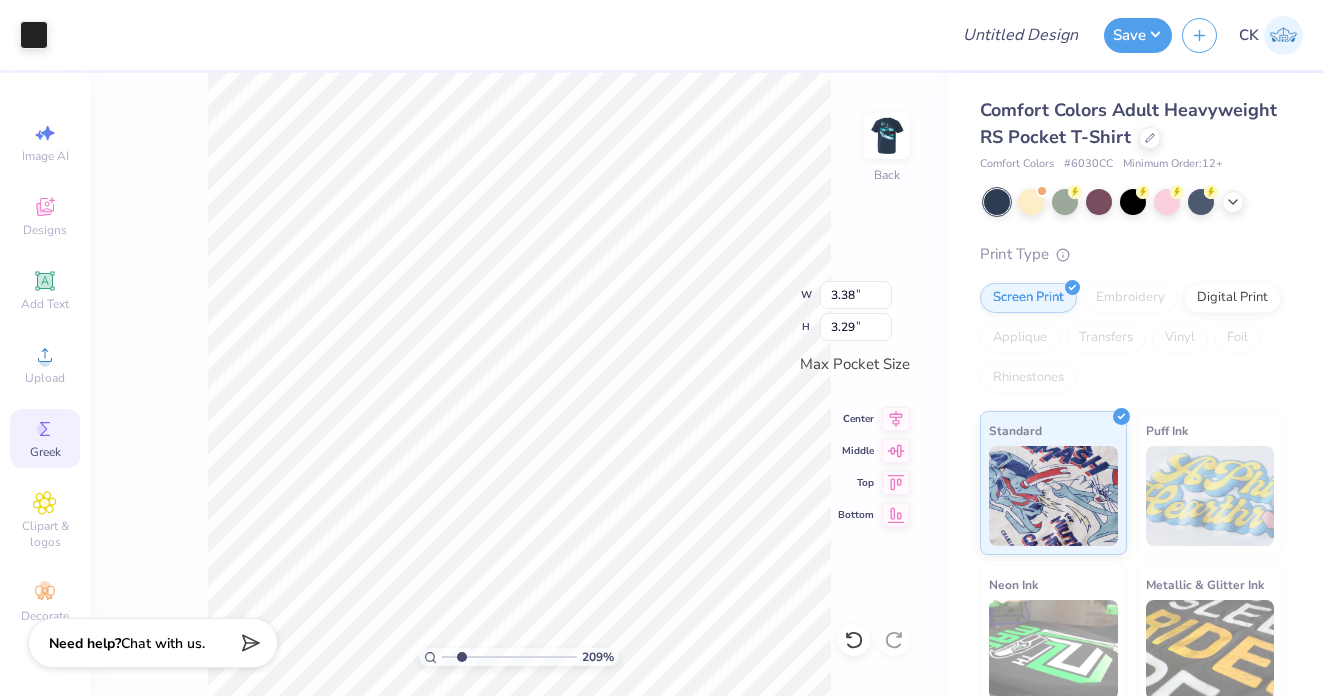 type on "3.50" 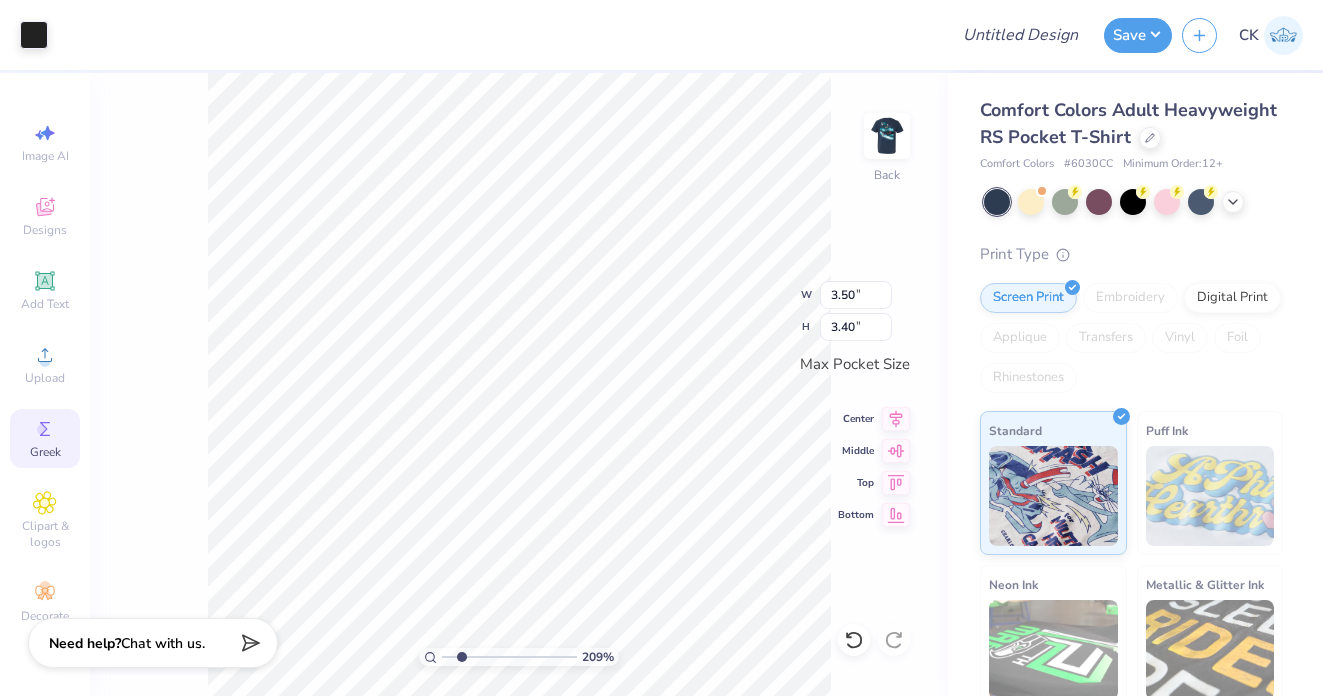 type on "1.42" 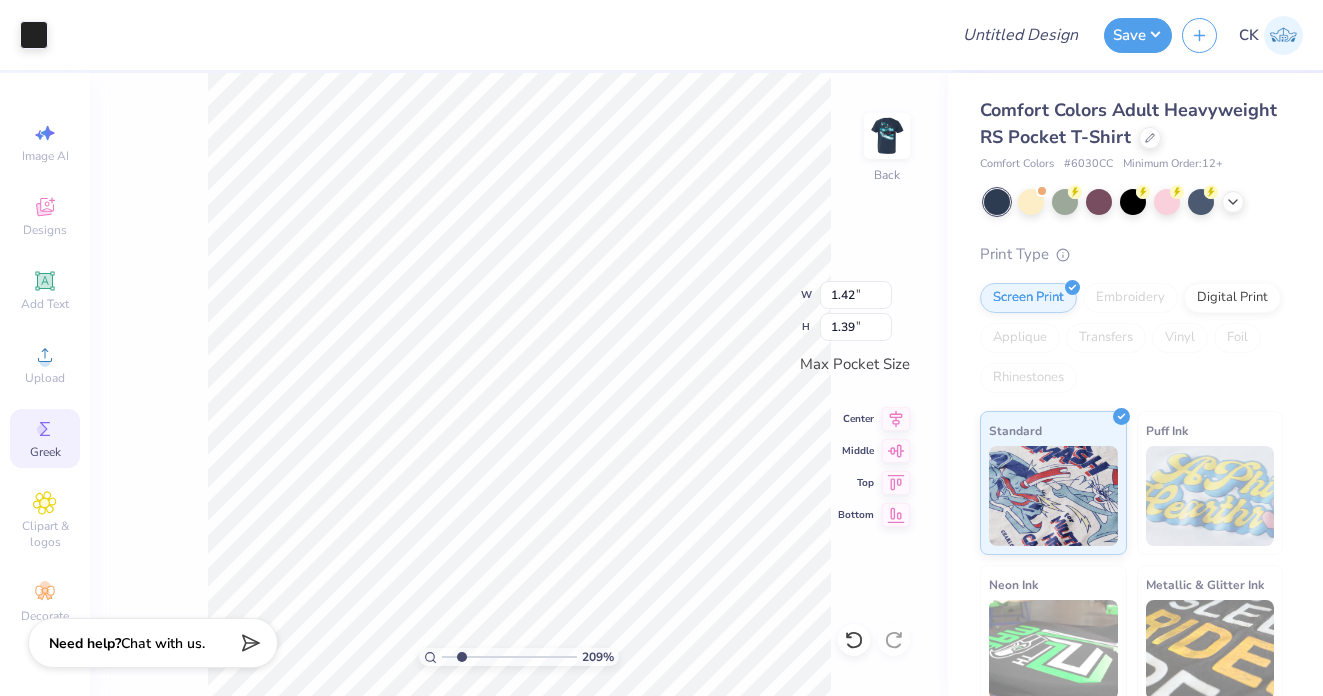 type on "1.36" 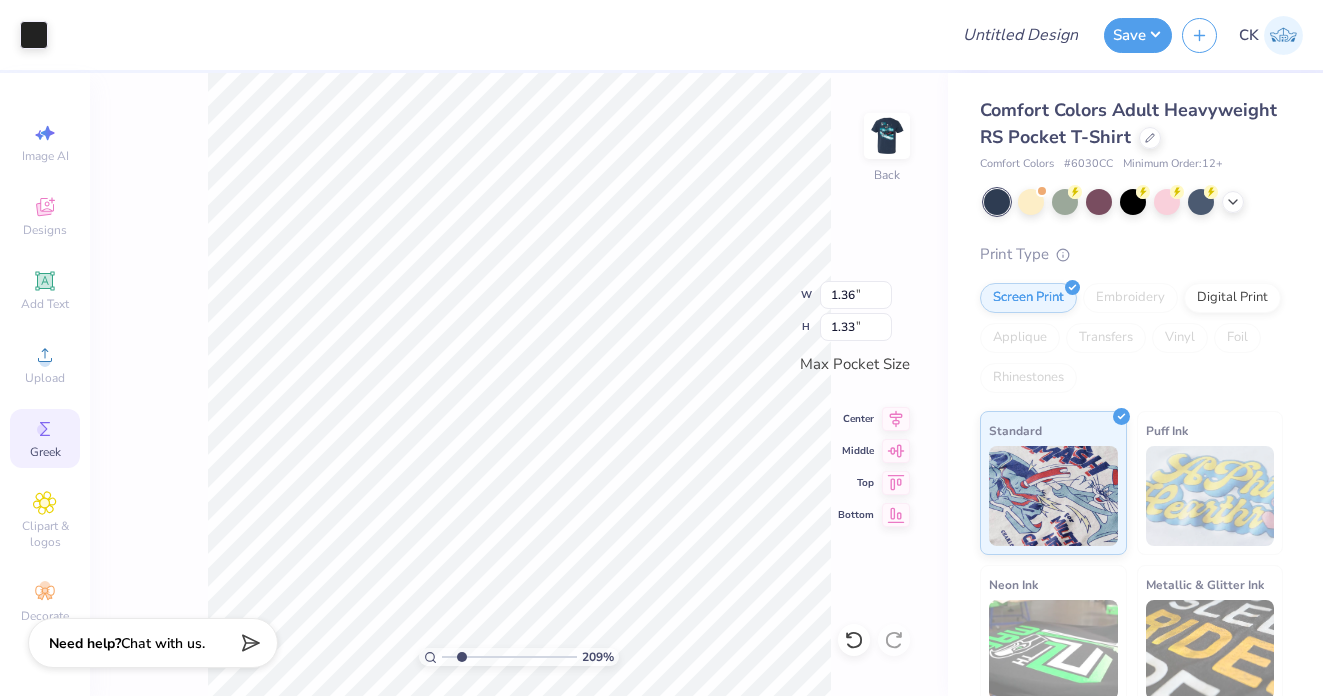 type on "1.42" 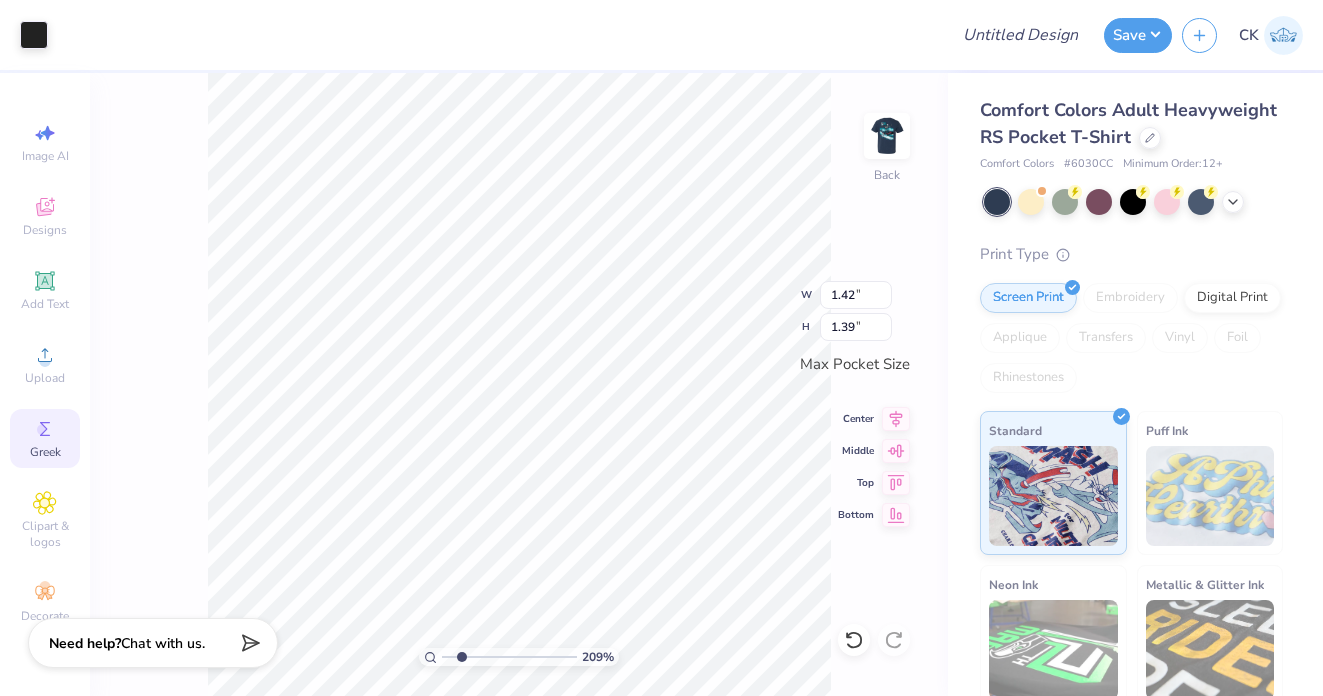 click on "209  % Back W 1.42 1.42 " H 1.39 1.39 " Max Pocket Size Center Middle Top Bottom" at bounding box center (519, 384) 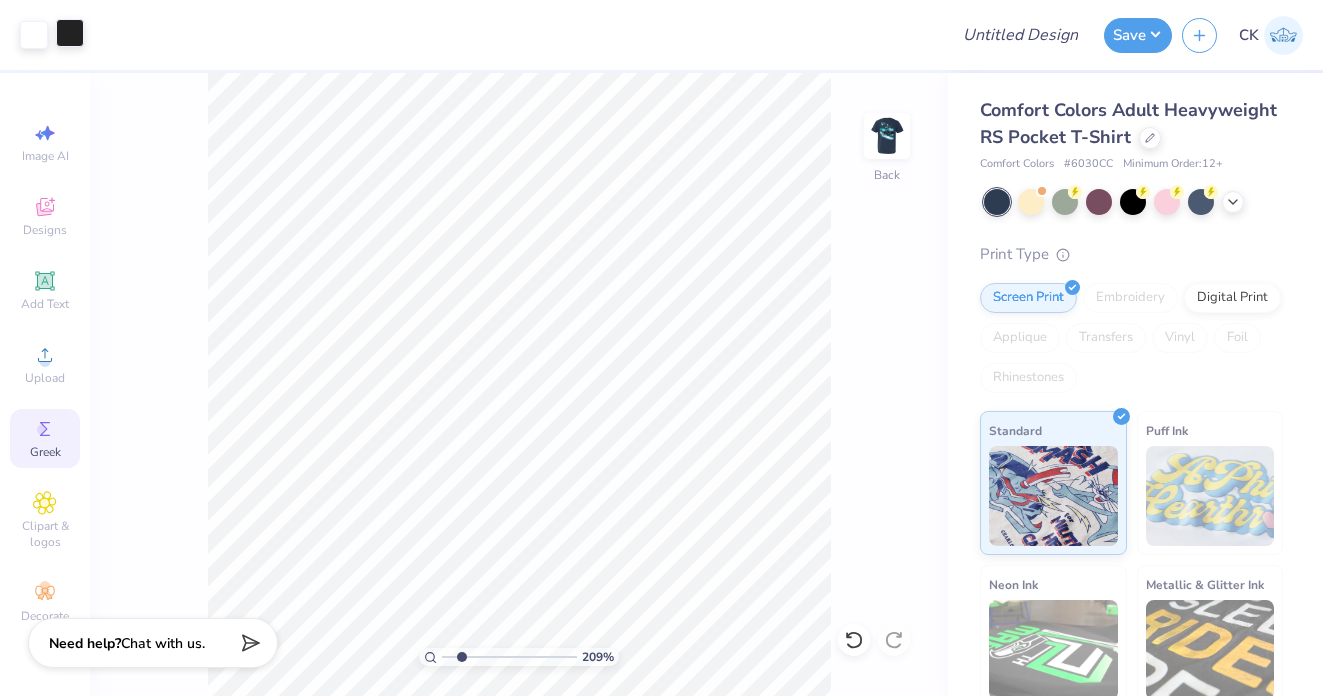 click at bounding box center [70, 33] 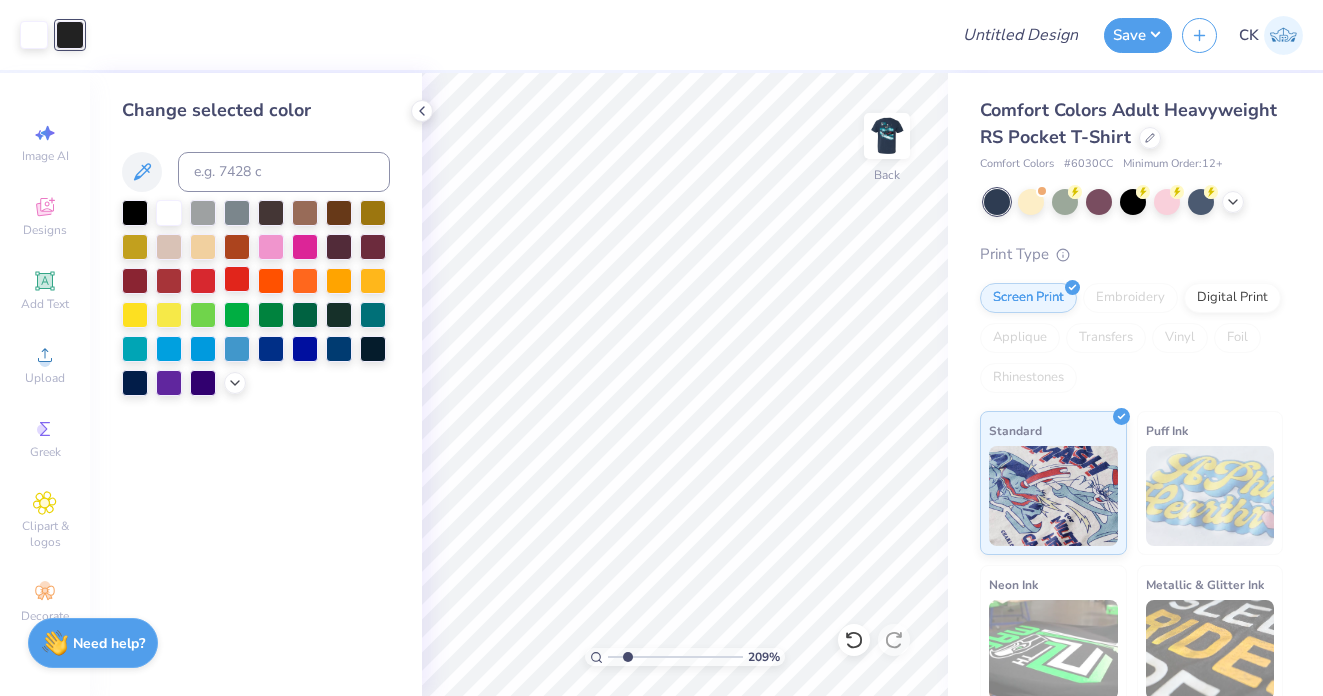 click at bounding box center [237, 279] 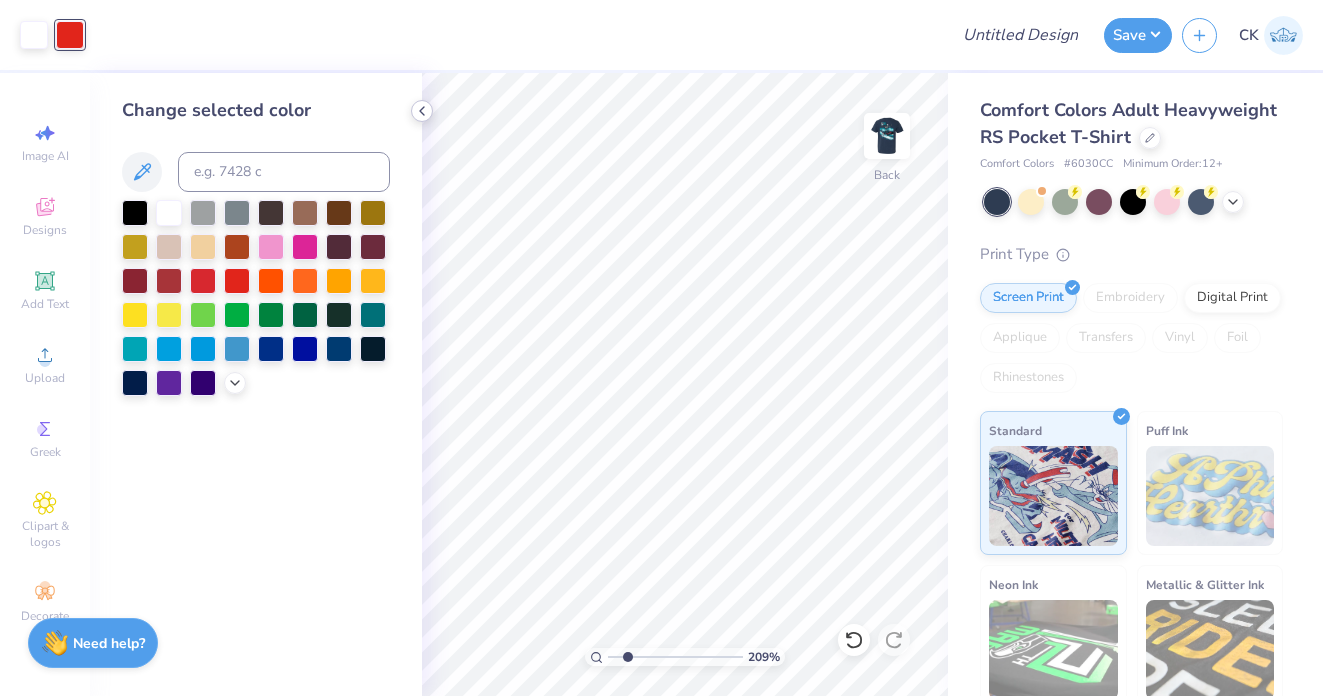 click 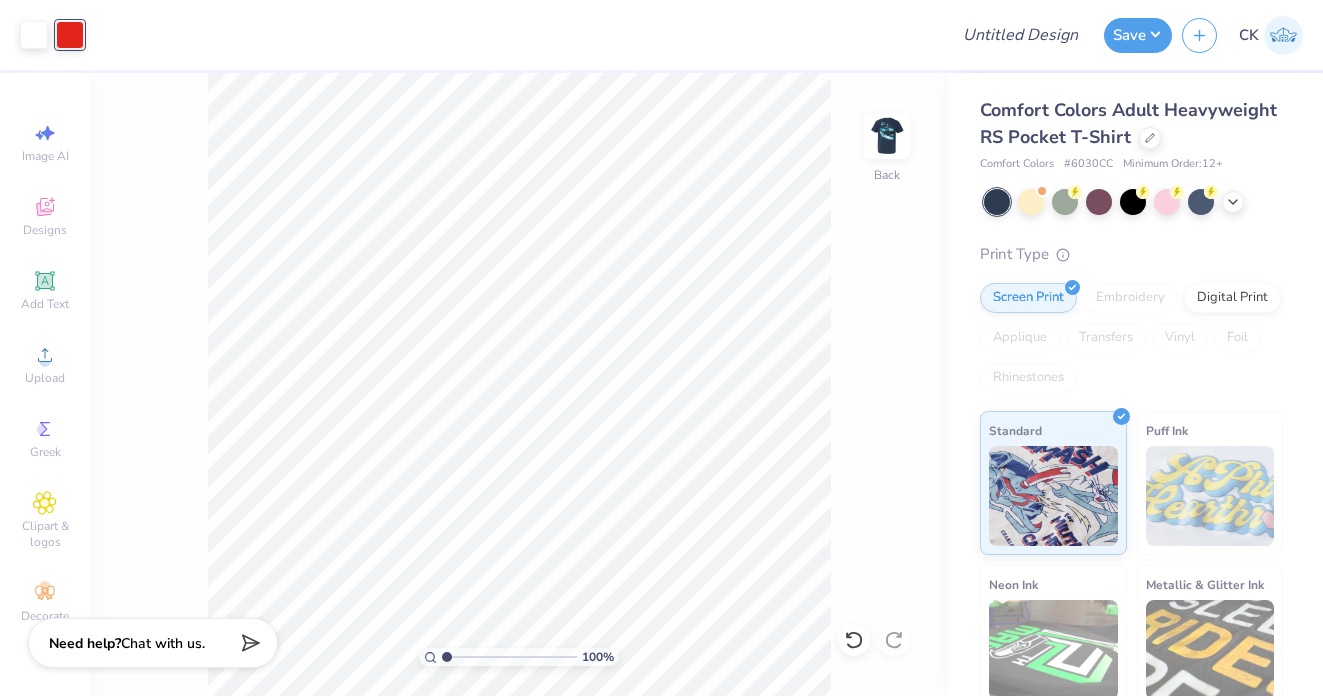 drag, startPoint x: 461, startPoint y: 652, endPoint x: 360, endPoint y: 652, distance: 101 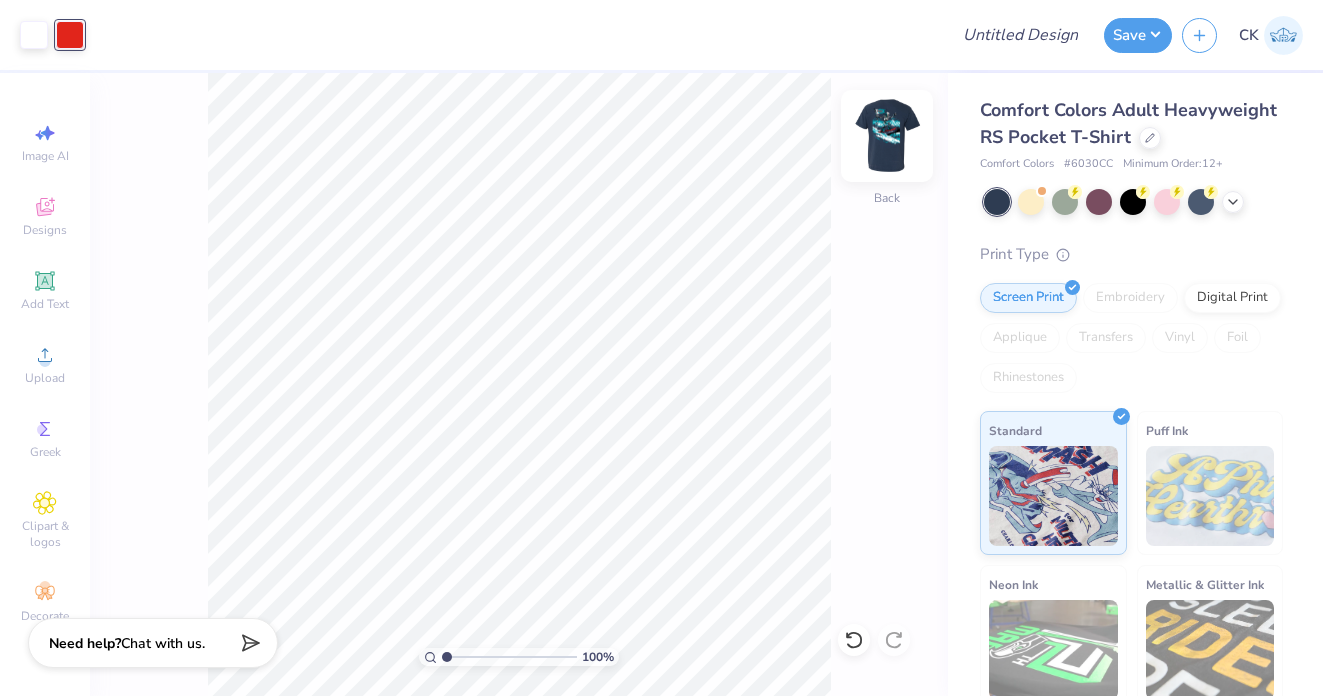 click at bounding box center (887, 136) 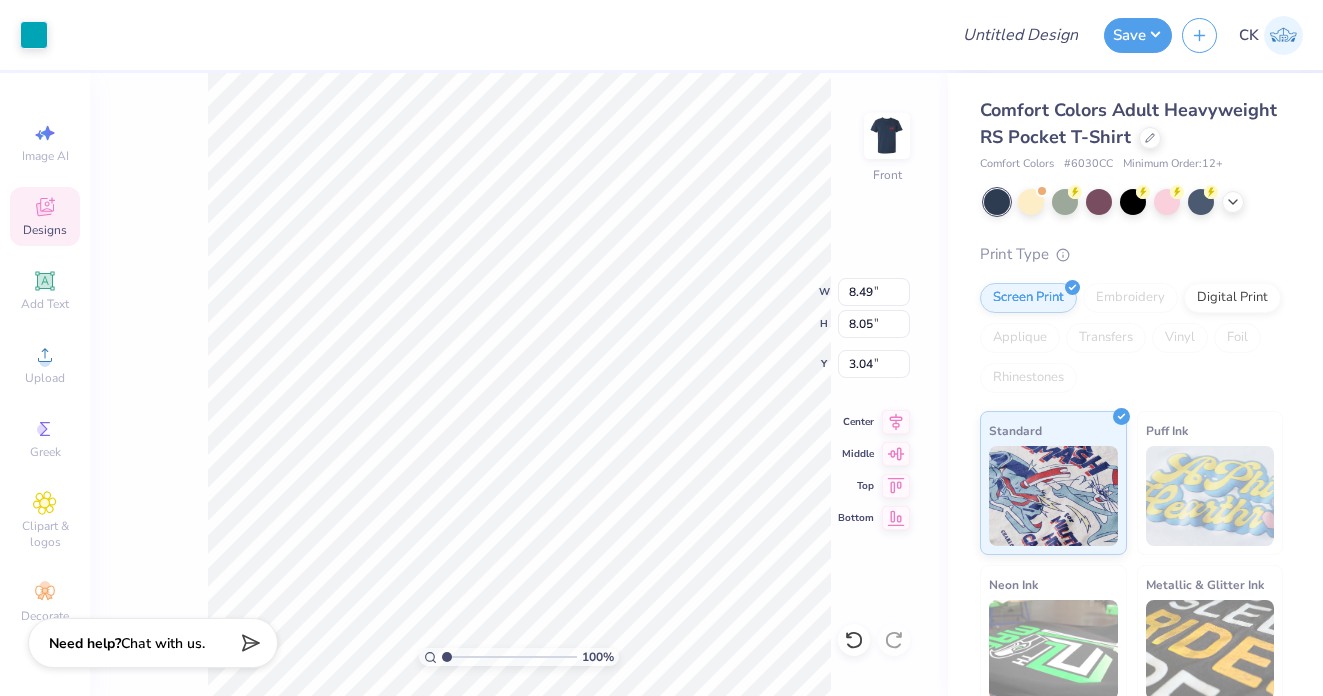 type on "9.33" 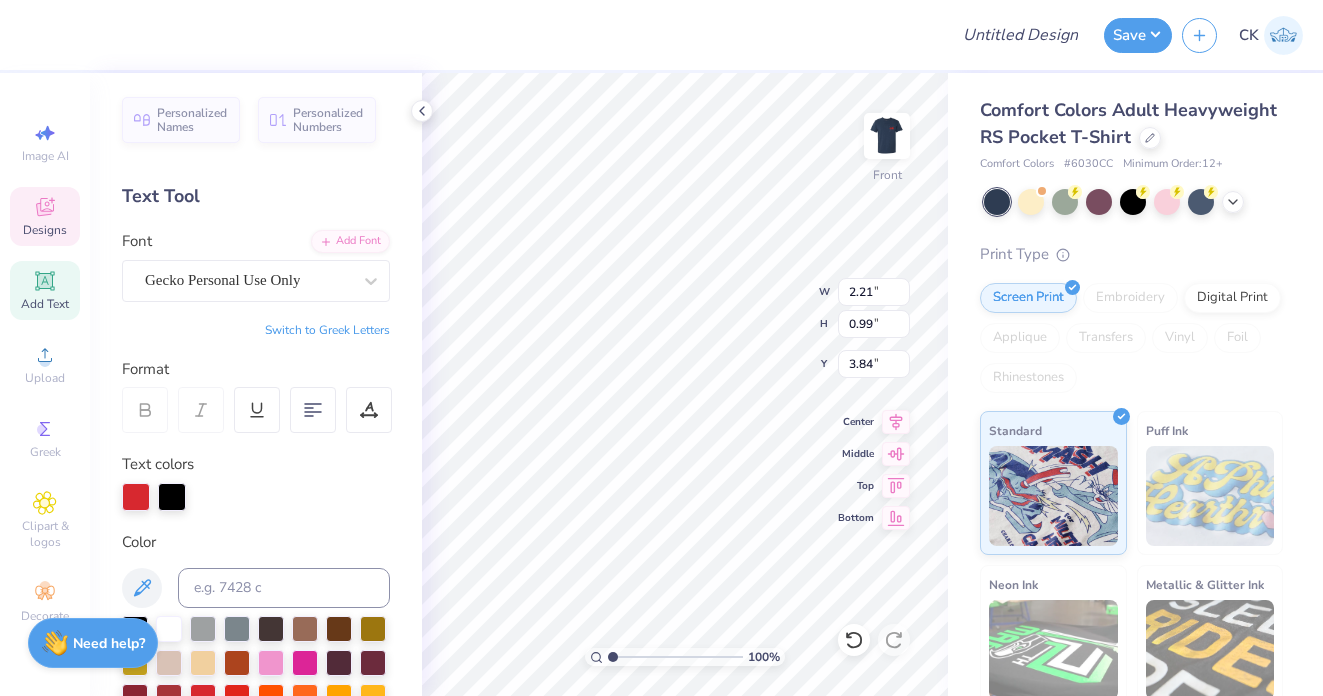 type on "F" 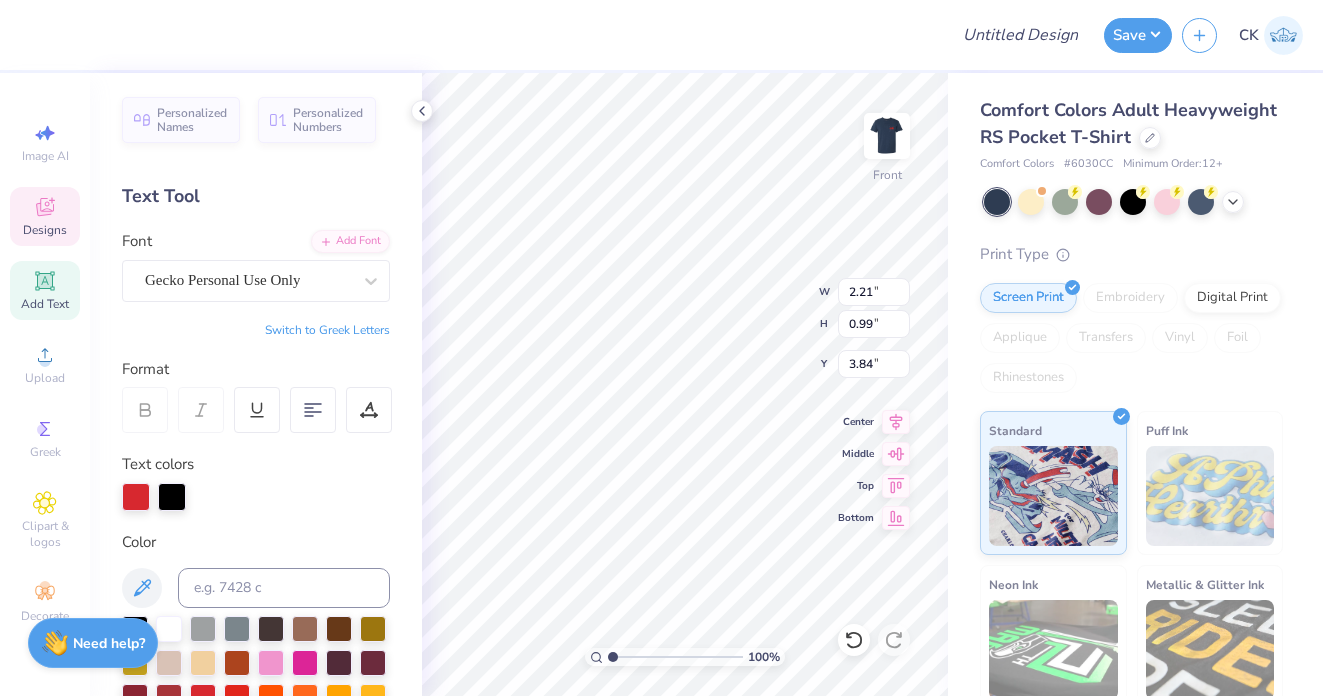 scroll, scrollTop: 0, scrollLeft: 2, axis: horizontal 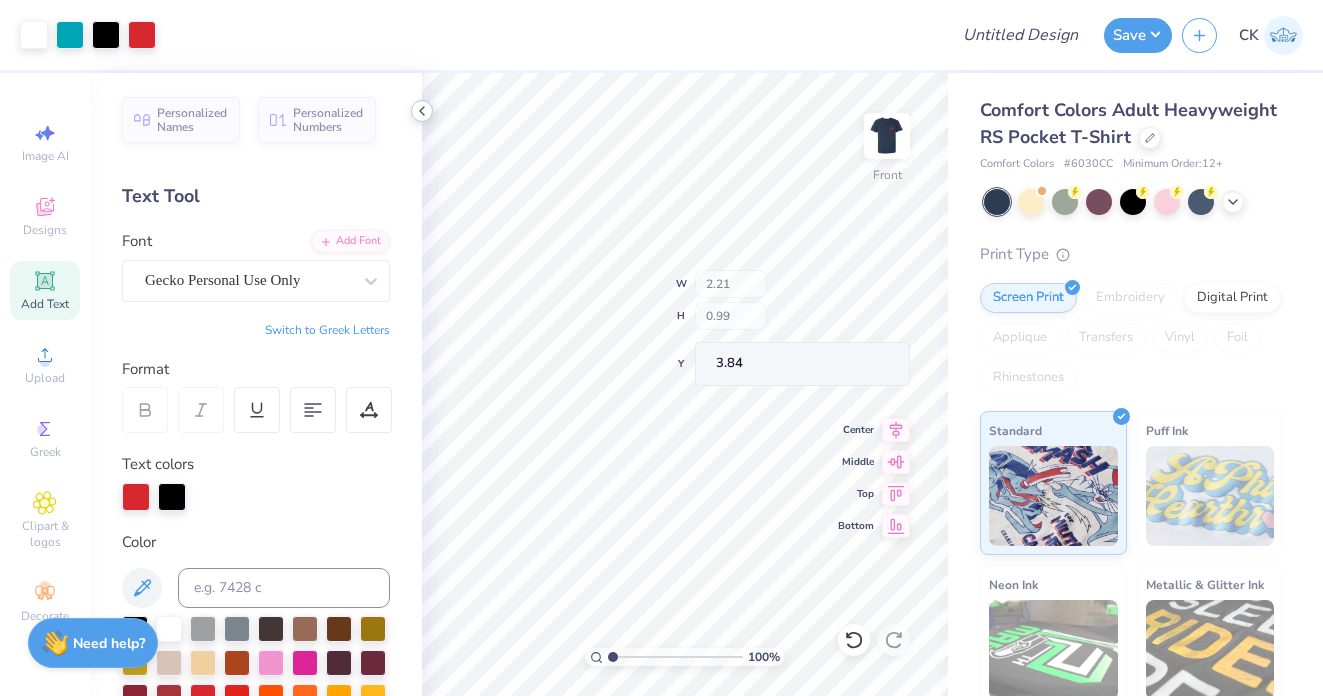 click 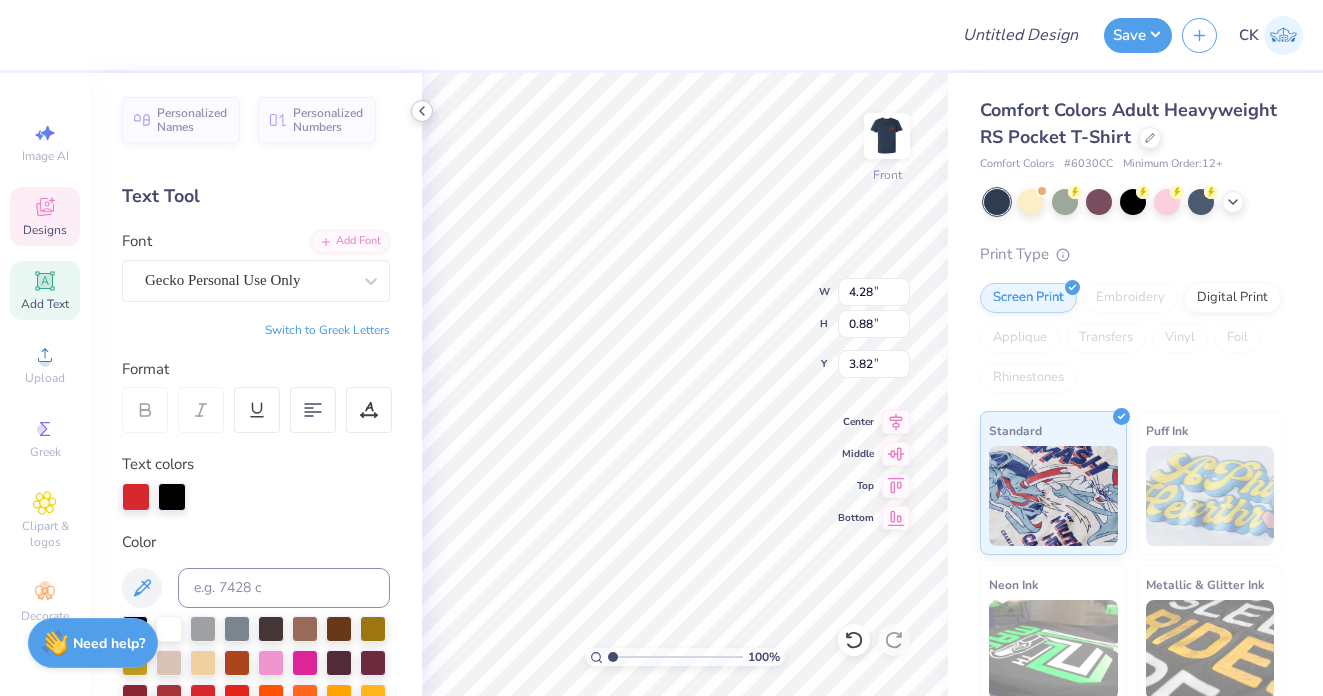 type on "4.28" 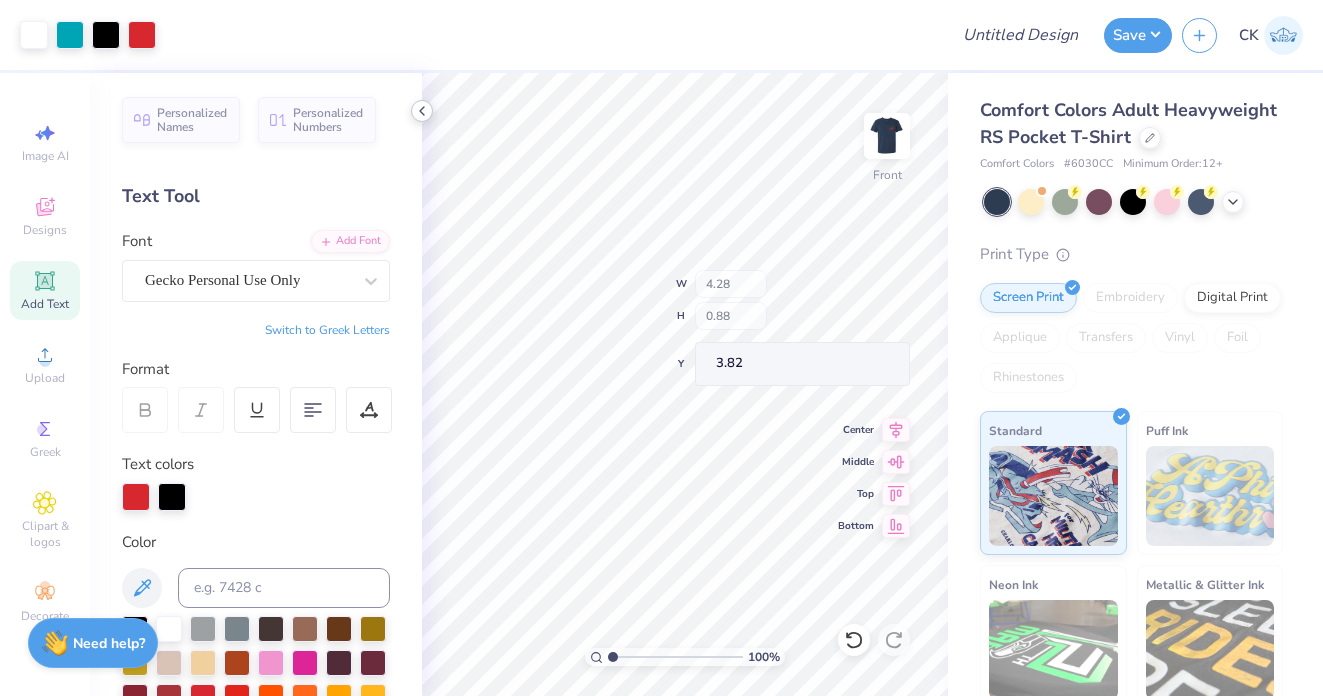 click 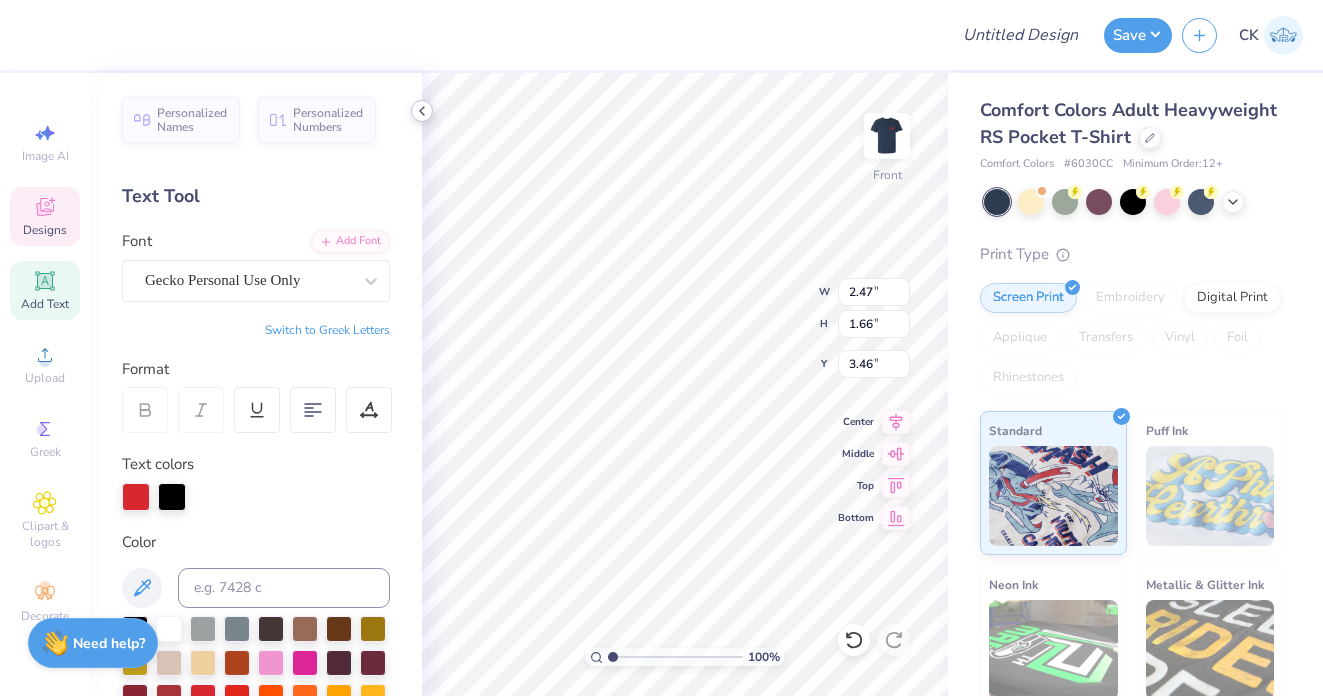 type on "3.51" 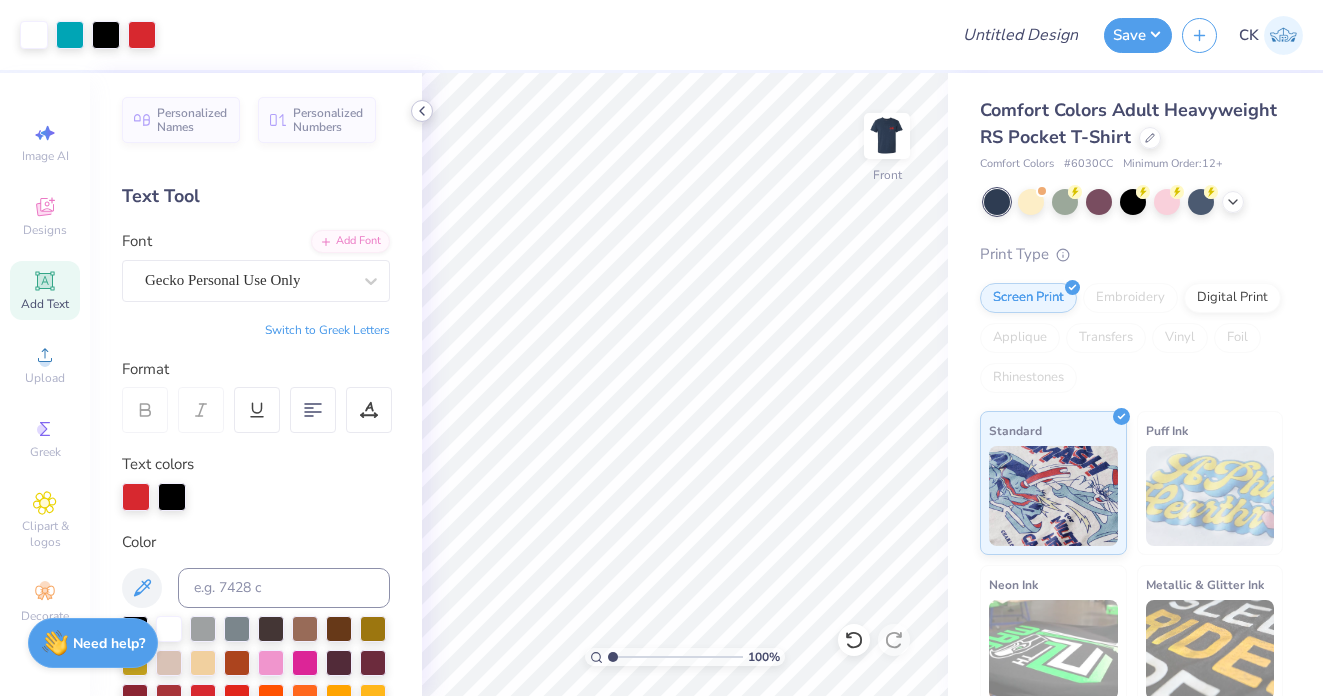 click 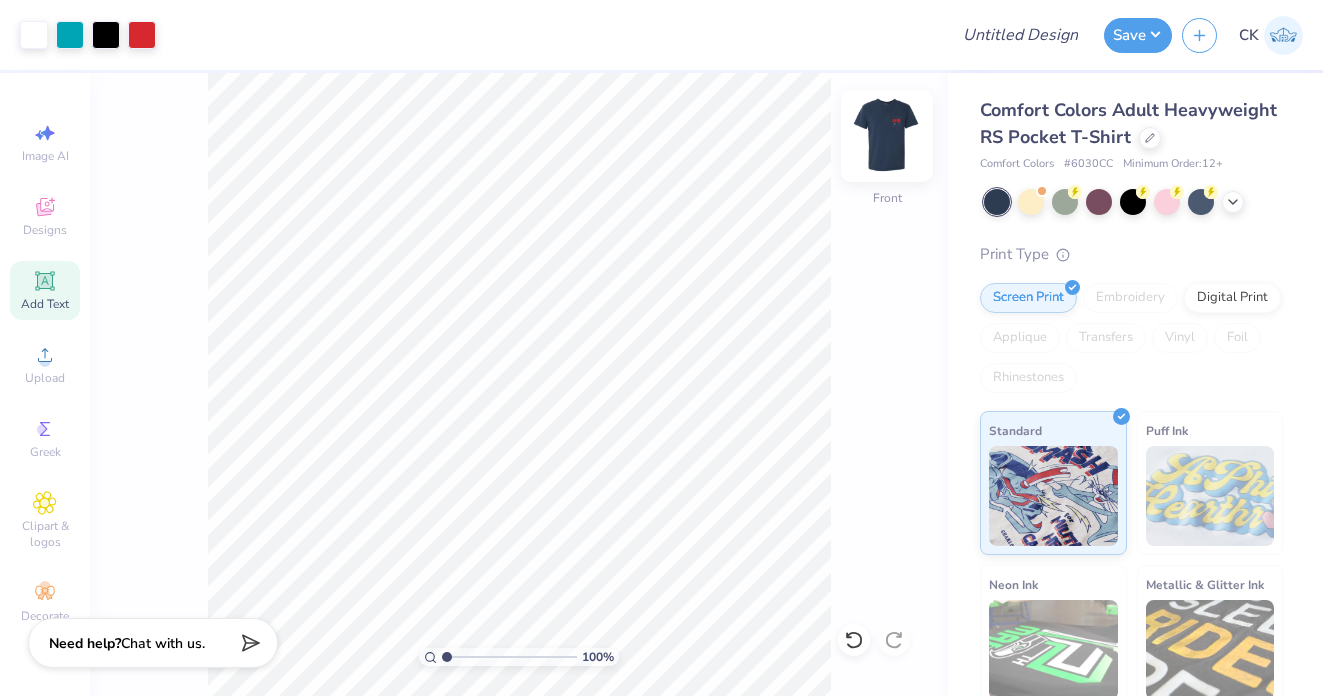 click at bounding box center (887, 136) 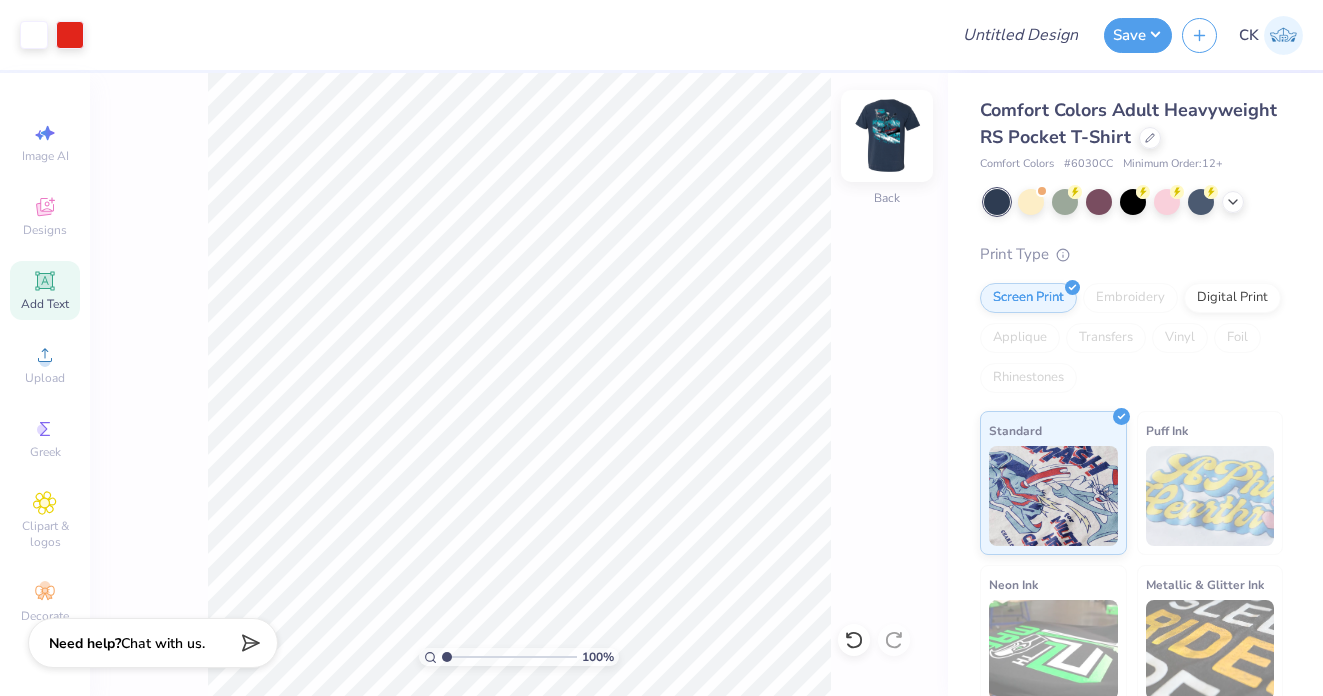 click at bounding box center [887, 136] 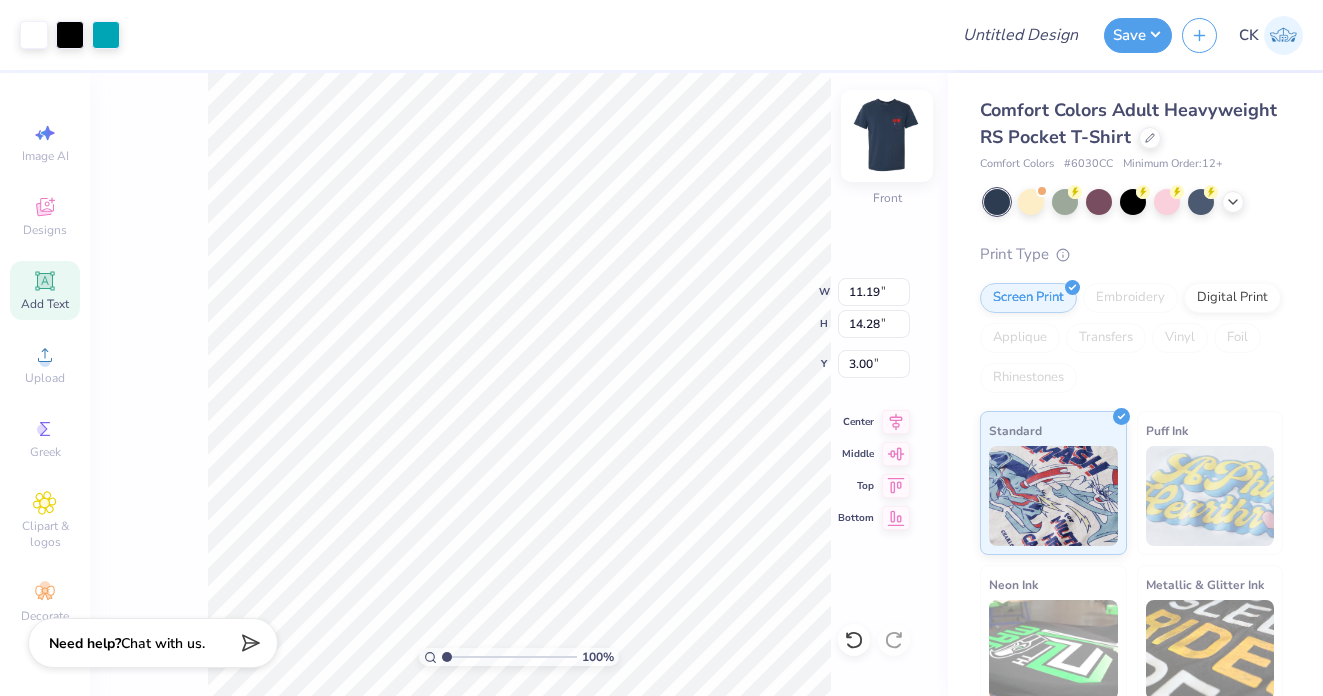 click at bounding box center (887, 136) 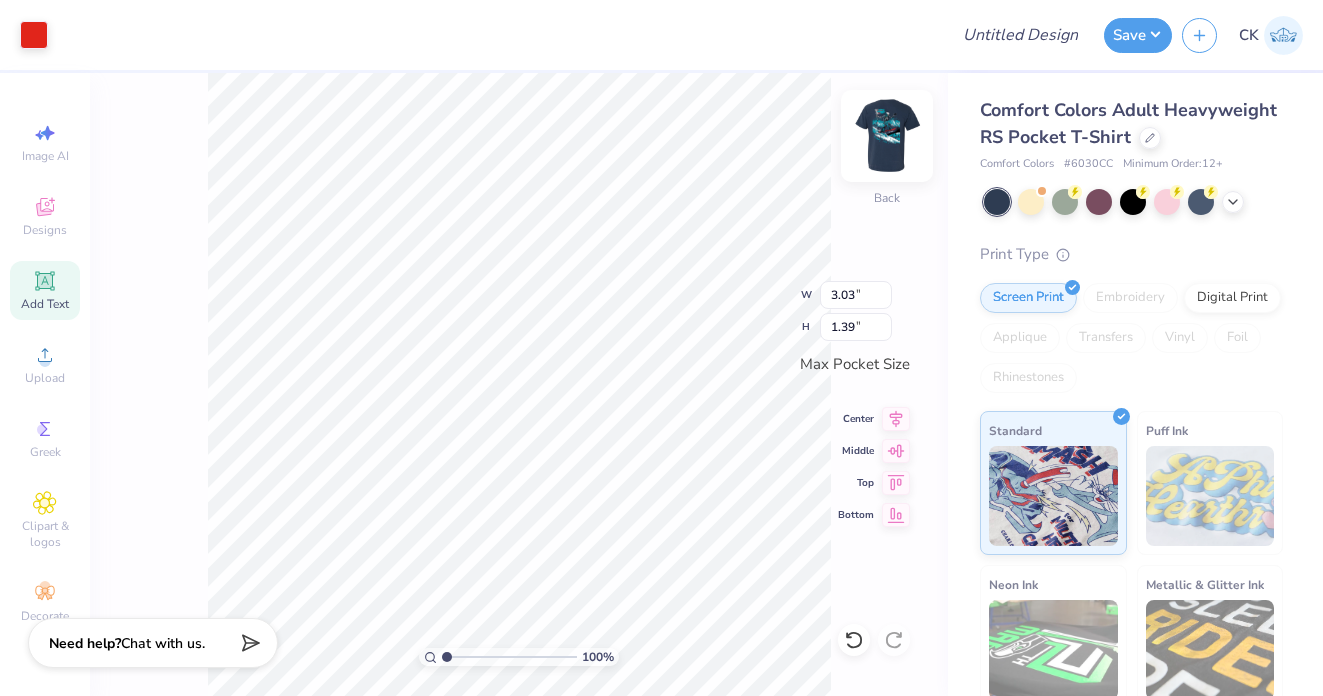 click at bounding box center (887, 136) 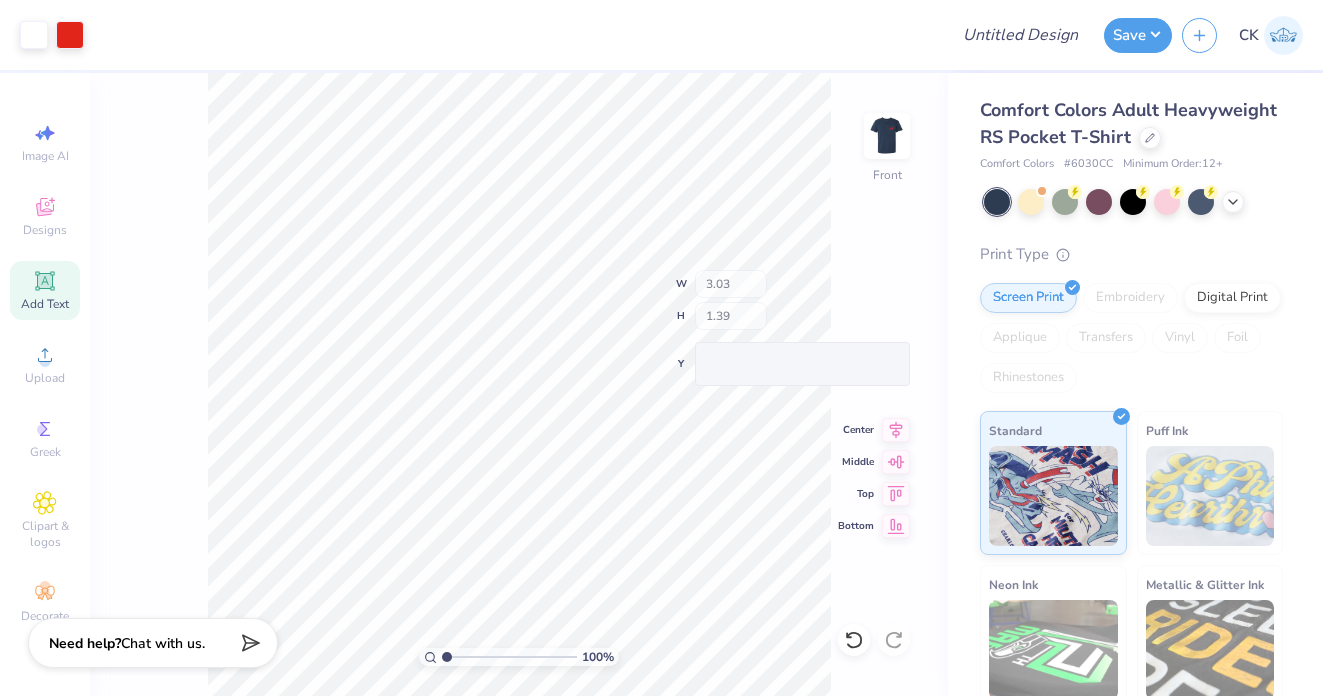 click at bounding box center (887, 136) 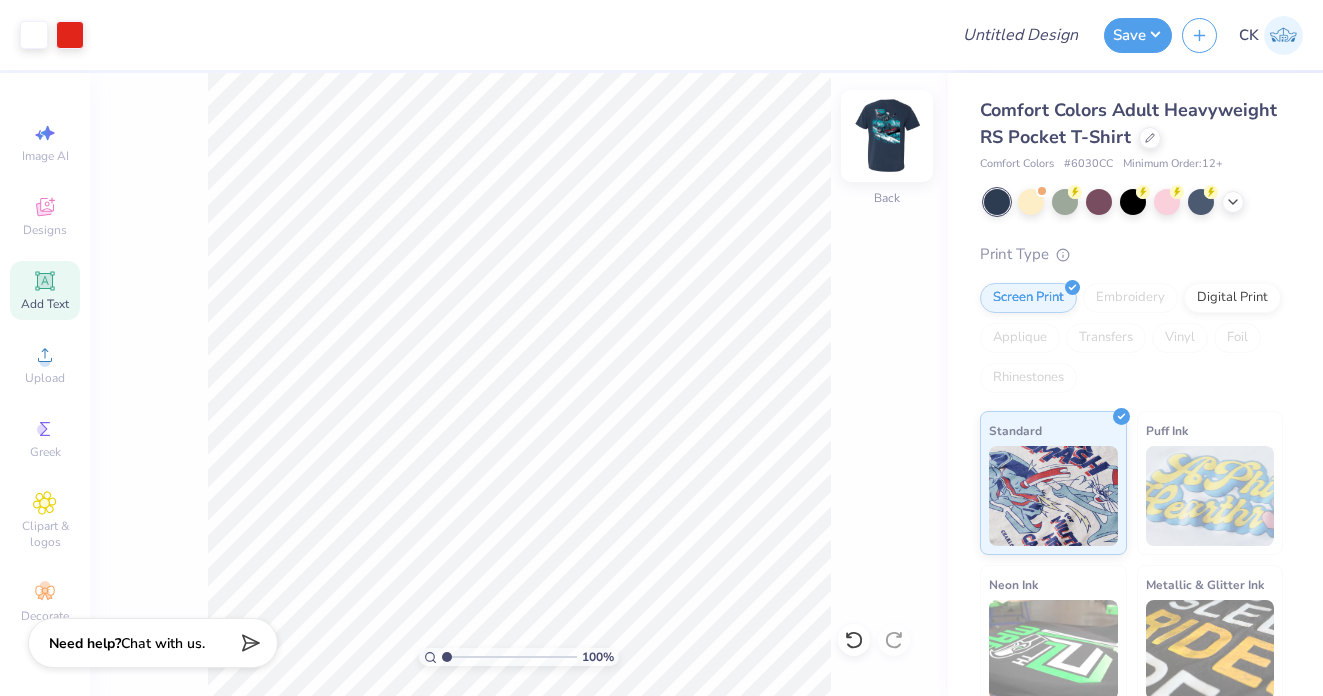 click at bounding box center [887, 136] 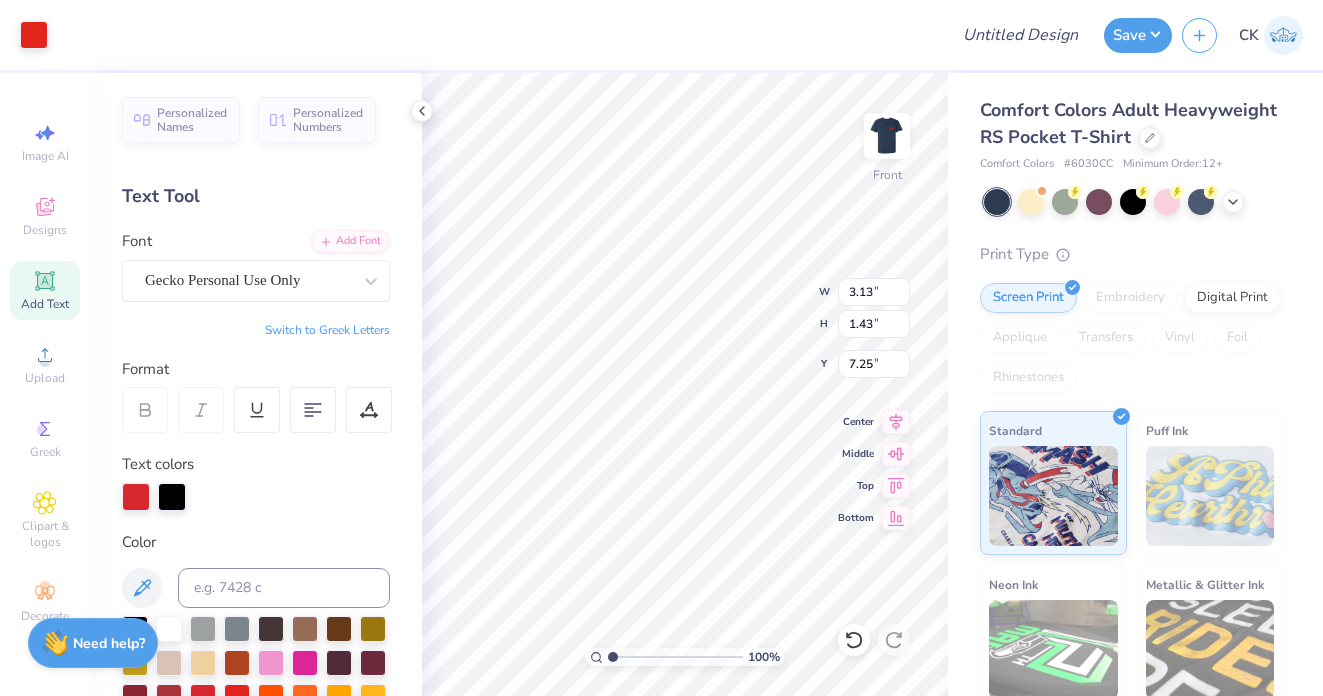 type on "4.78" 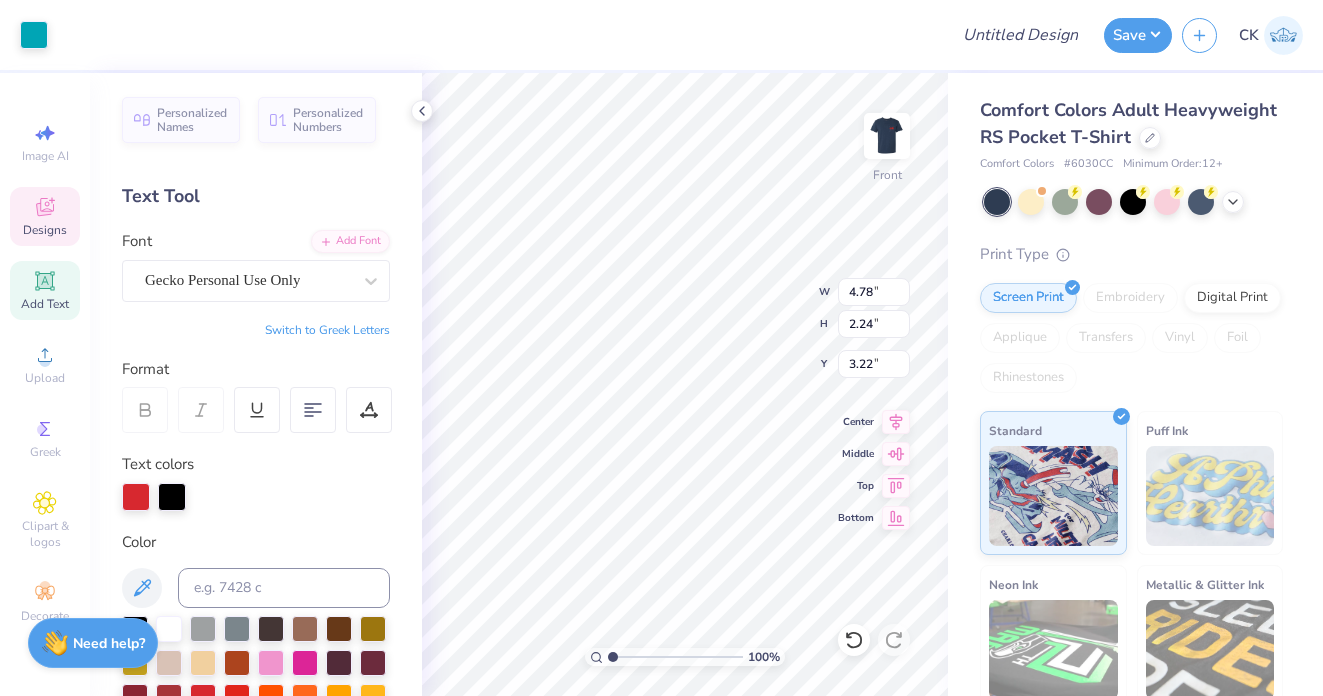 type on "1.47" 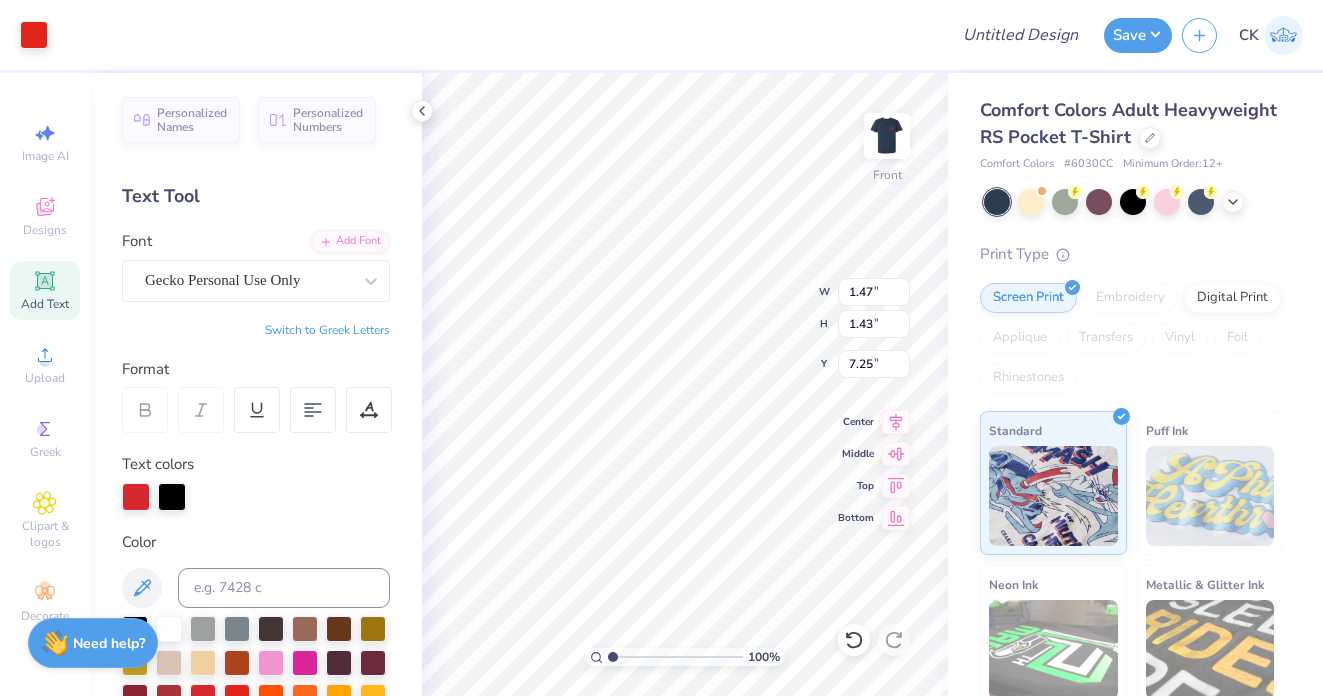 type on "3.62" 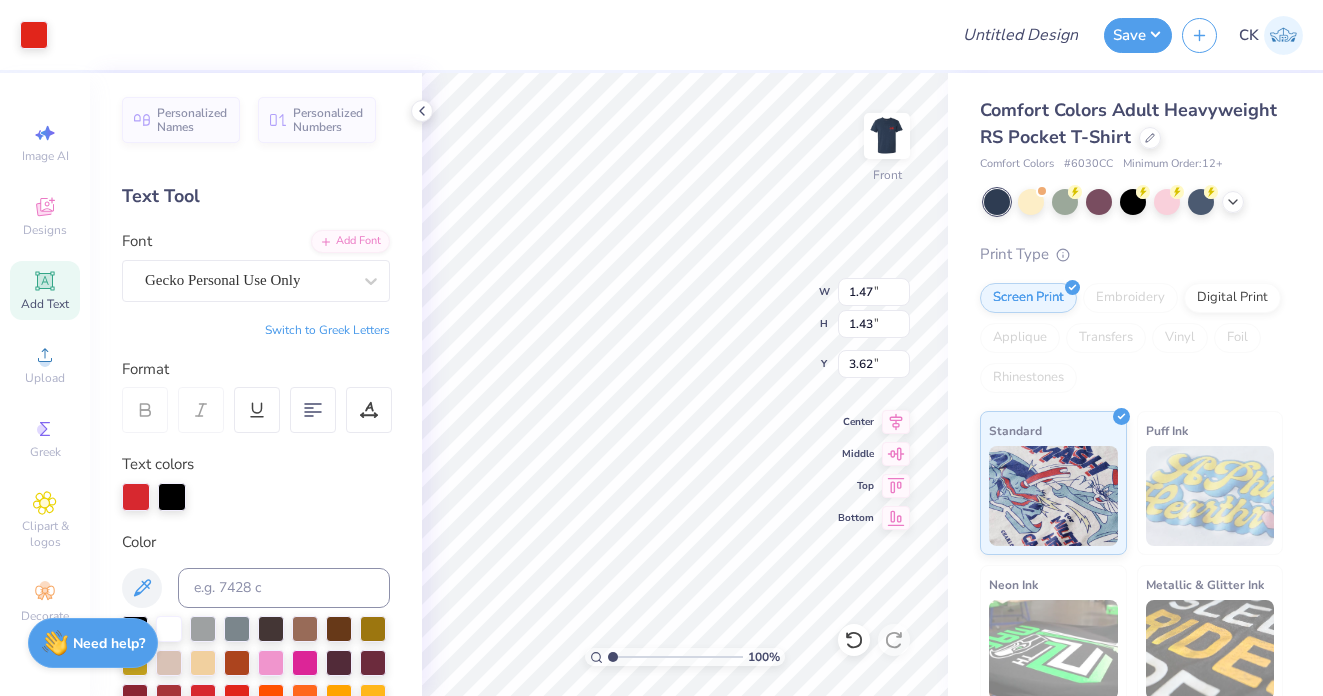 type on "1.41" 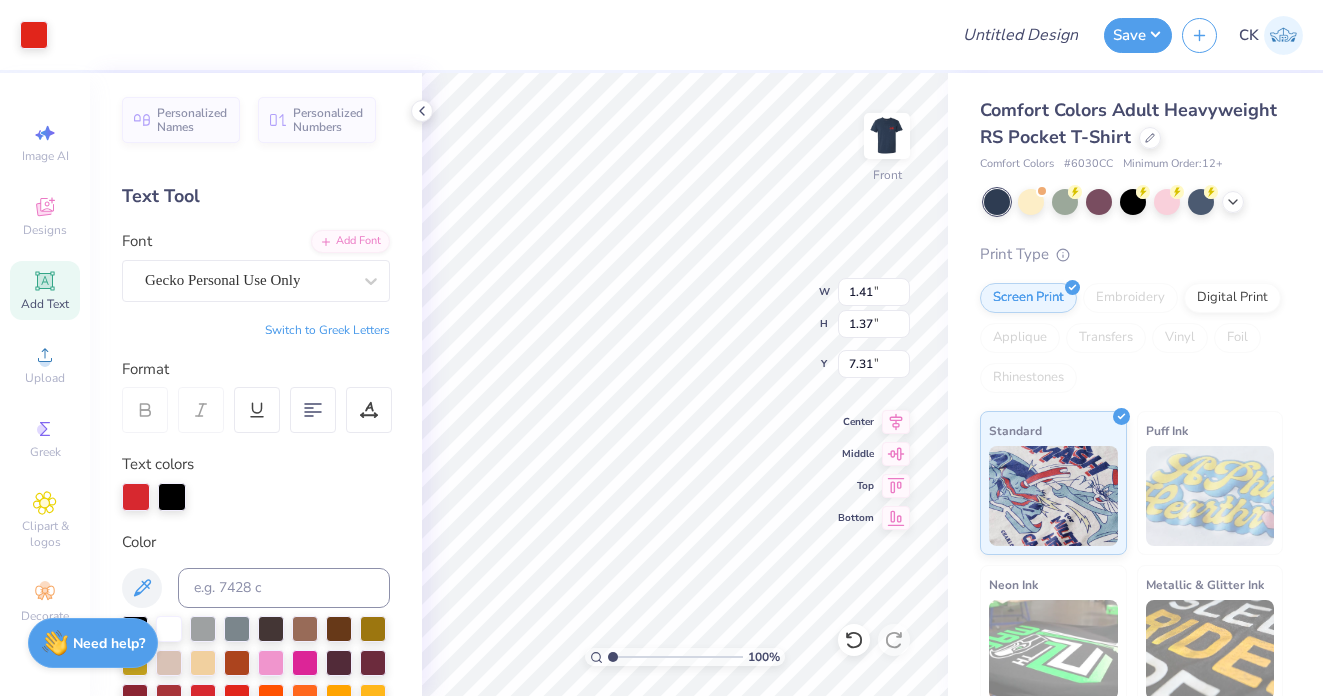 type on "3.68" 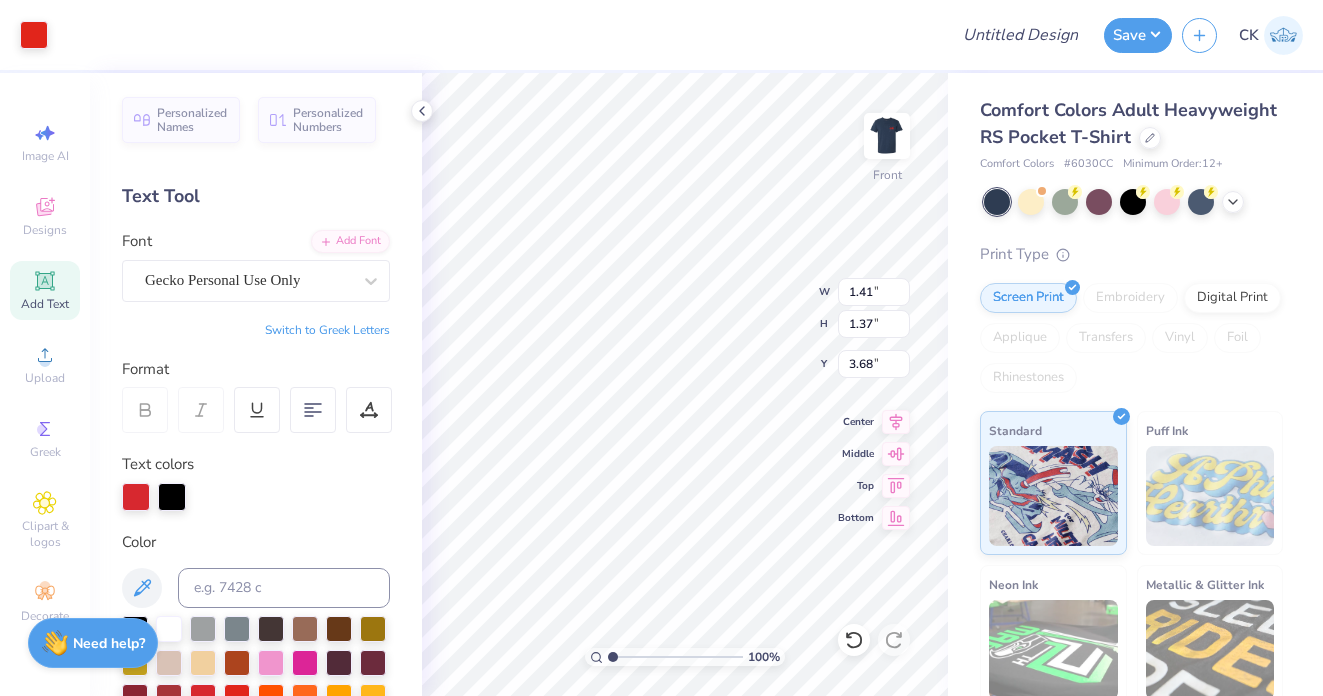 type on "1.47" 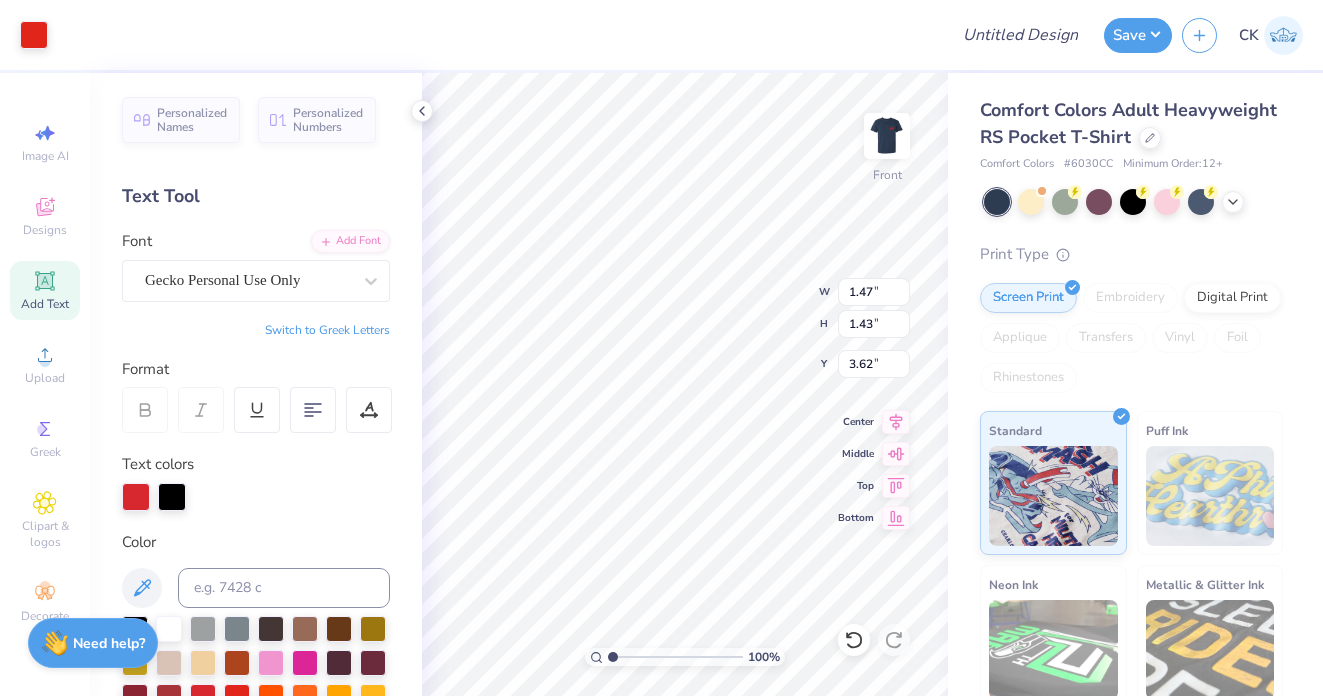 type on "0.91" 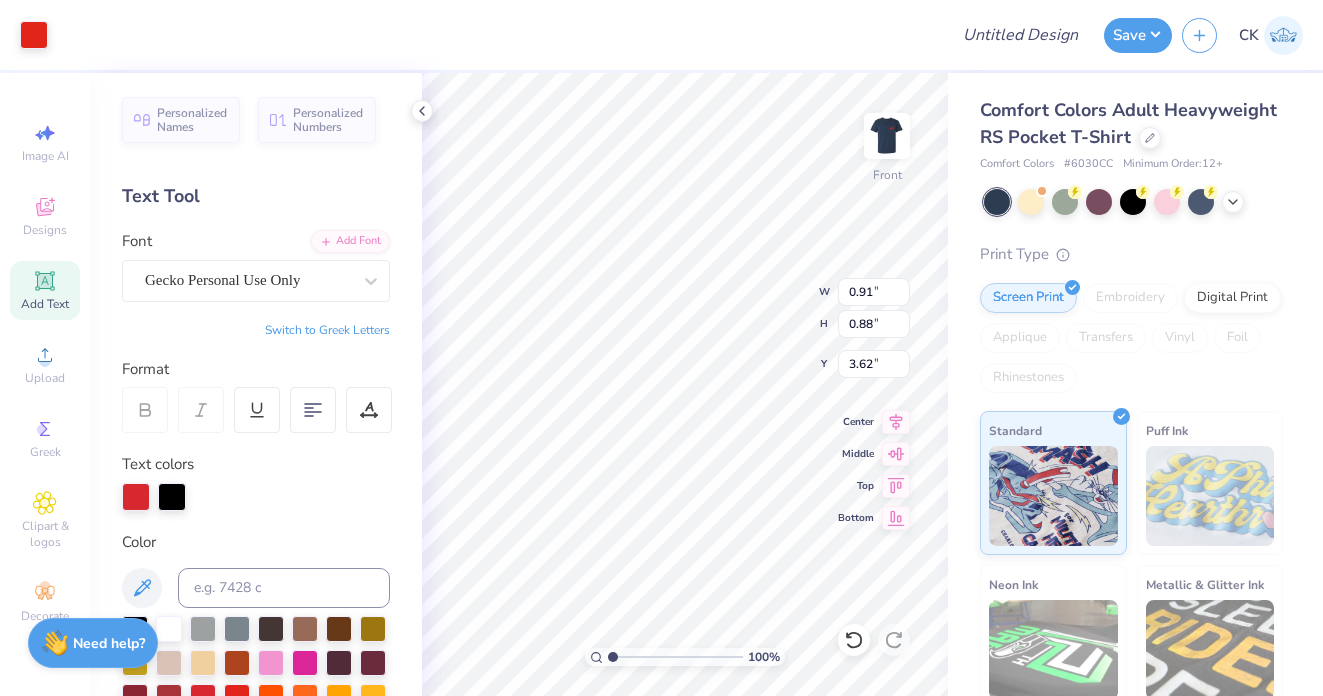 type on "3.68" 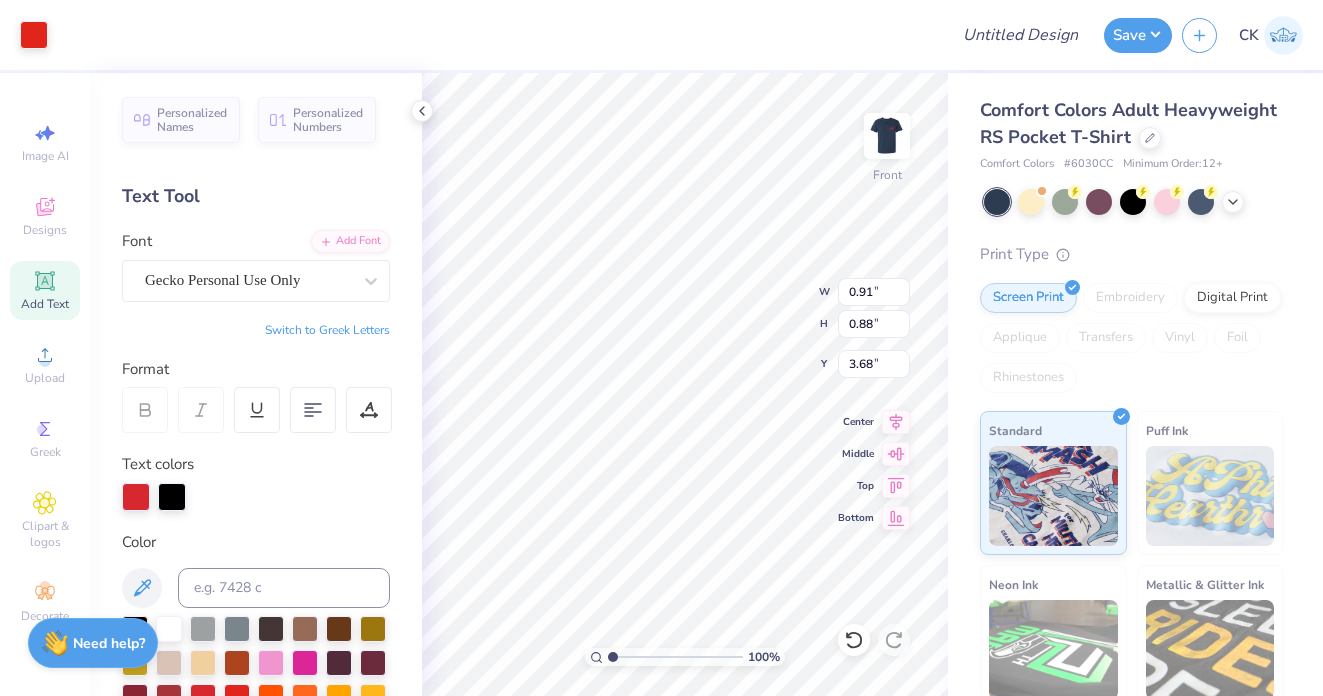 type on "1.41" 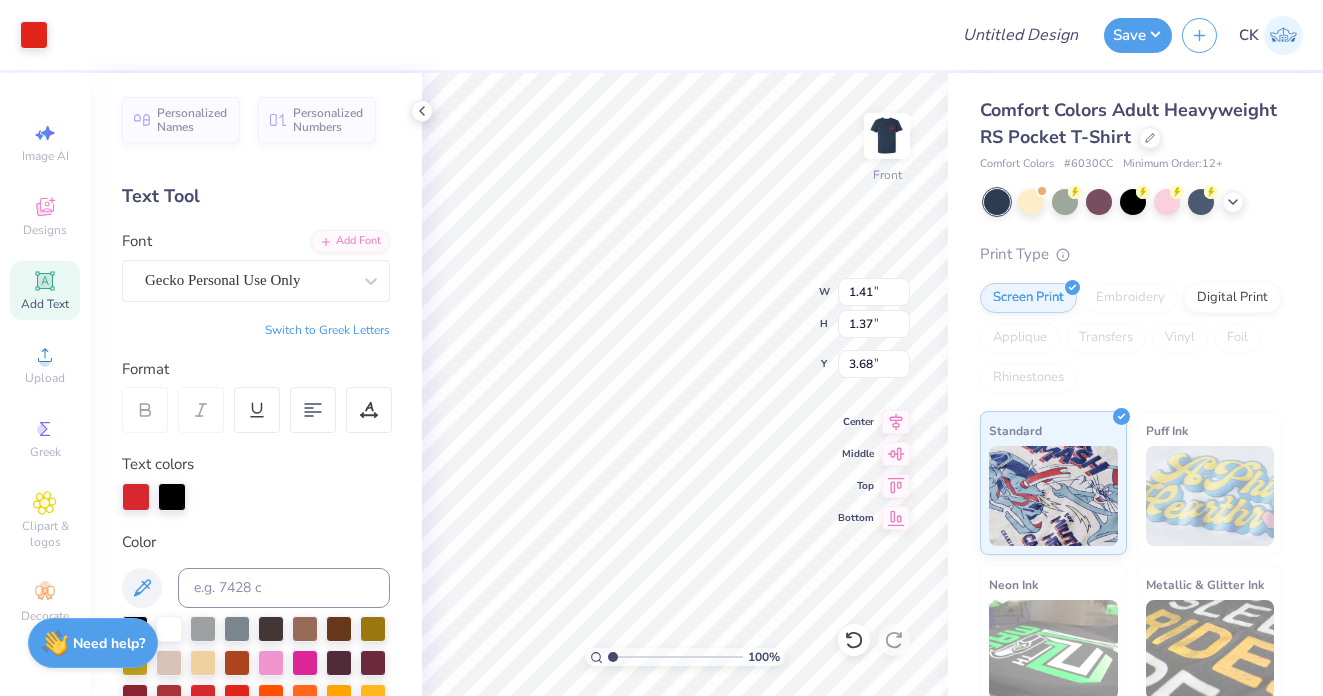 type on "1.06" 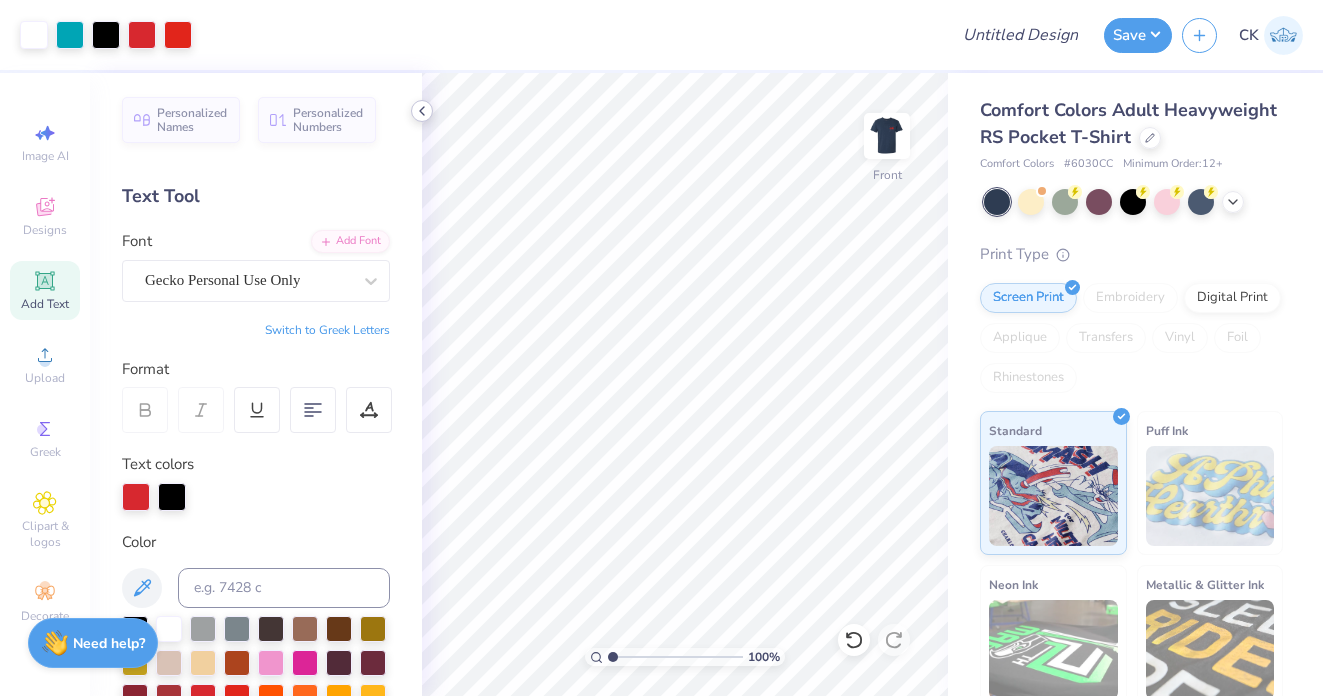 click 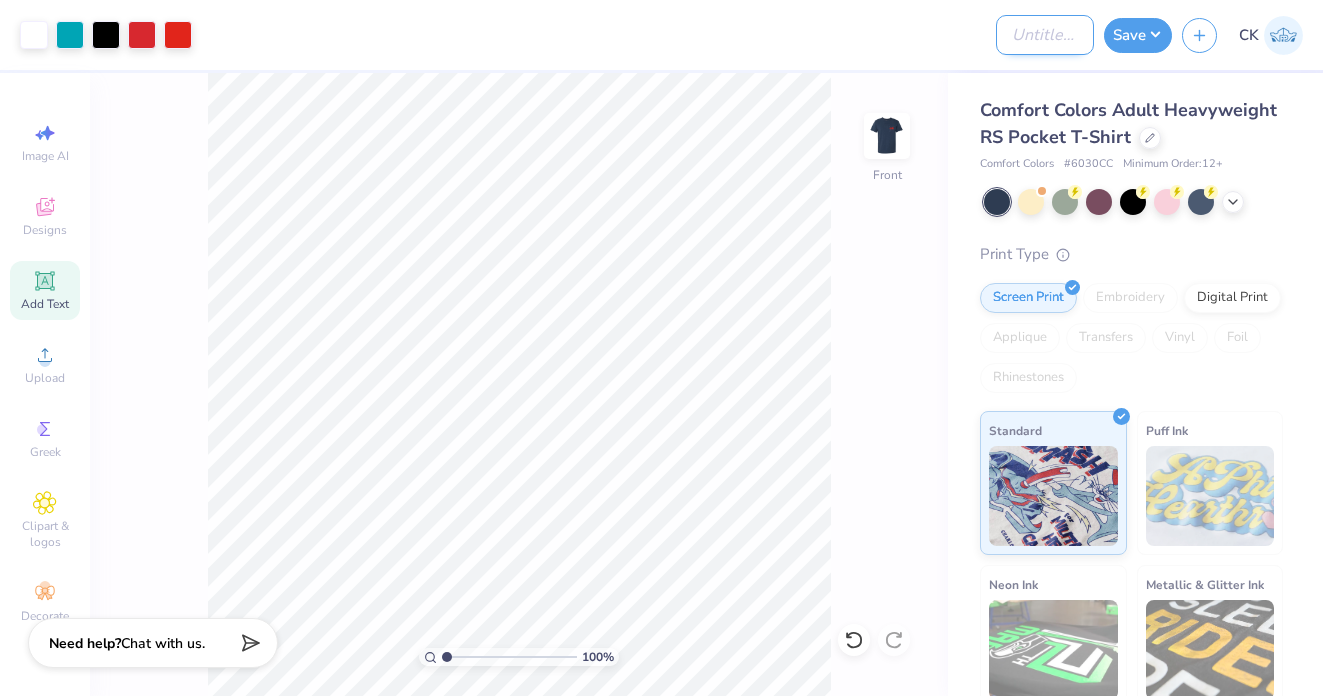 click on "Design Title" at bounding box center (1045, 35) 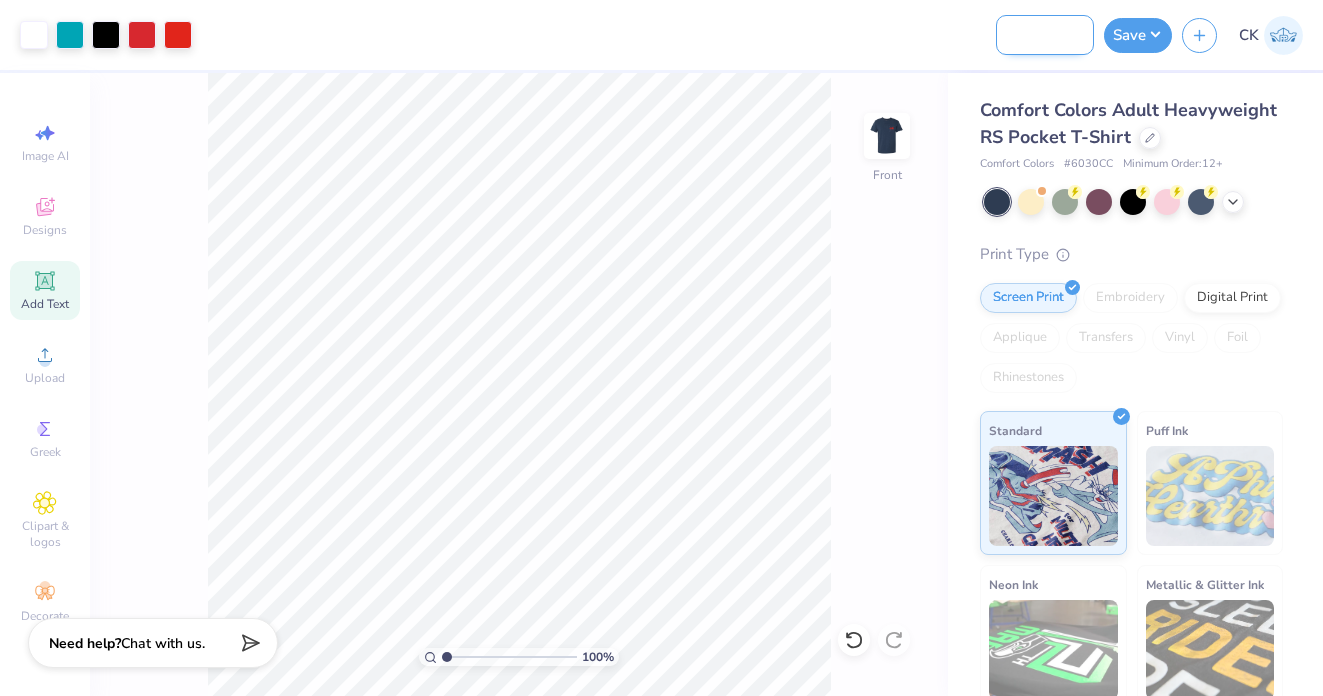 scroll, scrollTop: 0, scrollLeft: 87, axis: horizontal 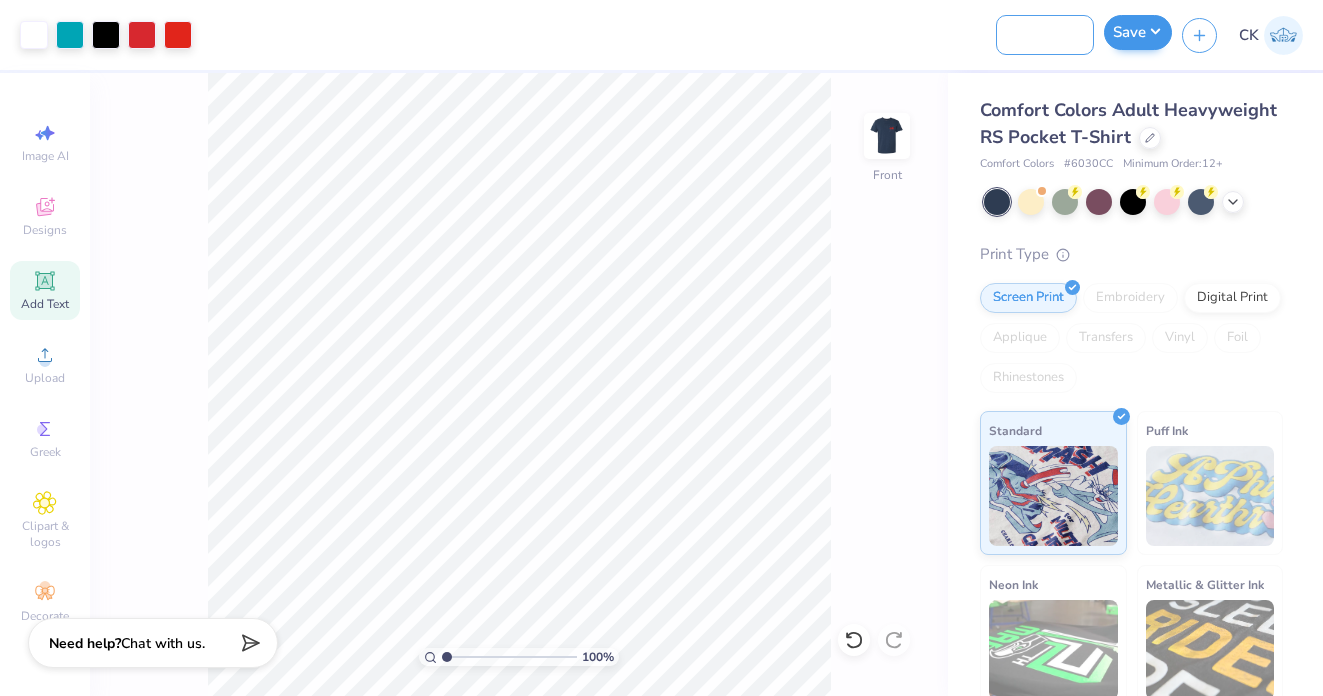 type on "Theta Chi Ski Option" 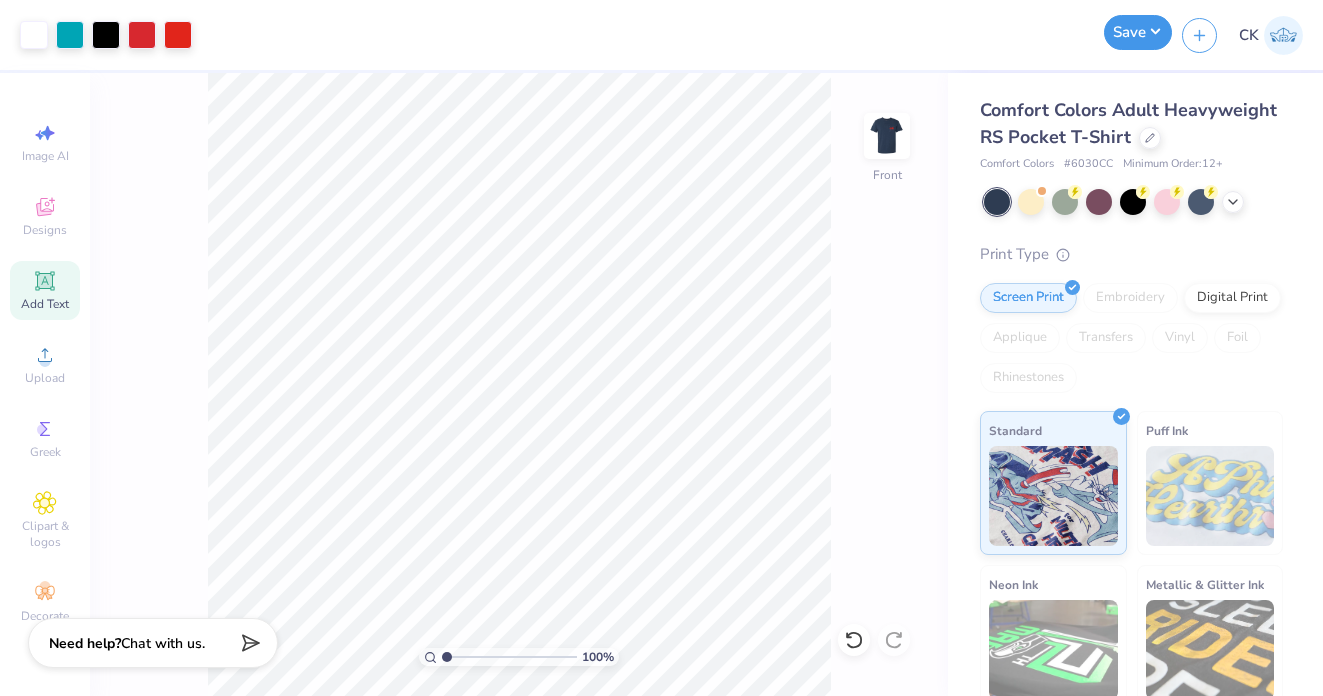 click on "Save" at bounding box center [1138, 32] 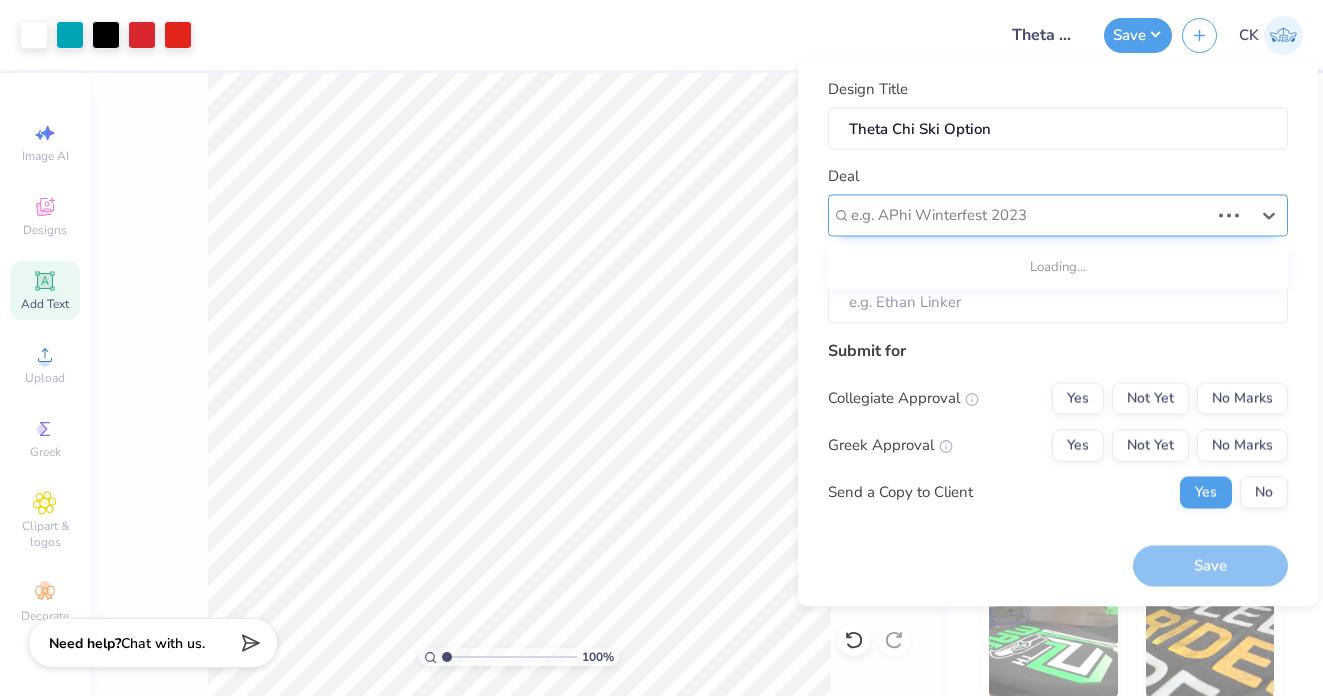 click at bounding box center [1030, 215] 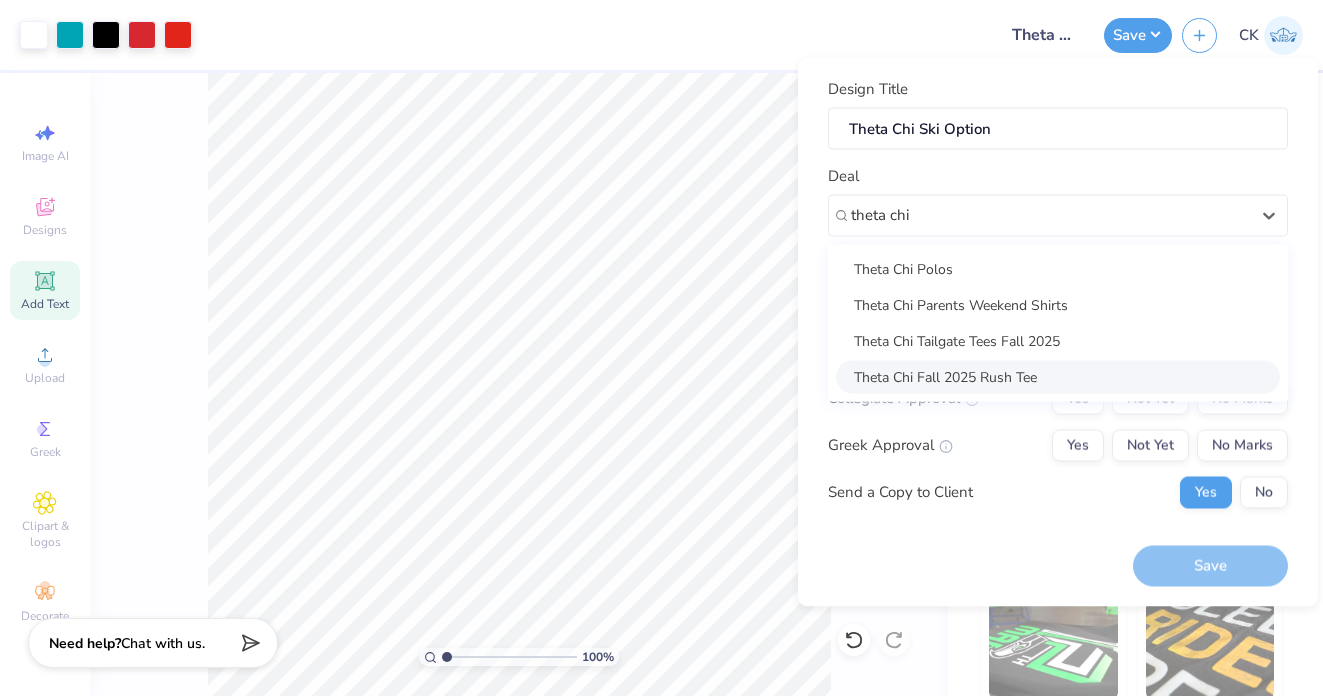 click on "Theta Chi Fall 2025 Rush Tee" at bounding box center (1058, 376) 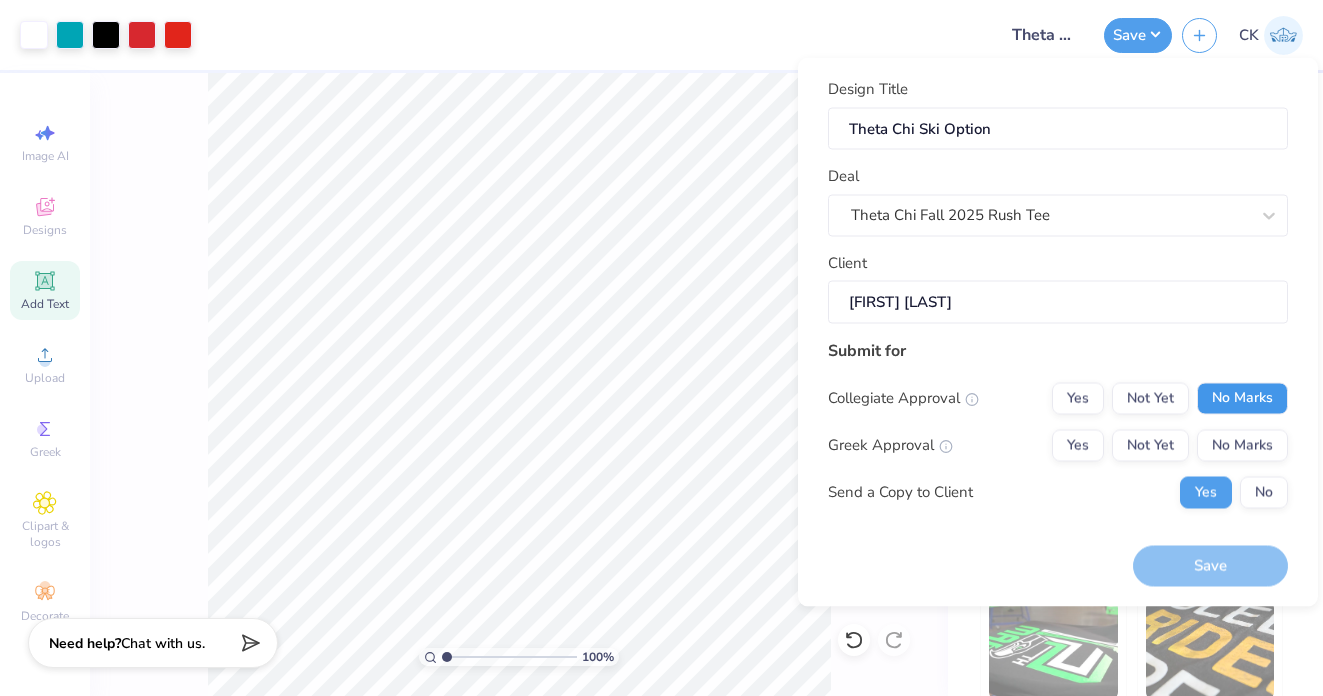 click on "No Marks" at bounding box center (1242, 398) 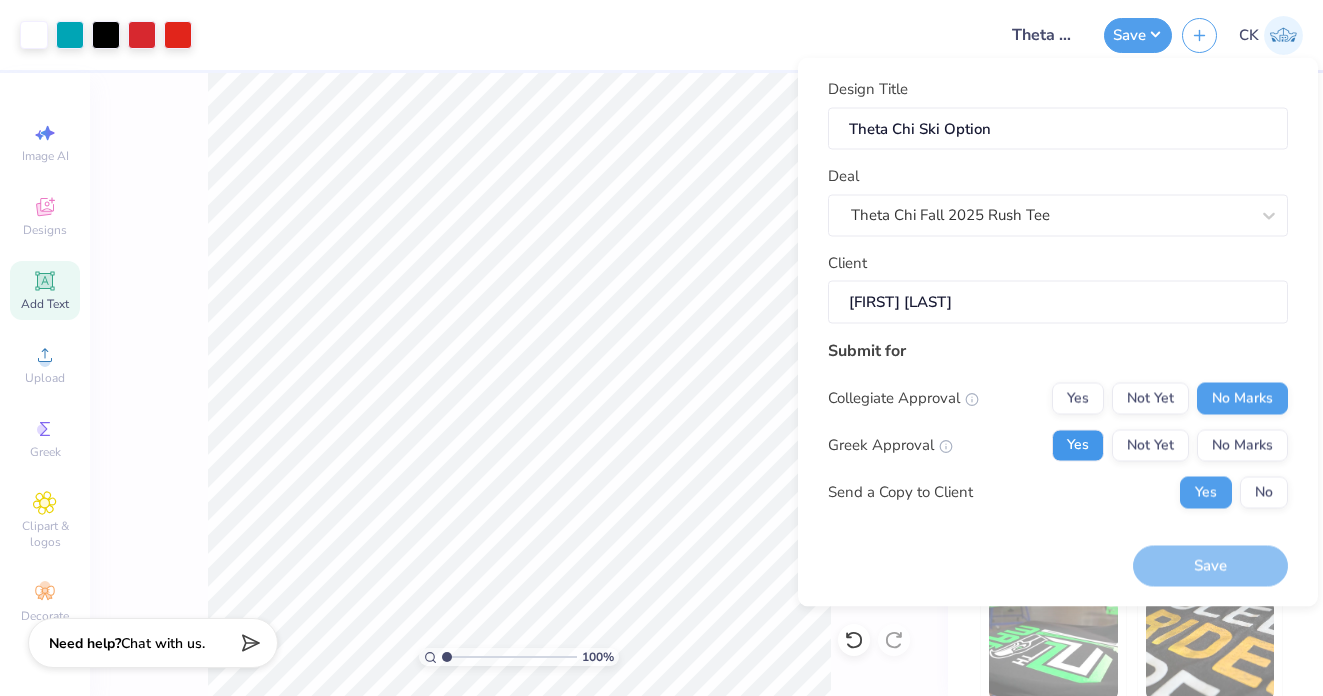 click on "Yes" at bounding box center (1078, 445) 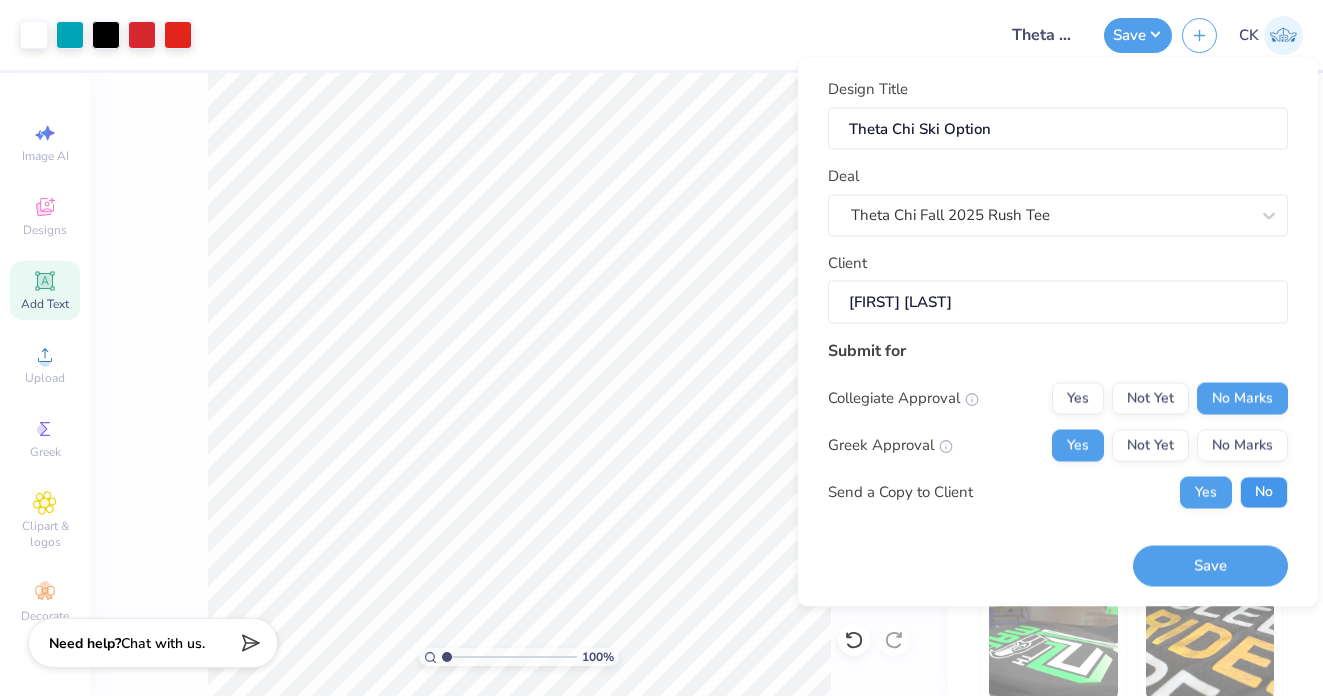 click on "No" at bounding box center (1264, 492) 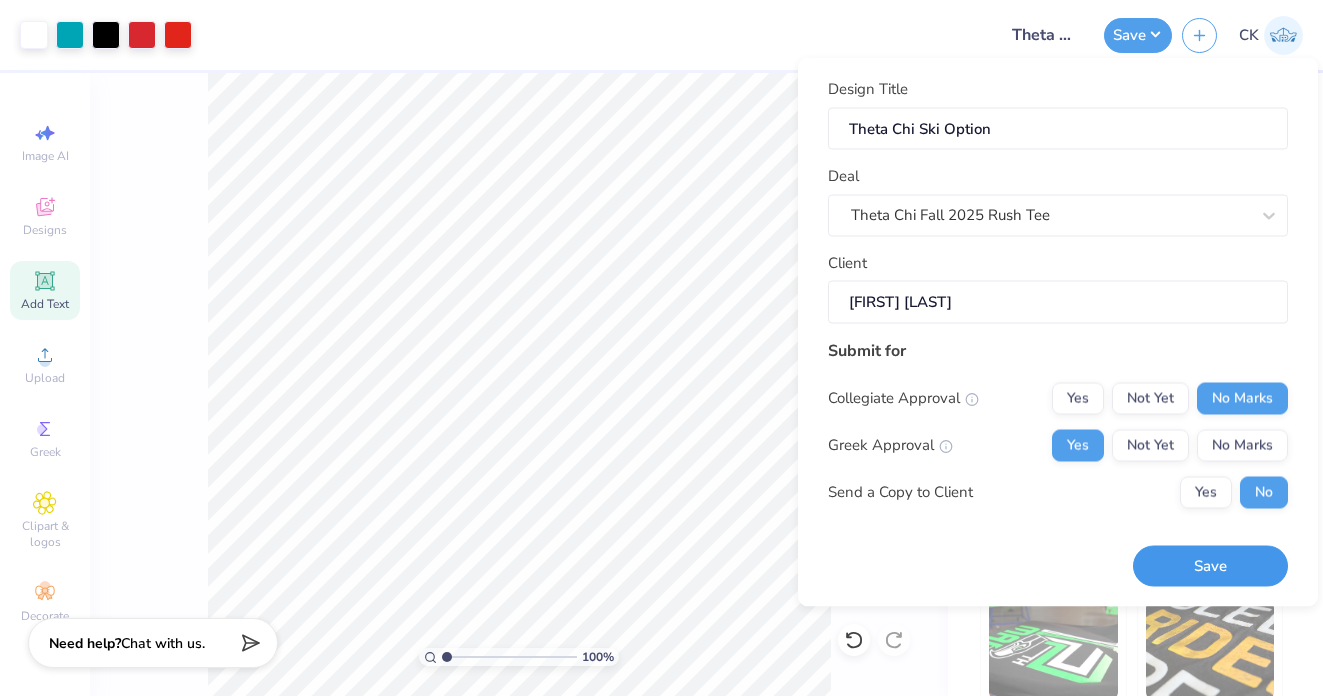 click on "Save" at bounding box center (1210, 566) 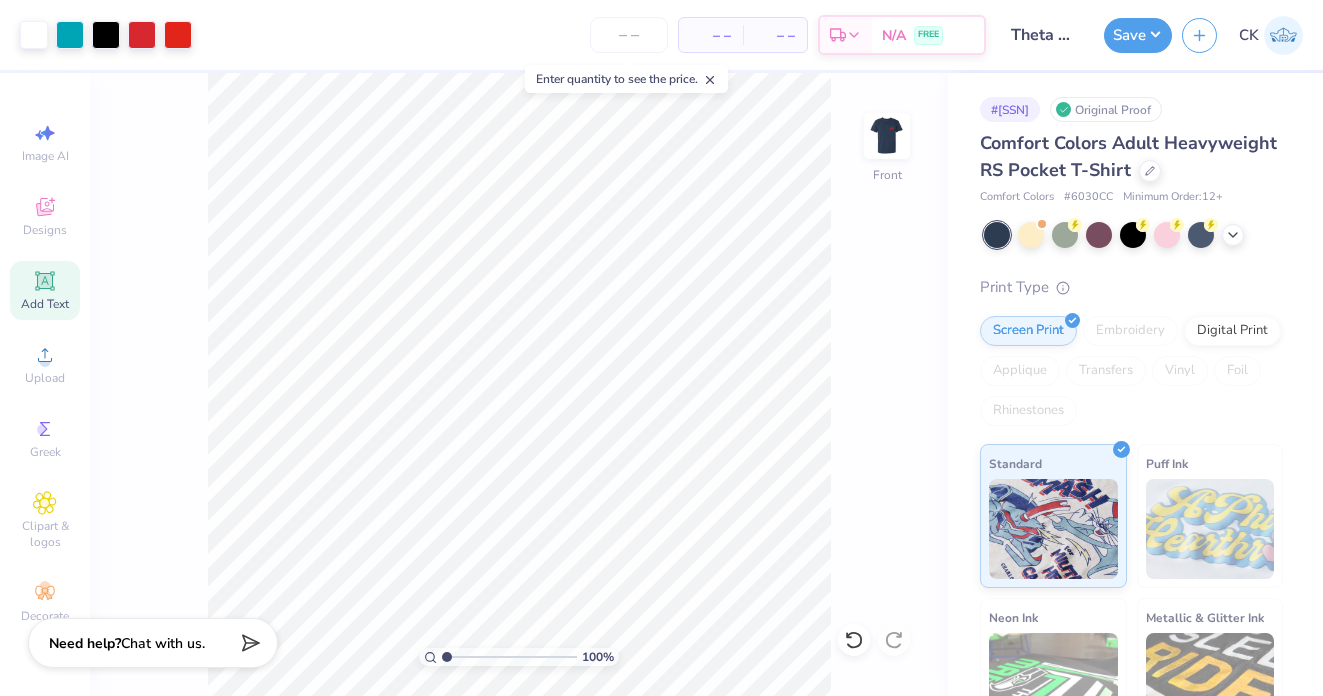 click on "– –" at bounding box center [711, 35] 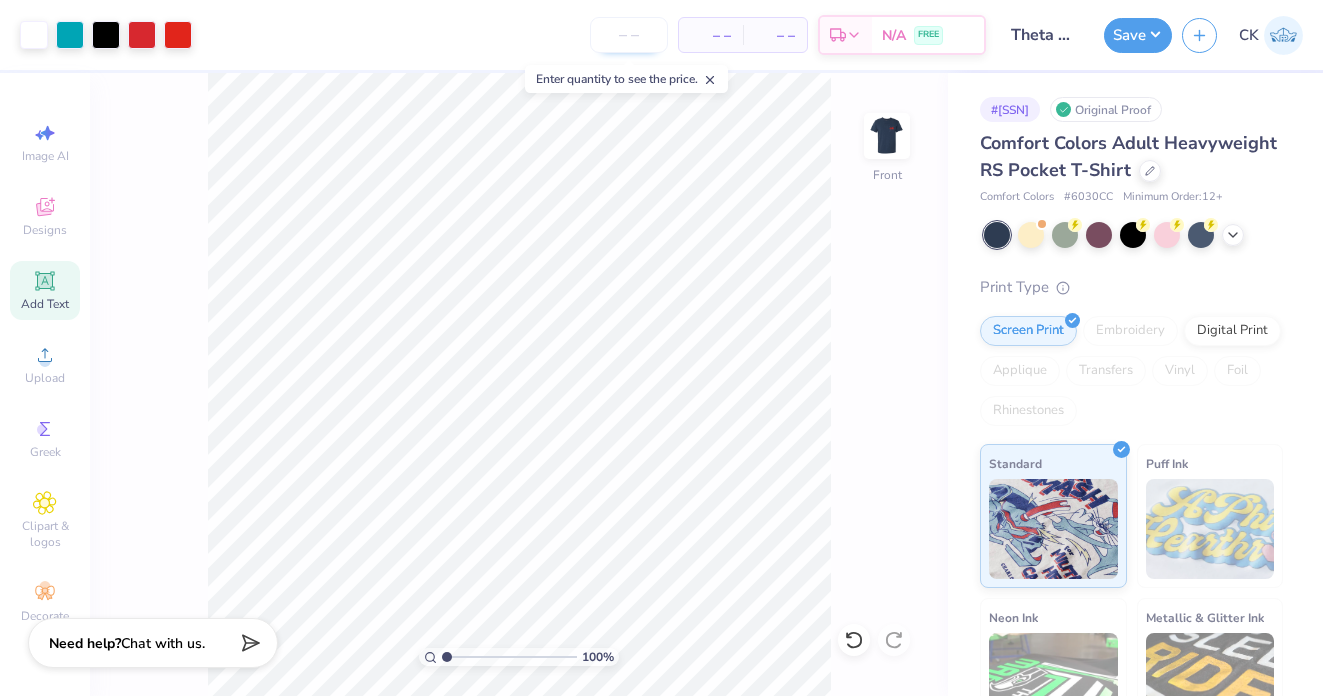 click at bounding box center (629, 35) 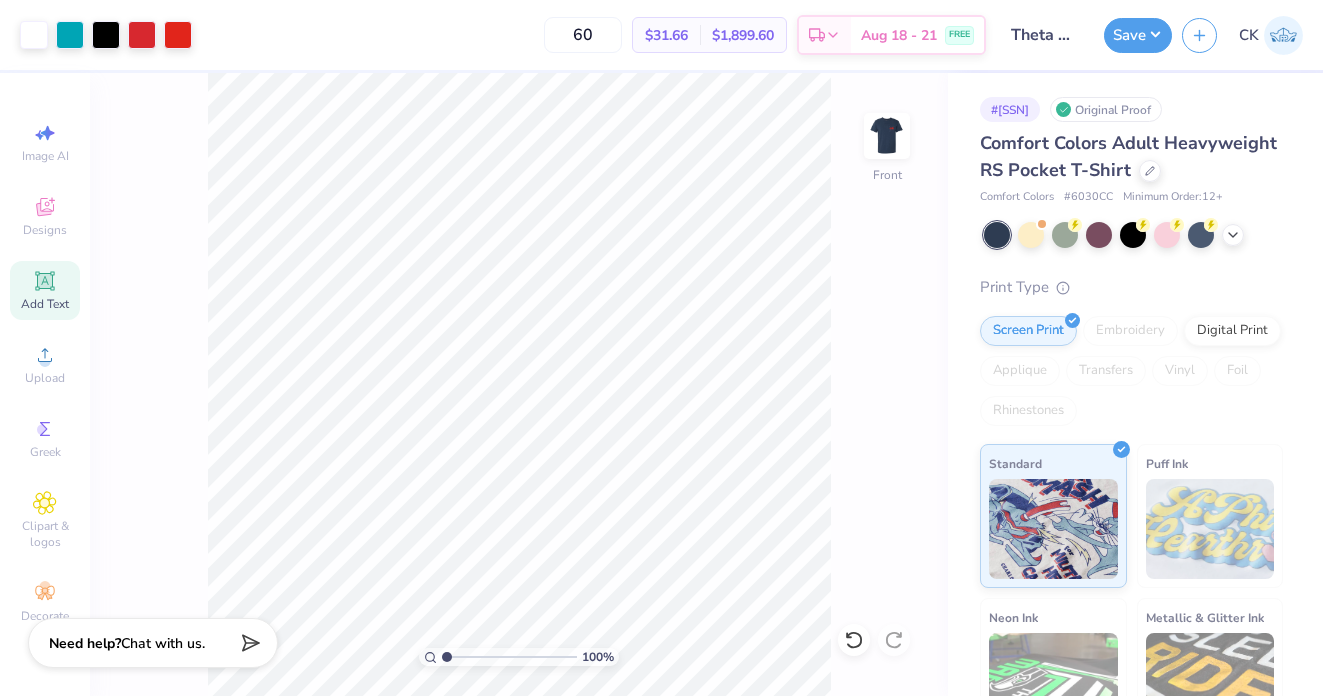 type on "60" 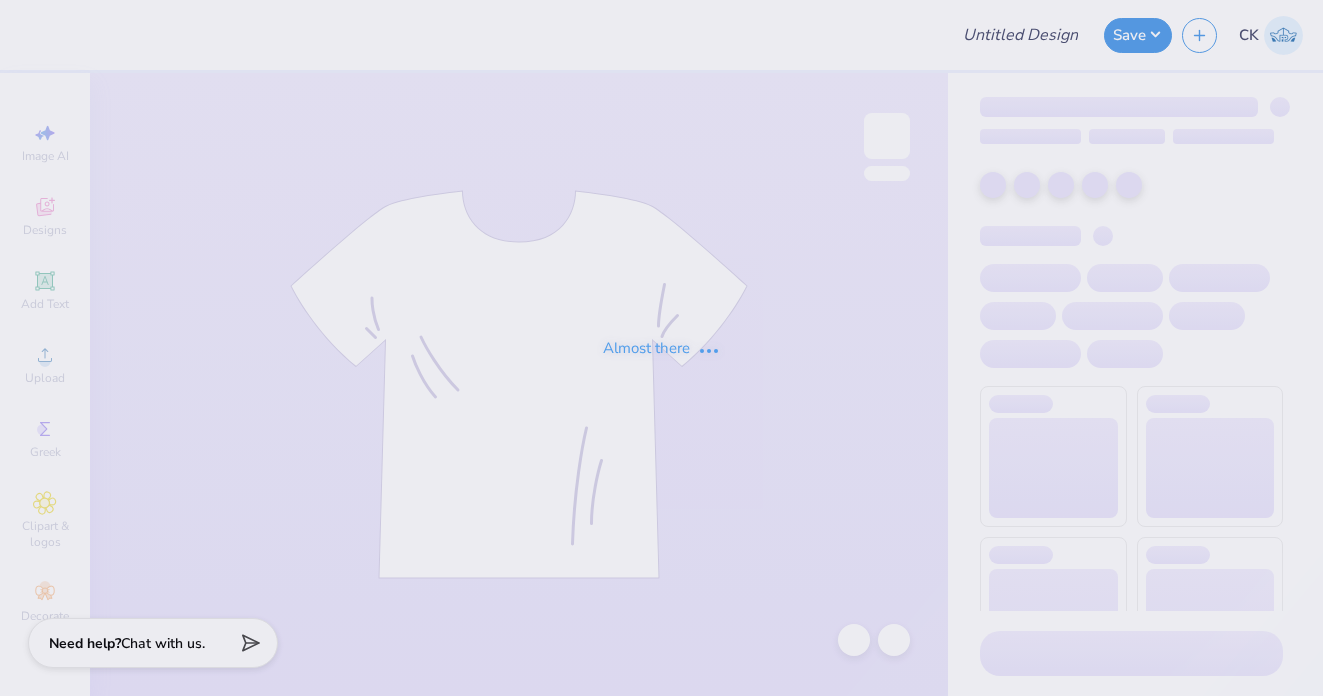 scroll, scrollTop: 0, scrollLeft: 0, axis: both 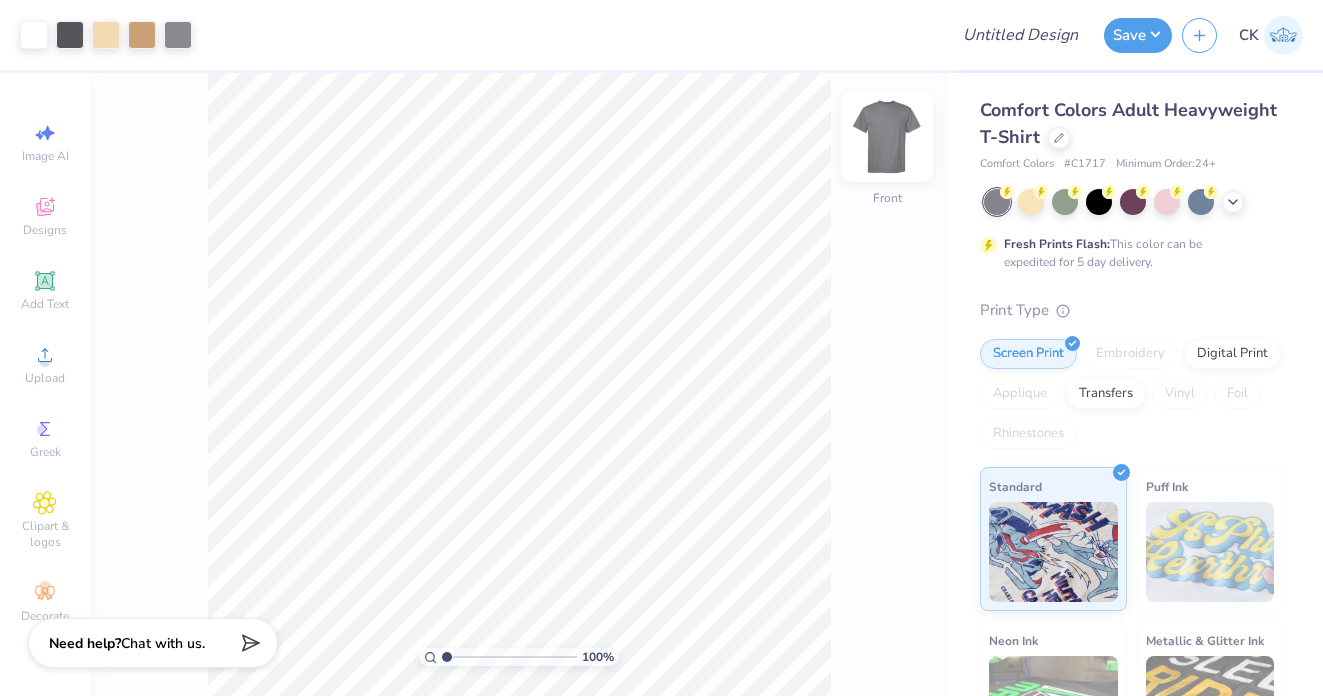 click at bounding box center [887, 136] 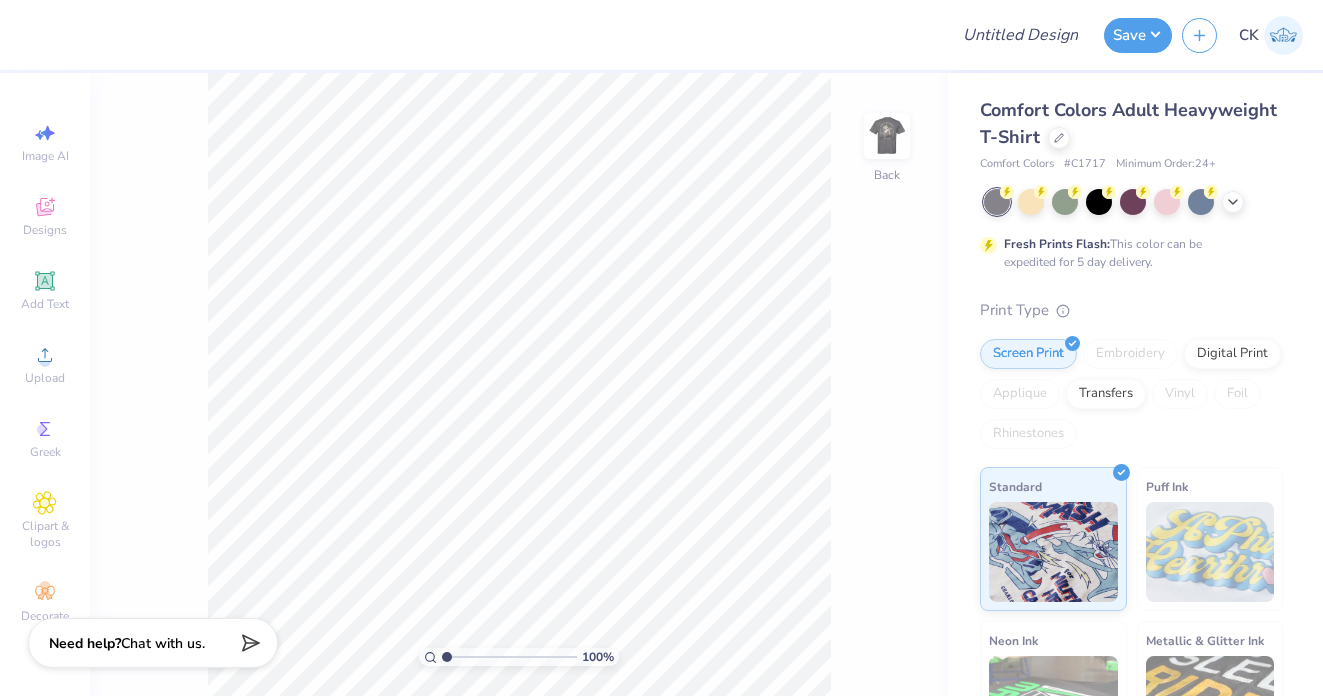 click at bounding box center [887, 136] 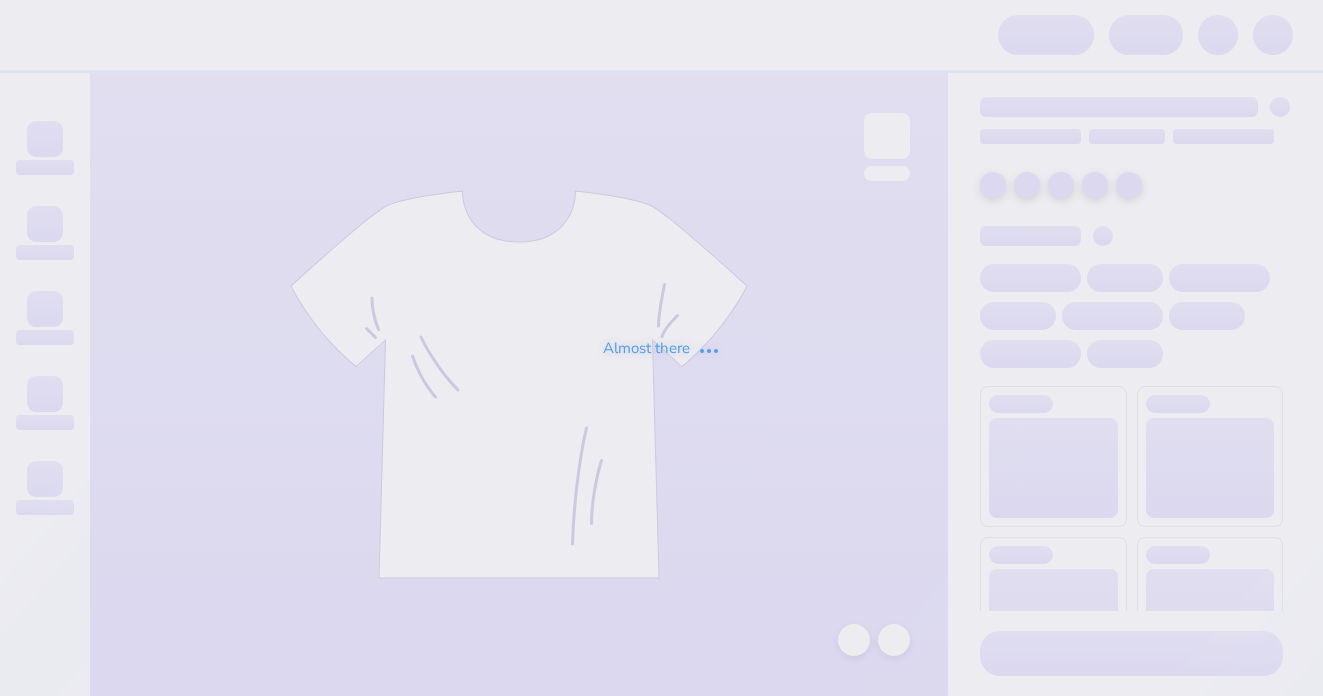 scroll, scrollTop: 0, scrollLeft: 0, axis: both 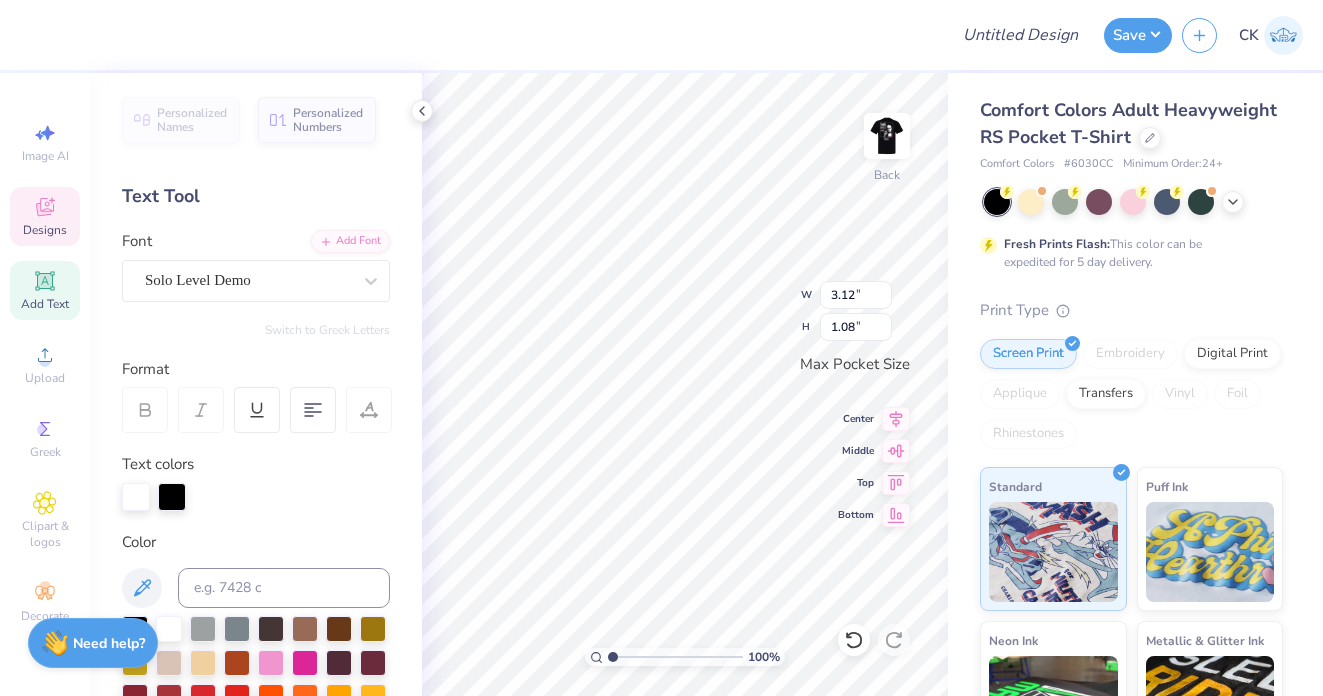 type on "SIGMA Alpha" 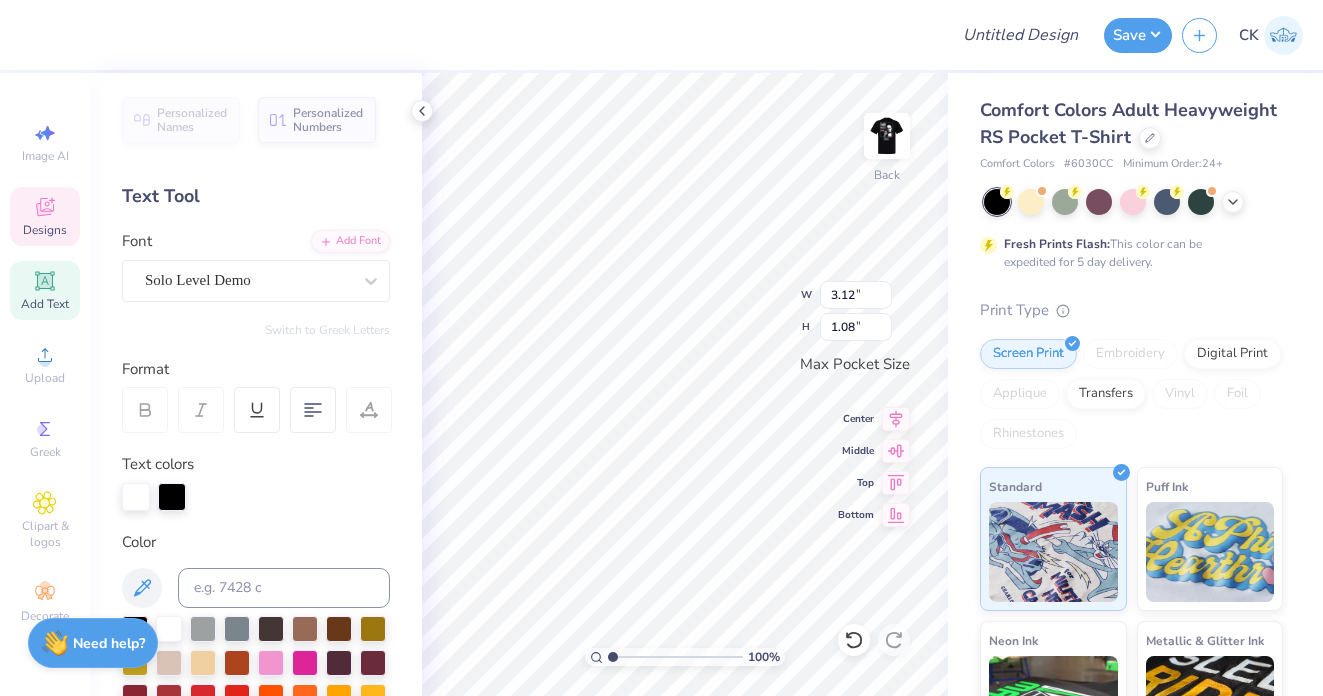 click at bounding box center (483, 35) 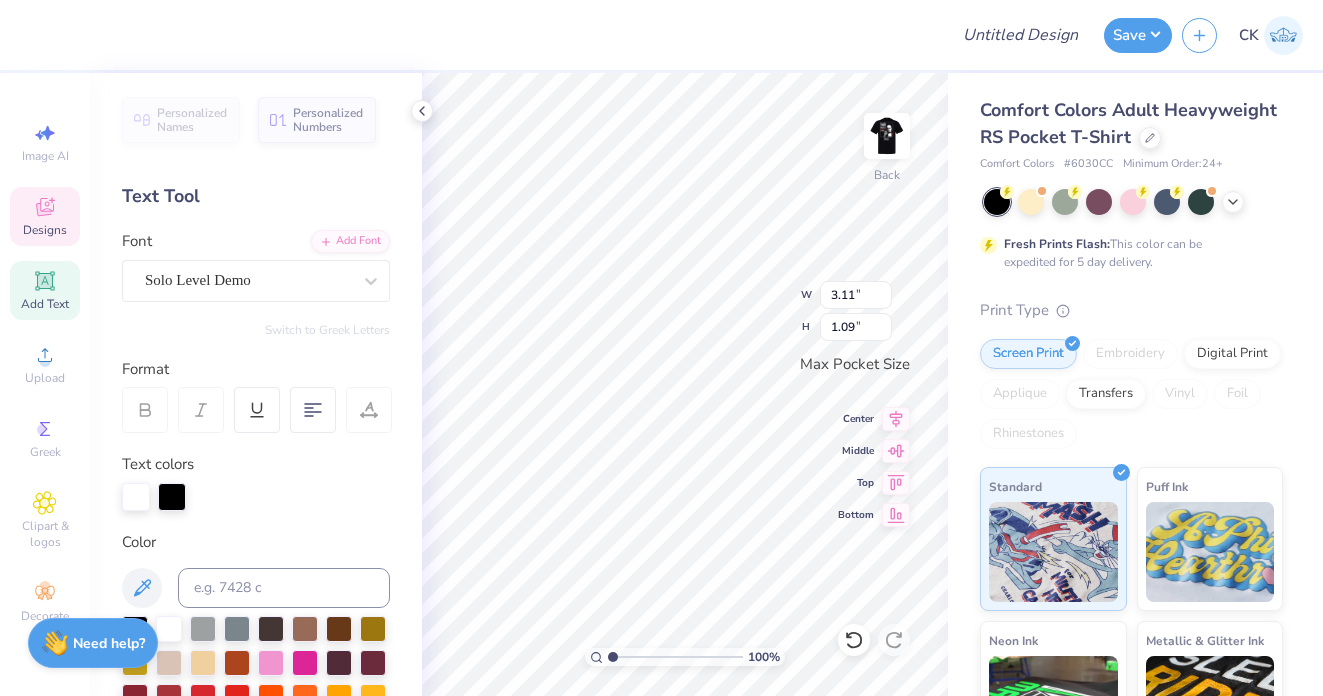 type on "3.11" 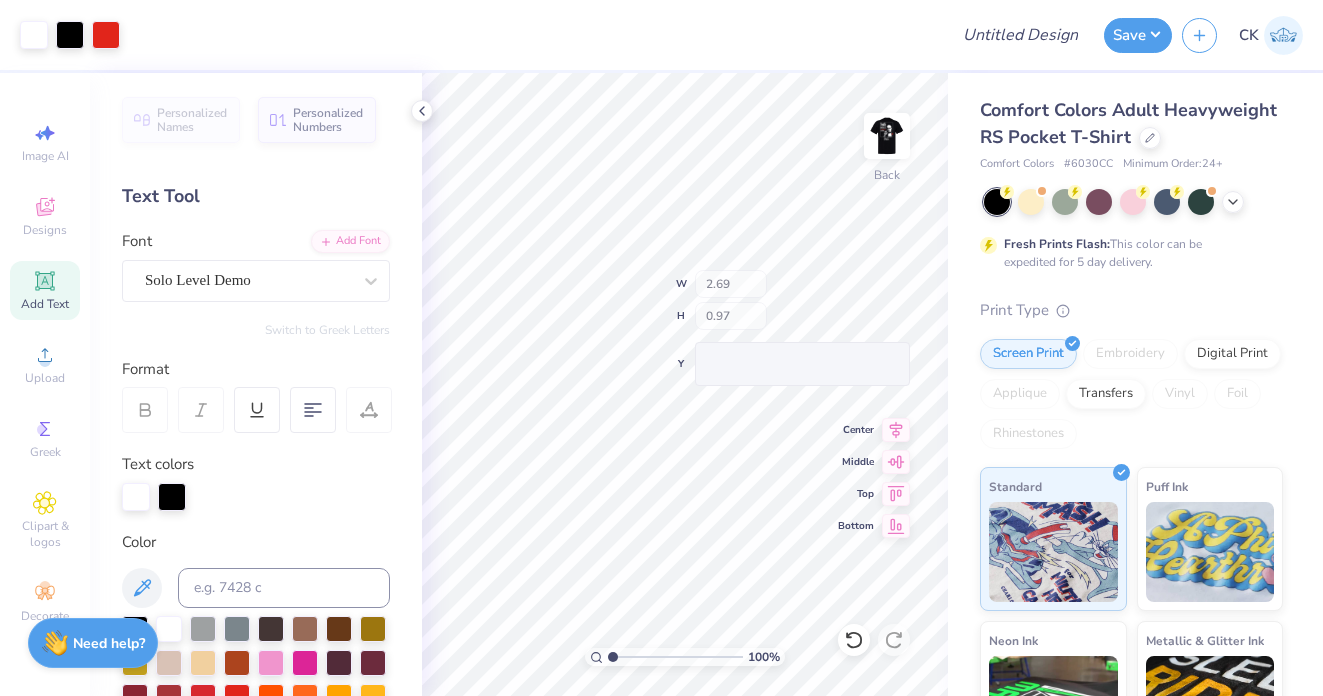 type on "2.69" 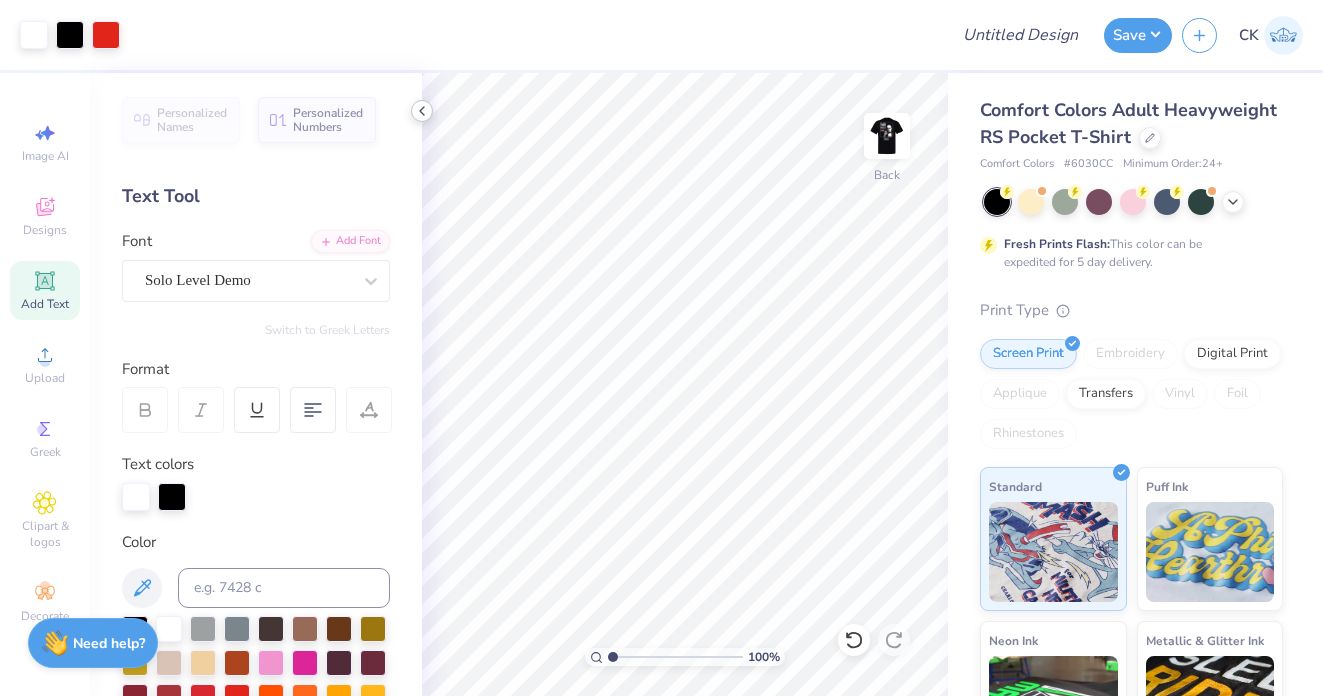 click 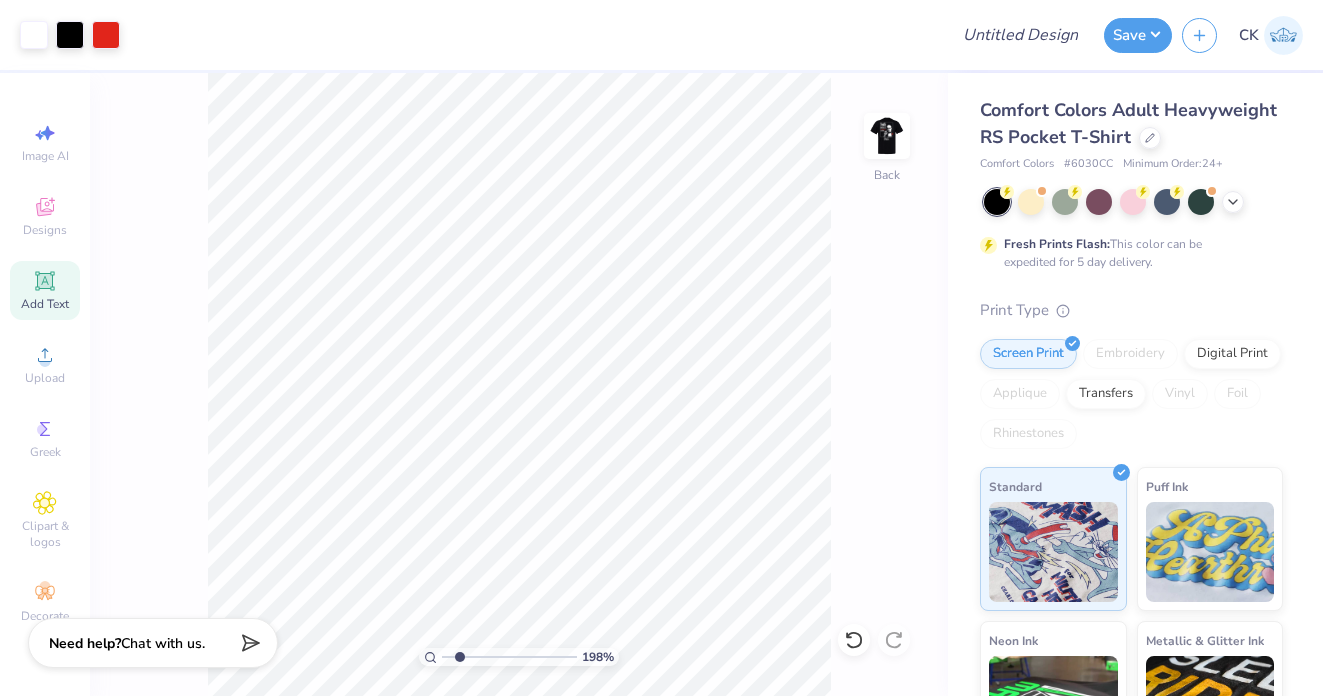drag, startPoint x: 445, startPoint y: 655, endPoint x: 456, endPoint y: 655, distance: 11 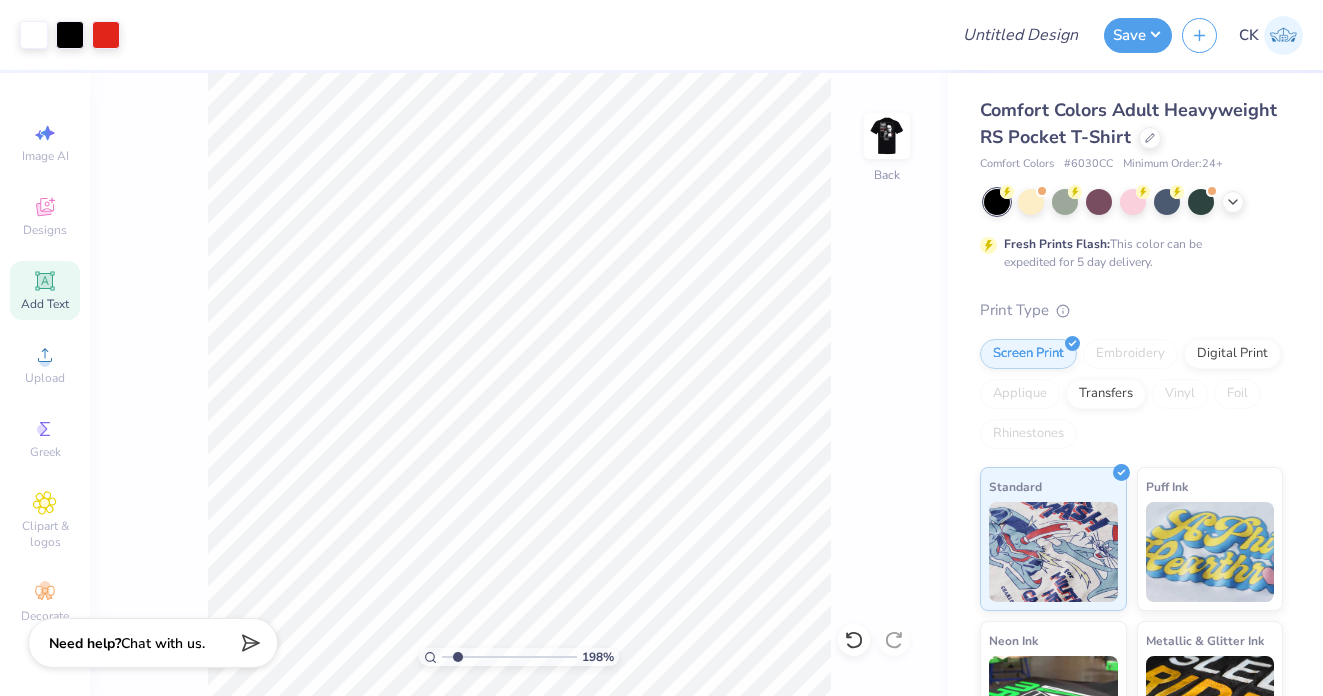 click at bounding box center (509, 657) 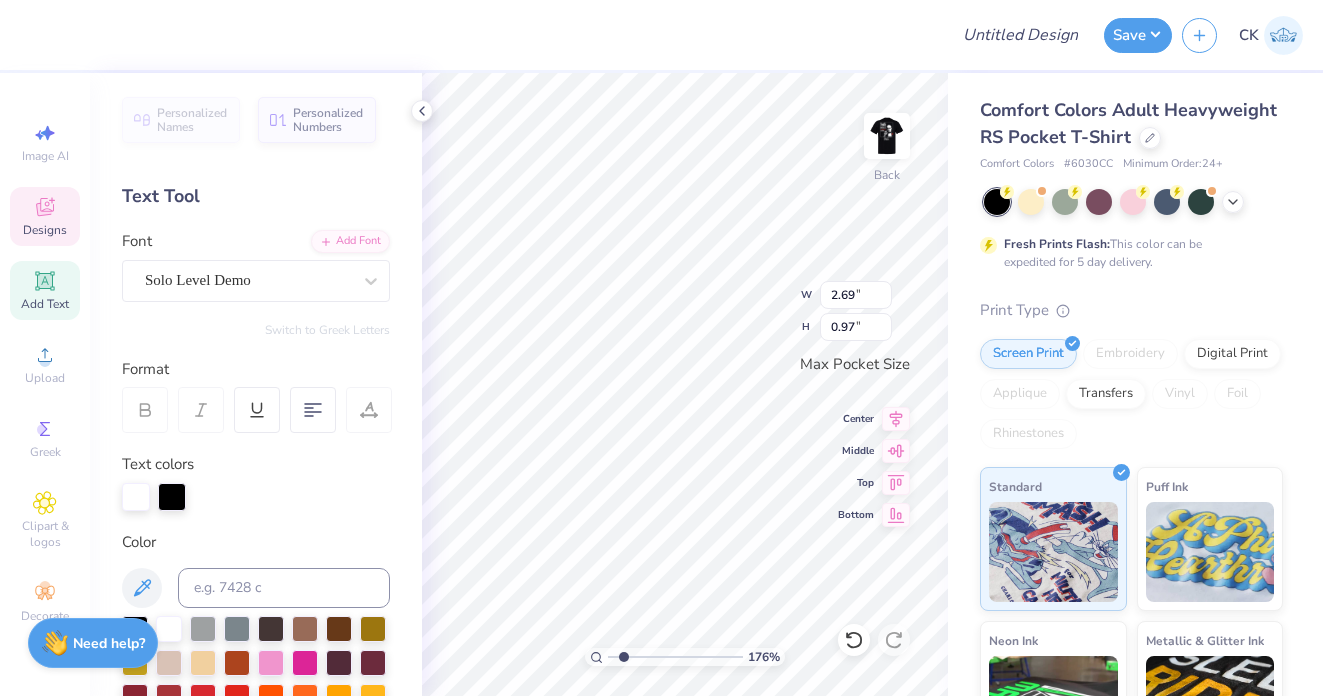 click on "176  % Back W 2.69 2.69 " H 0.97 0.97 " Max Pocket Size Center Middle Top Bottom" at bounding box center [685, 384] 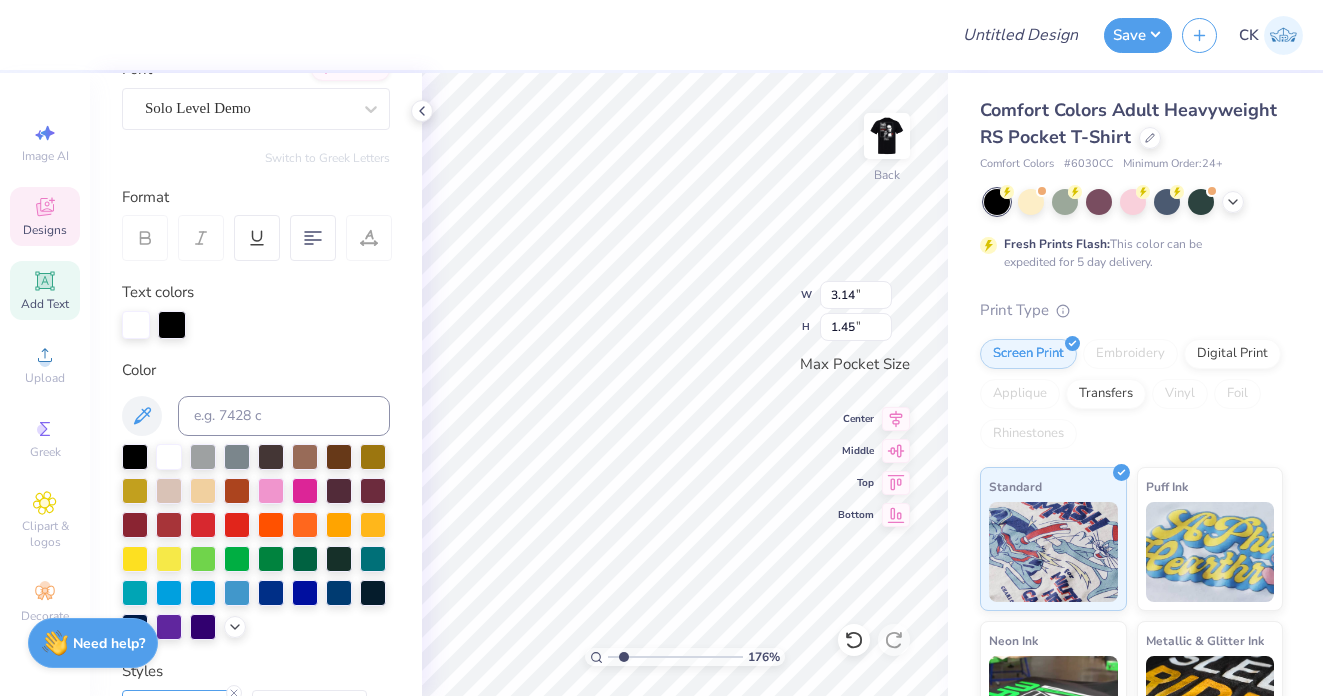scroll, scrollTop: 544, scrollLeft: 0, axis: vertical 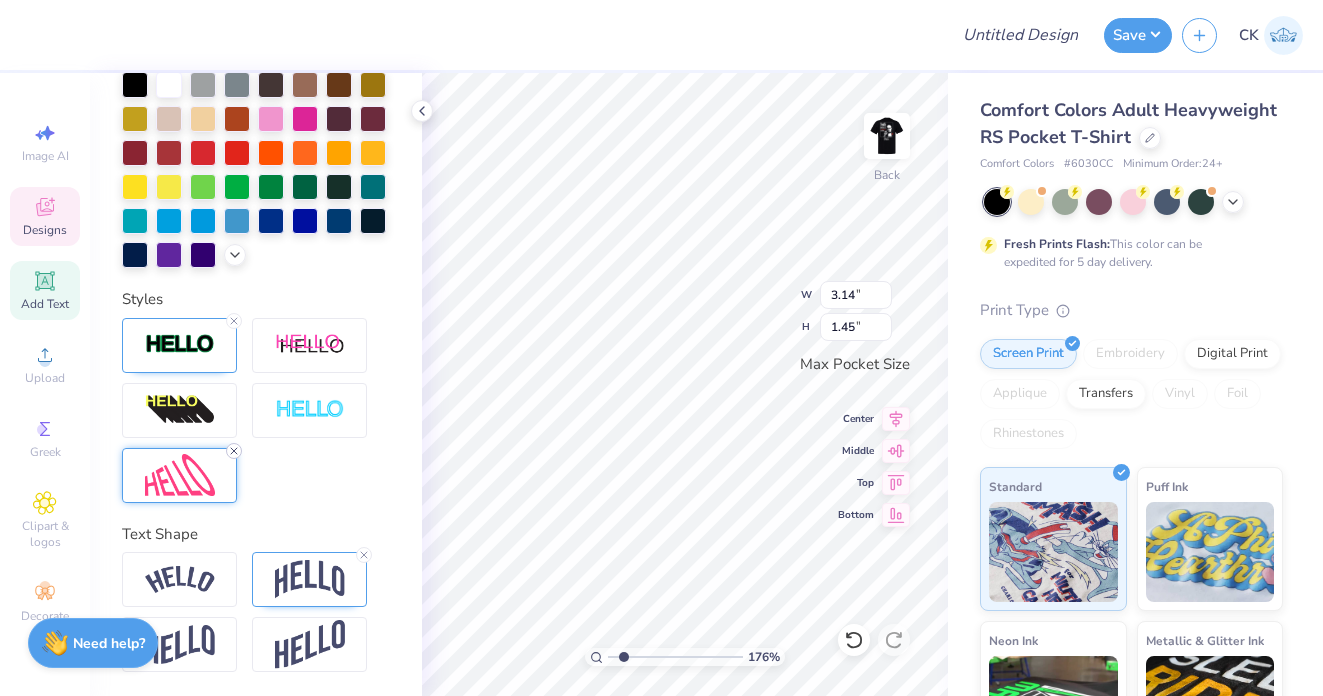 click 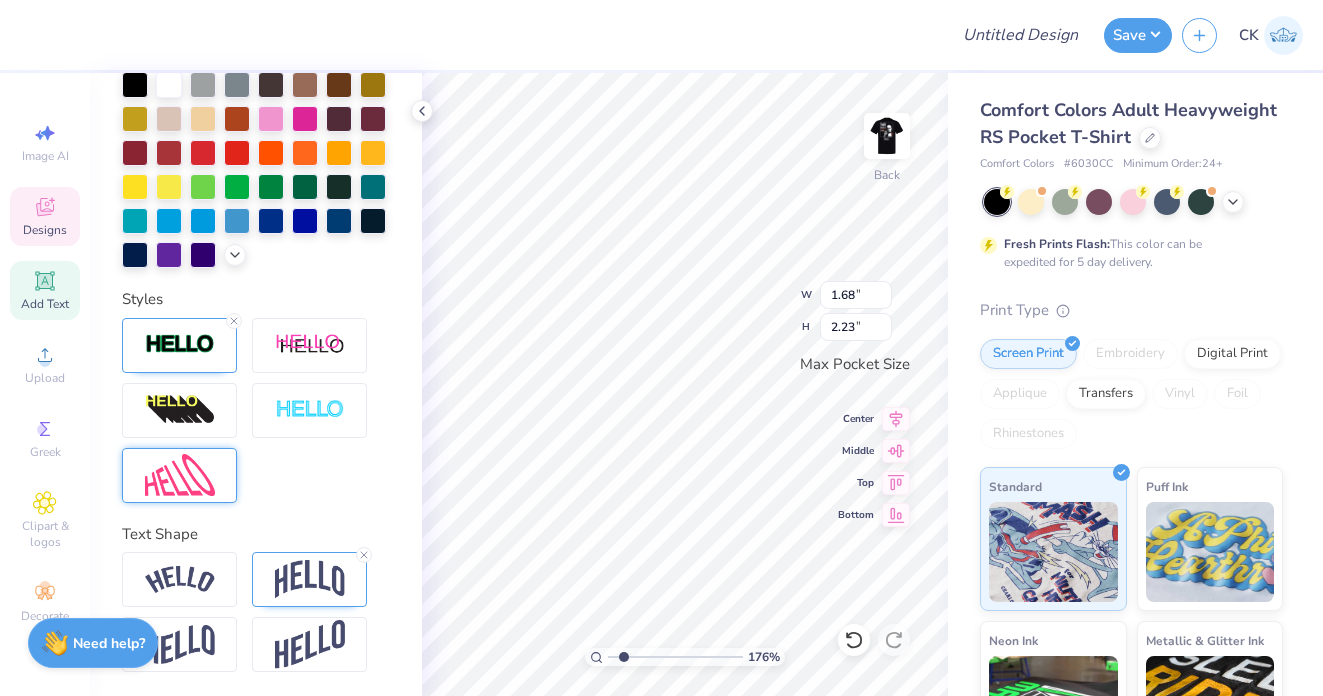 click at bounding box center [180, 475] 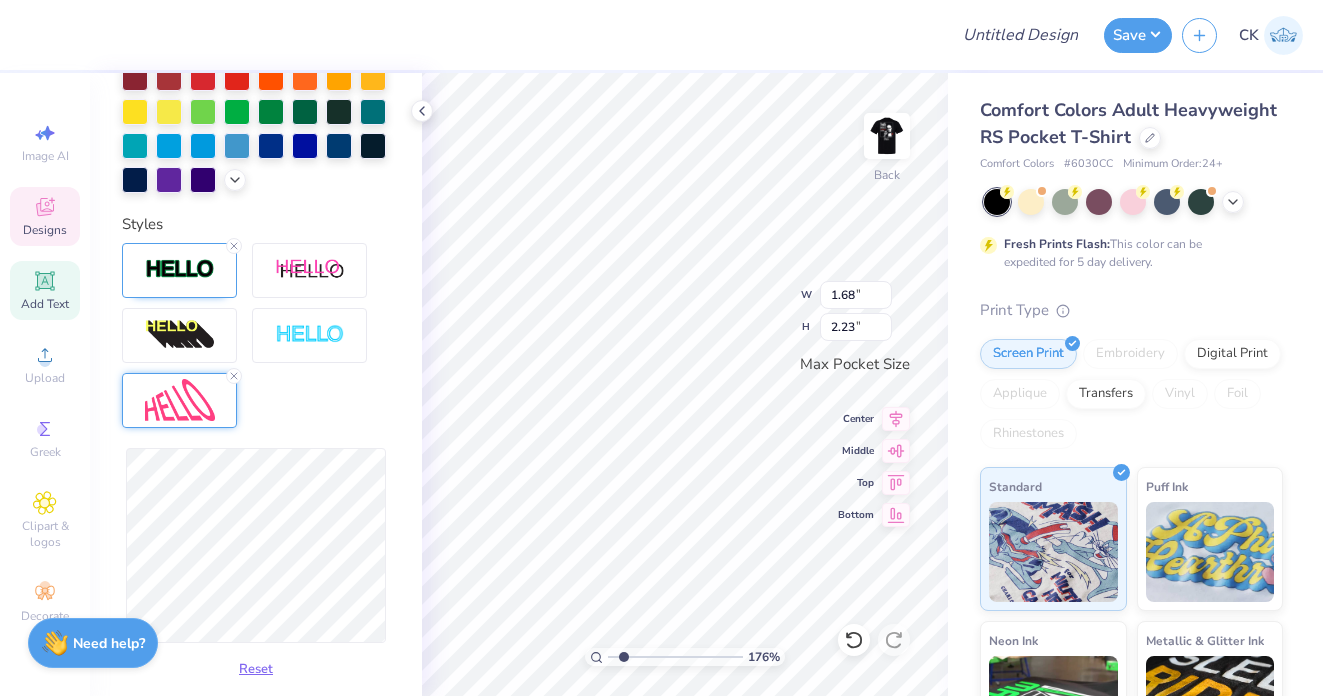 scroll, scrollTop: 633, scrollLeft: 0, axis: vertical 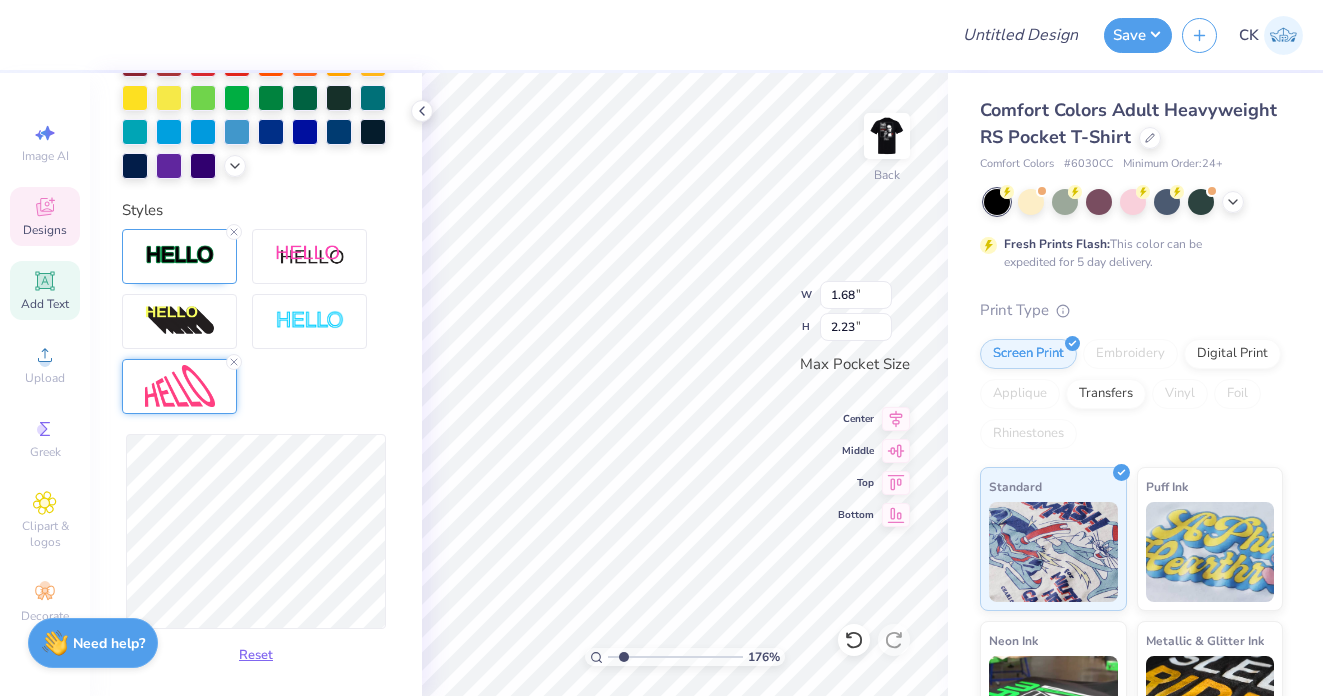type on "2.26" 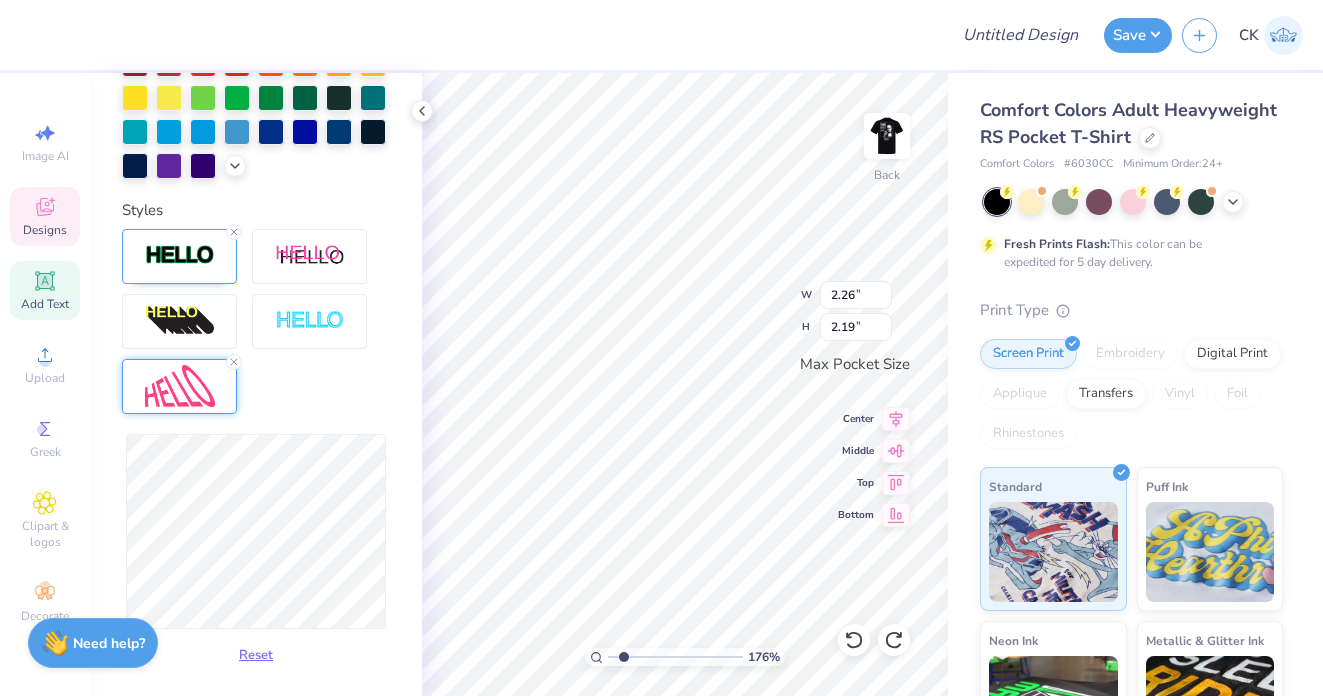 type on "1.68" 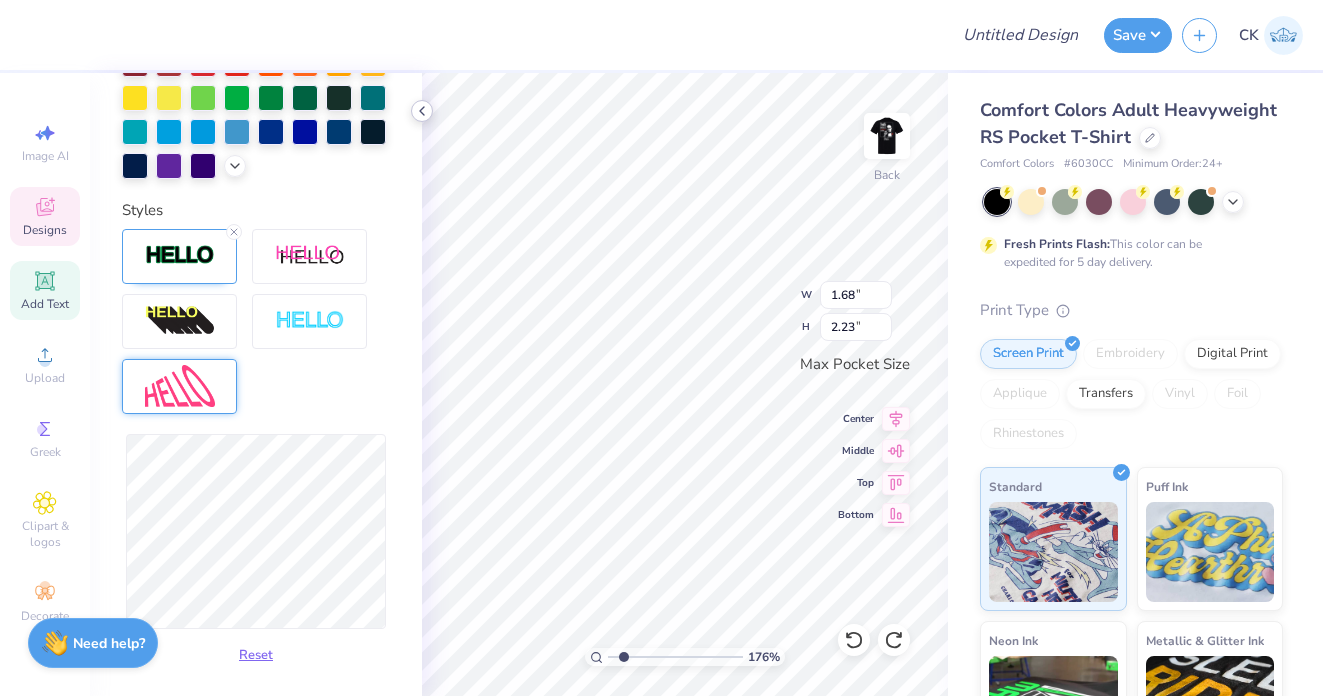 click 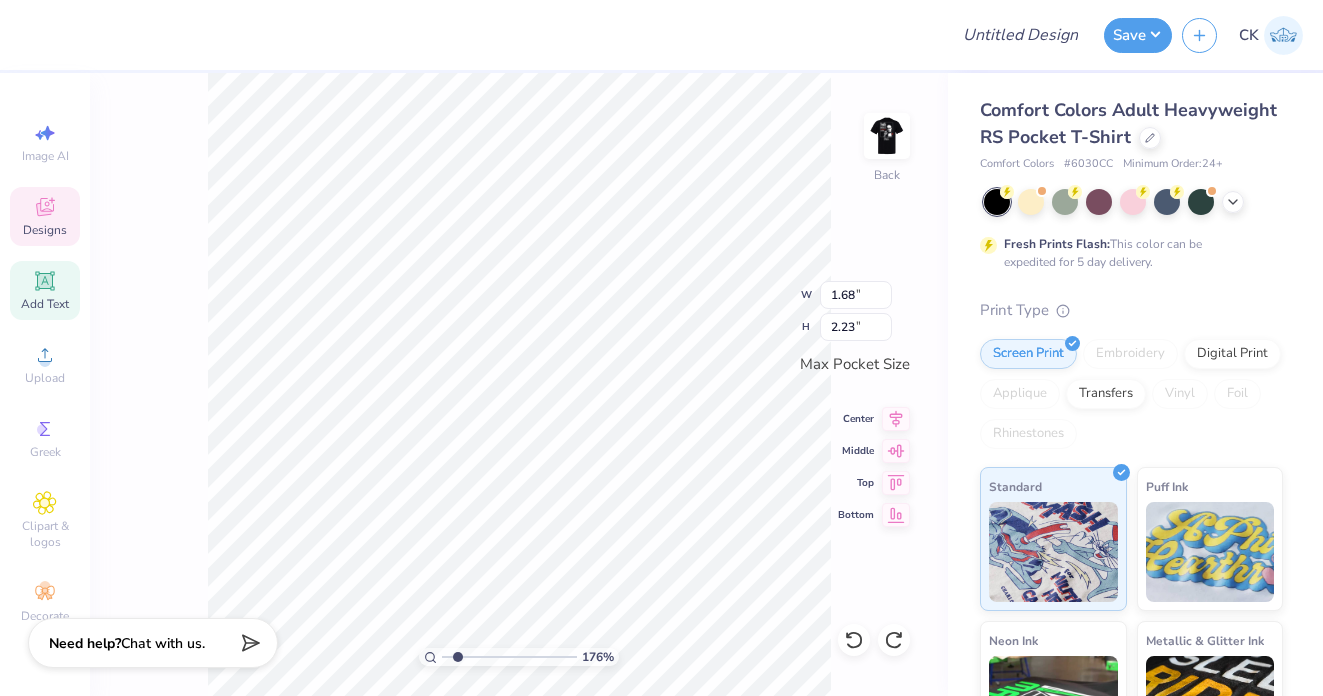 type on "3.14" 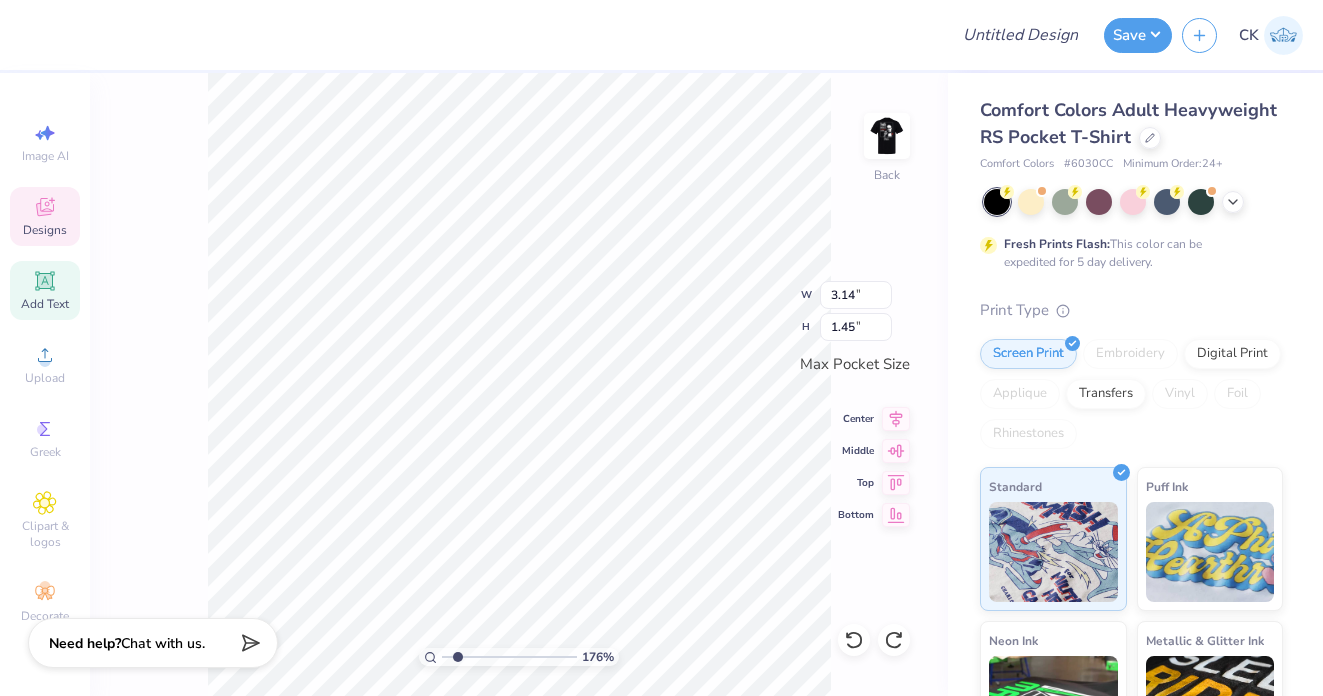 click at bounding box center (483, 35) 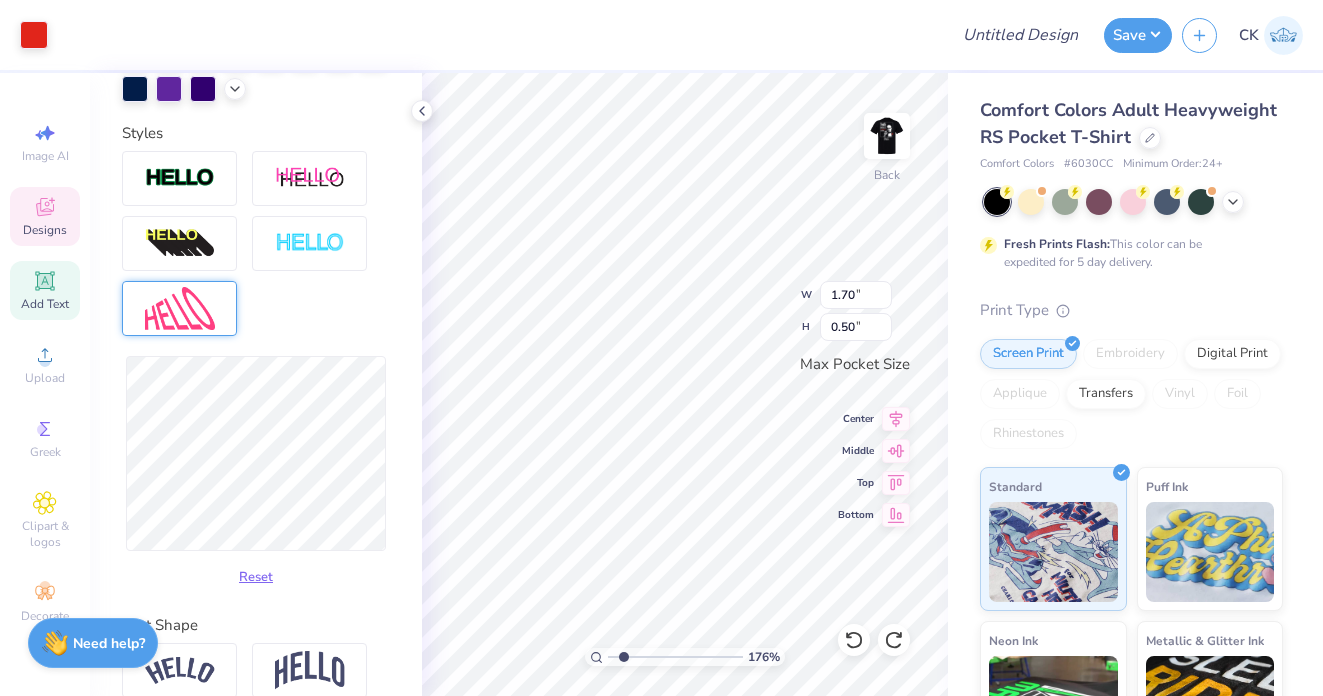 scroll, scrollTop: 466, scrollLeft: 0, axis: vertical 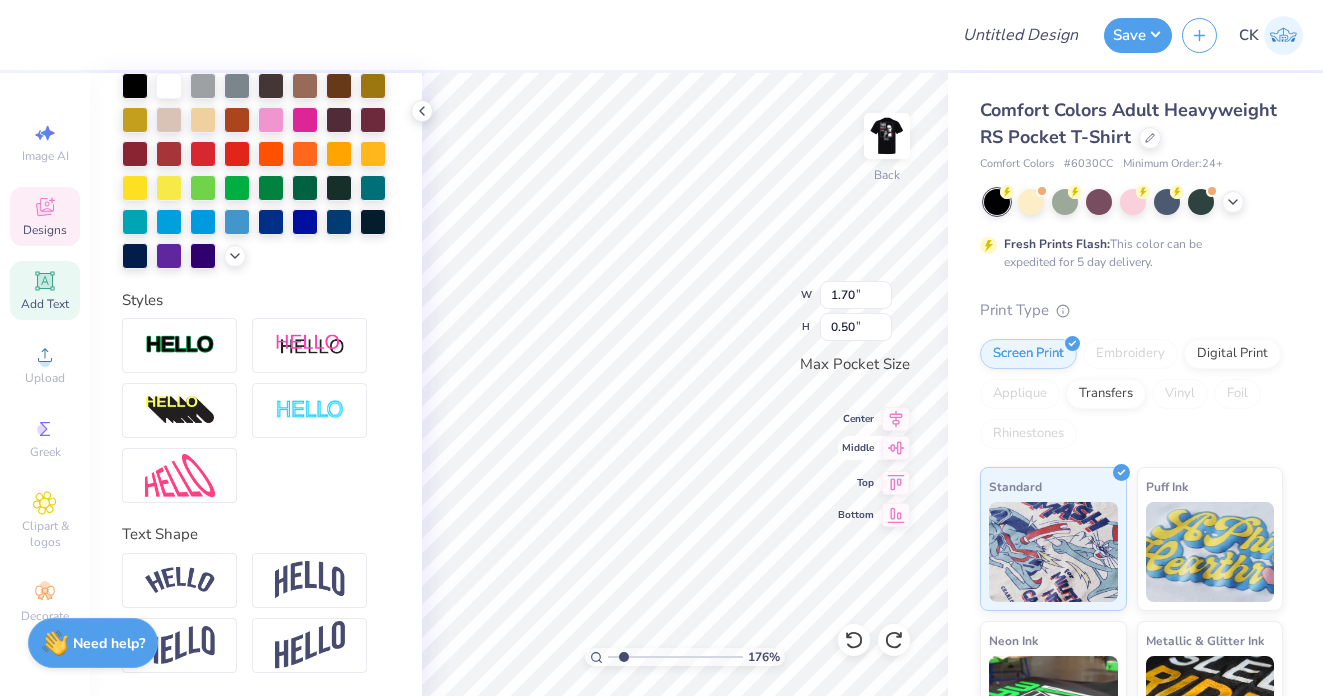 type on "Rush '[YEAR]'" 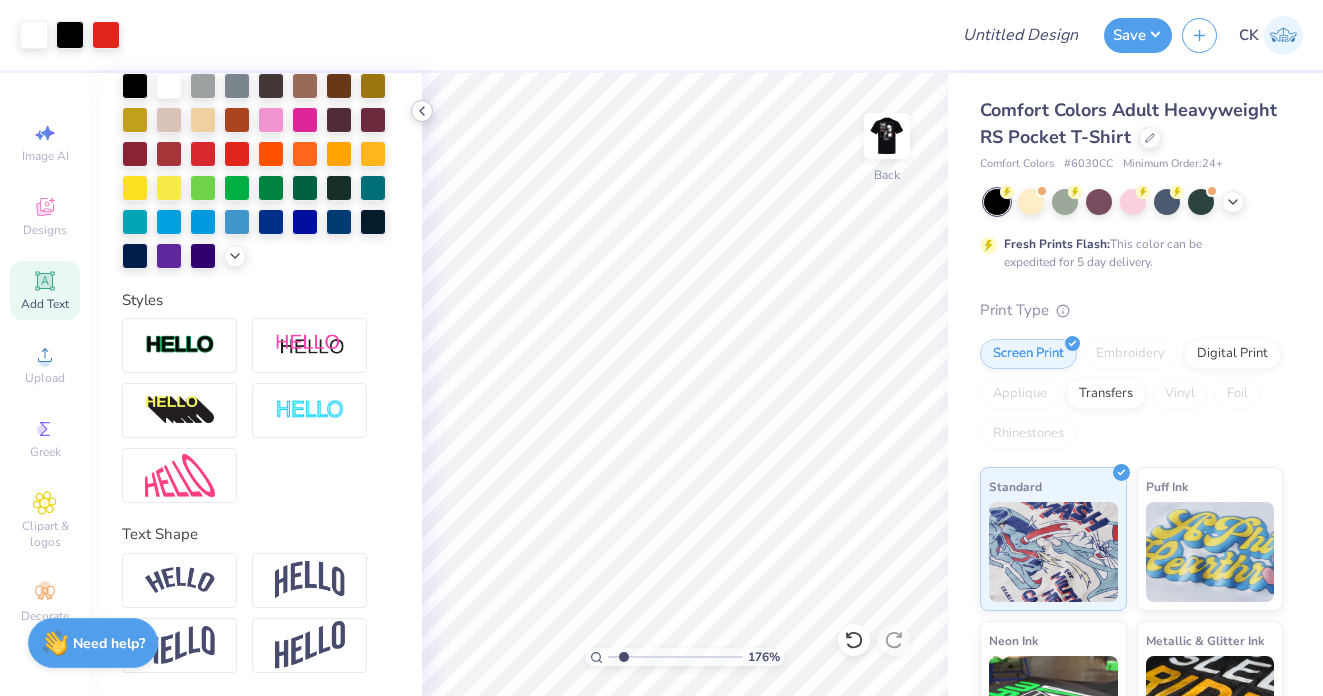 click 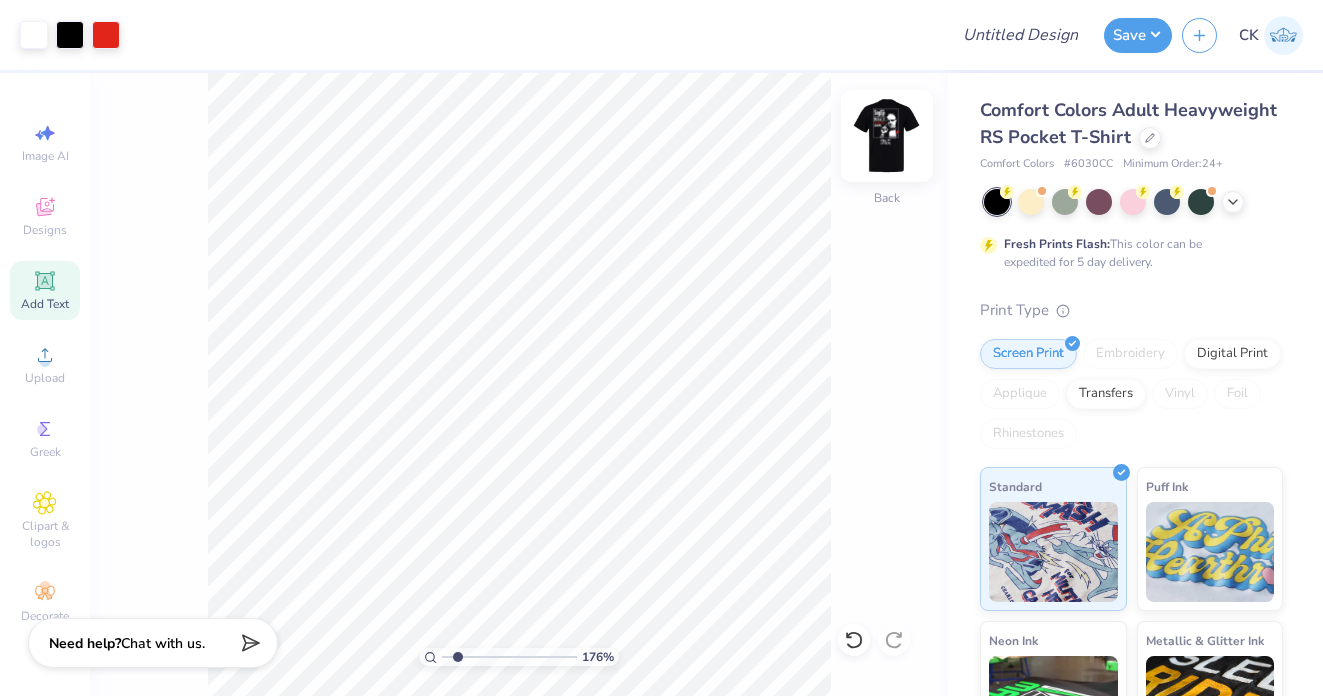 click at bounding box center [887, 136] 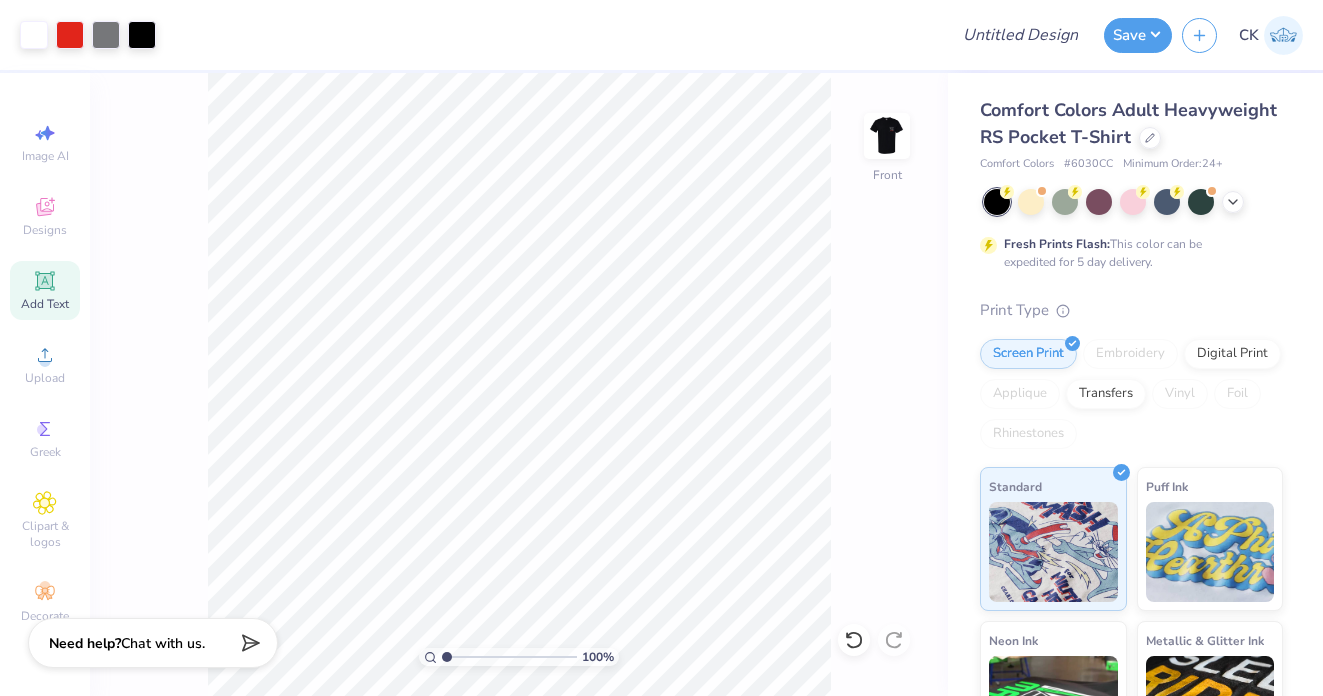 drag, startPoint x: 457, startPoint y: 653, endPoint x: 373, endPoint y: 653, distance: 84 